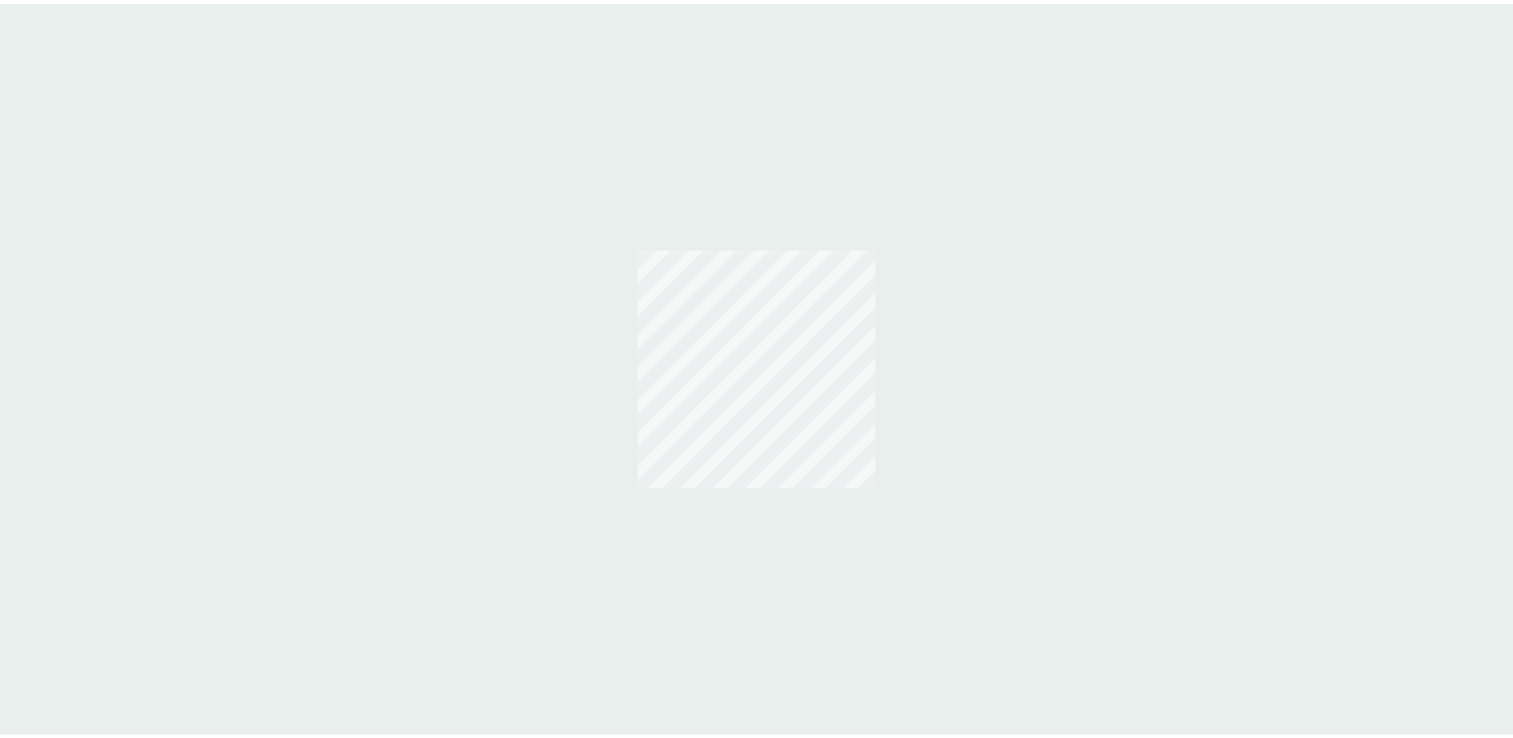 scroll, scrollTop: 0, scrollLeft: 0, axis: both 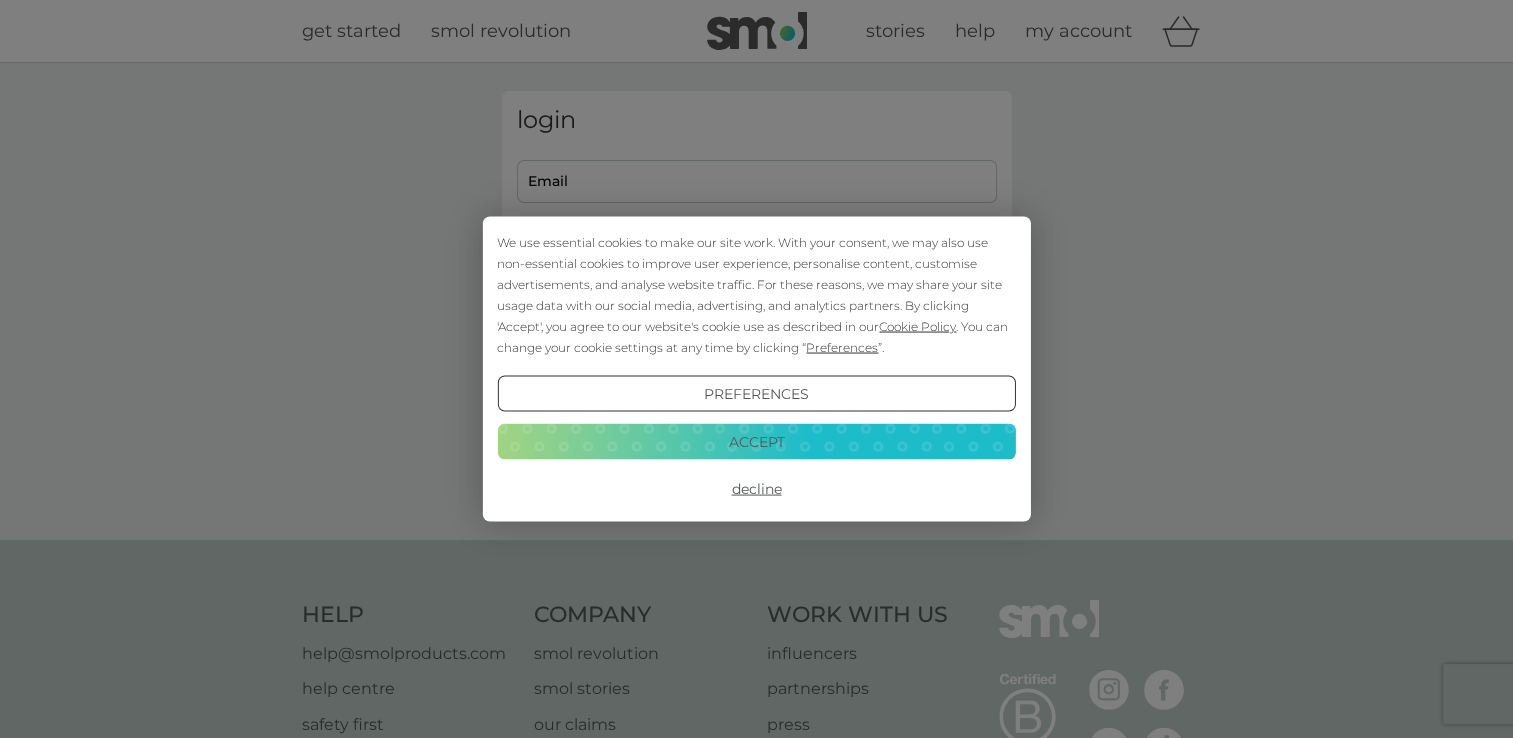 click on "Decline" at bounding box center (756, 489) 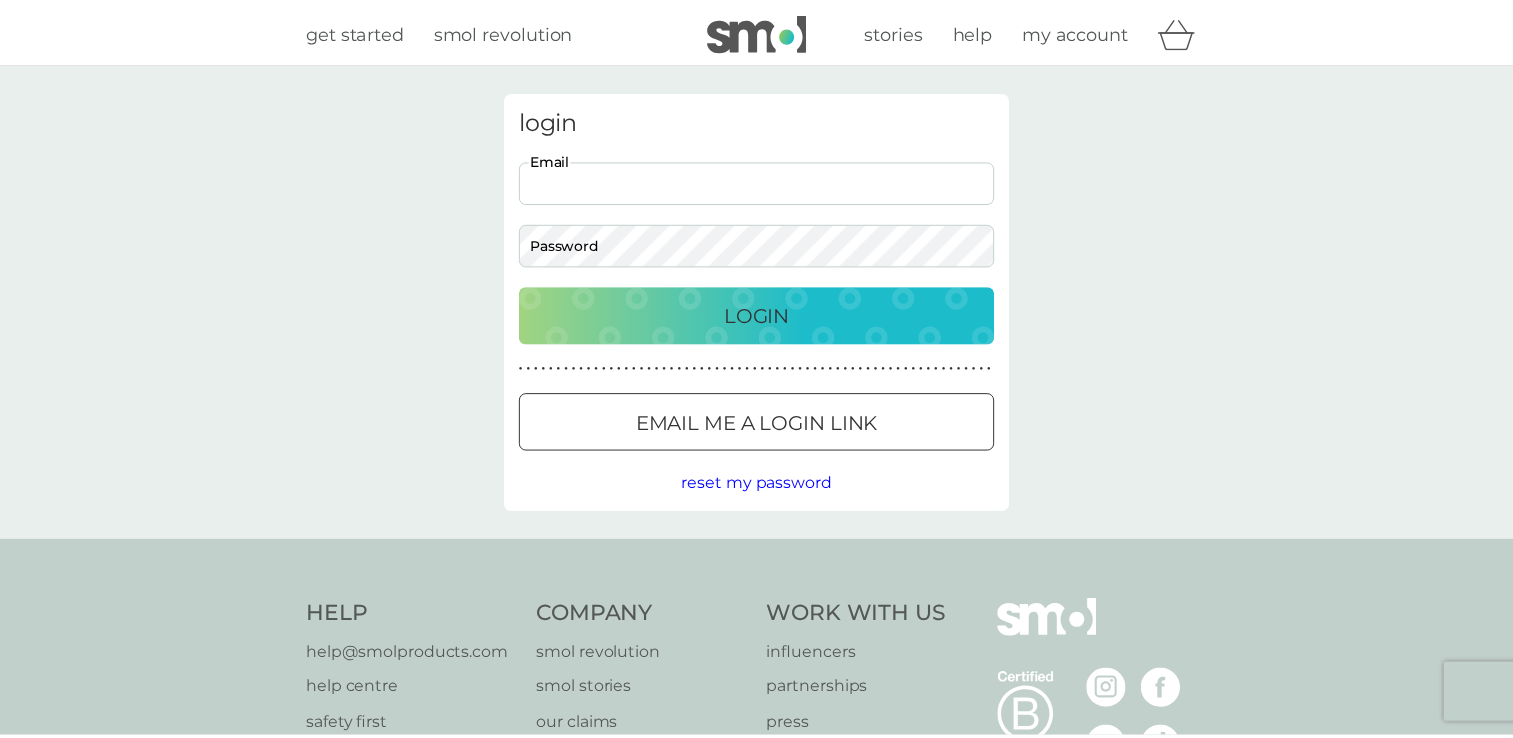 scroll, scrollTop: 0, scrollLeft: 0, axis: both 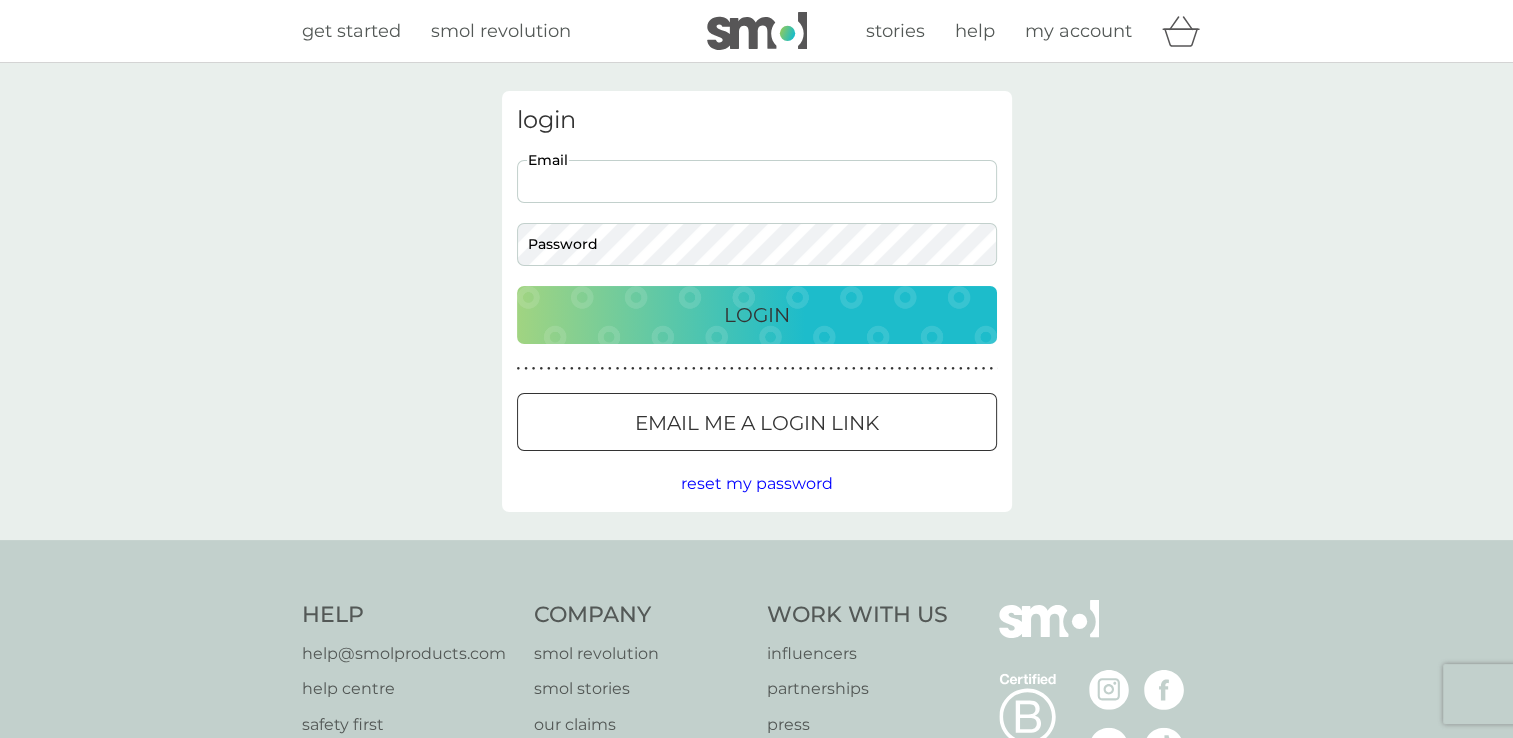 type on "[EMAIL]" 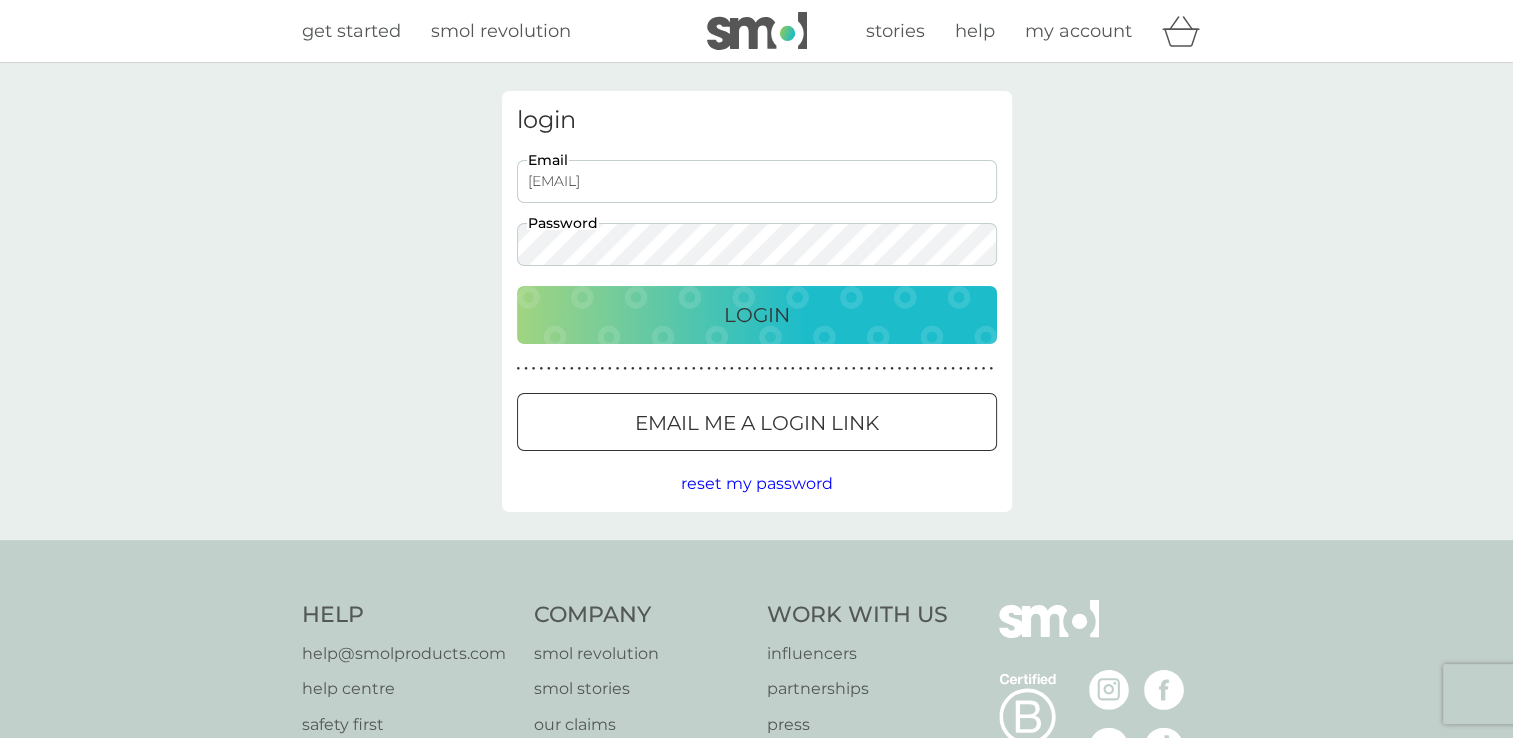 click on "Email me a login link" at bounding box center [757, 423] 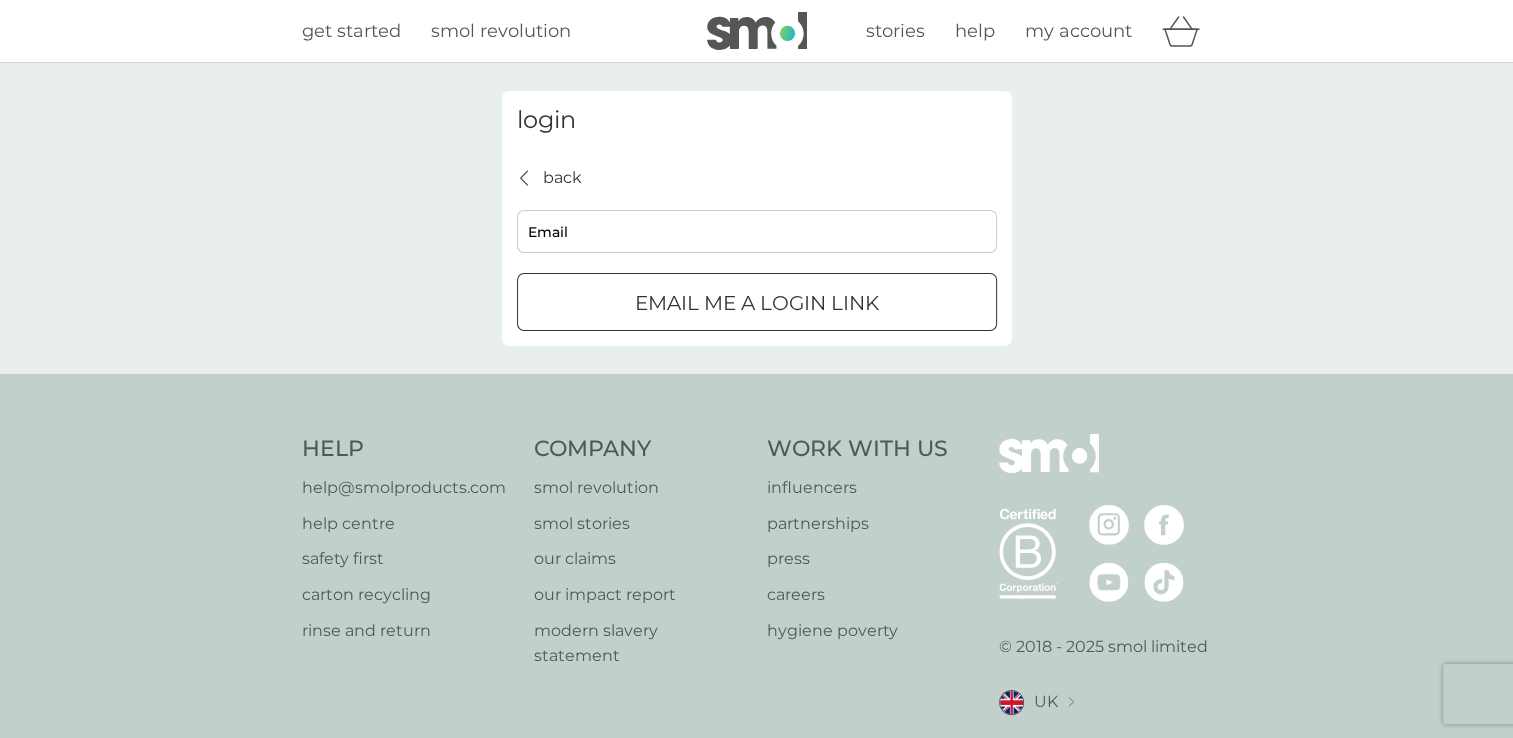 click on "Email" at bounding box center [757, 231] 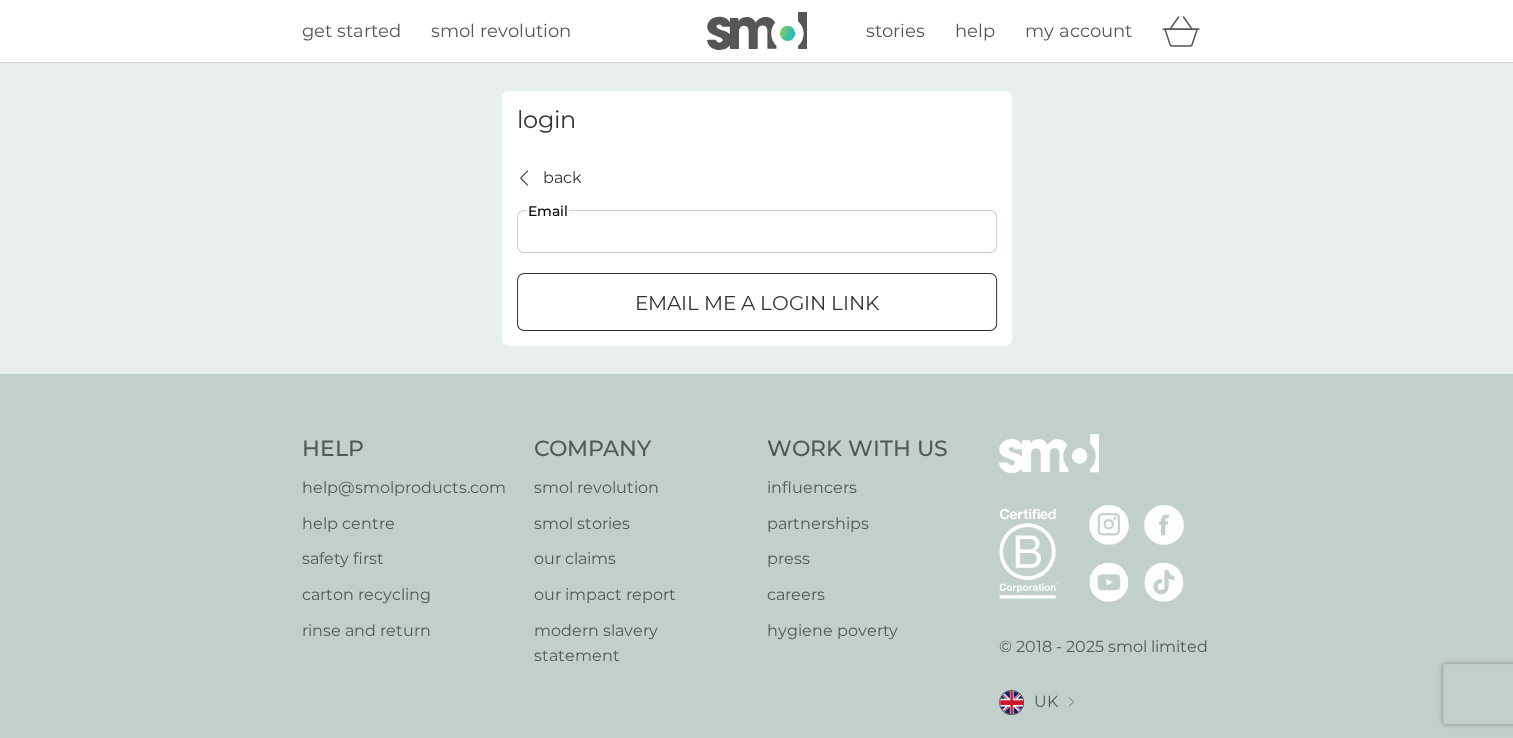 type on "[EMAIL]" 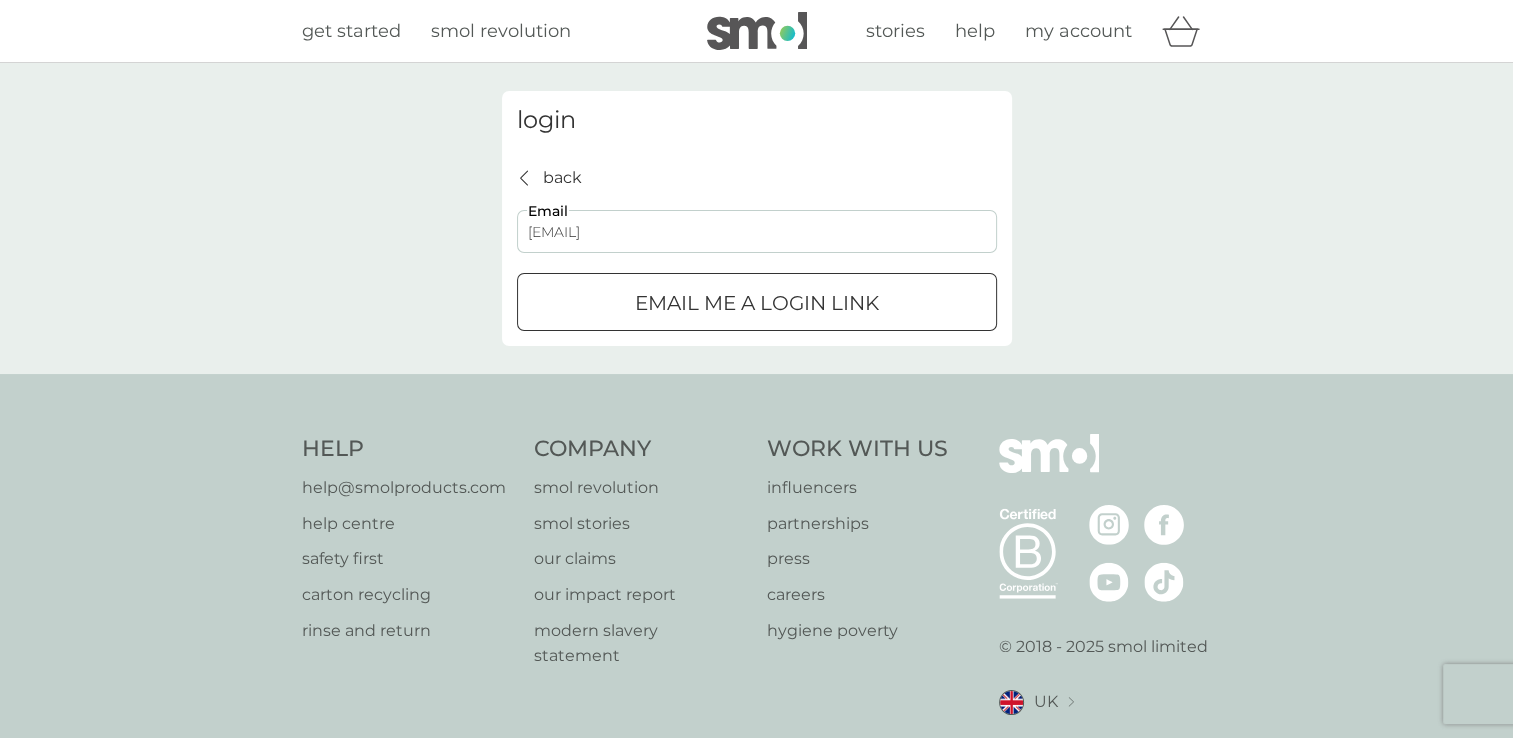 click on "Email me a login link" at bounding box center (757, 303) 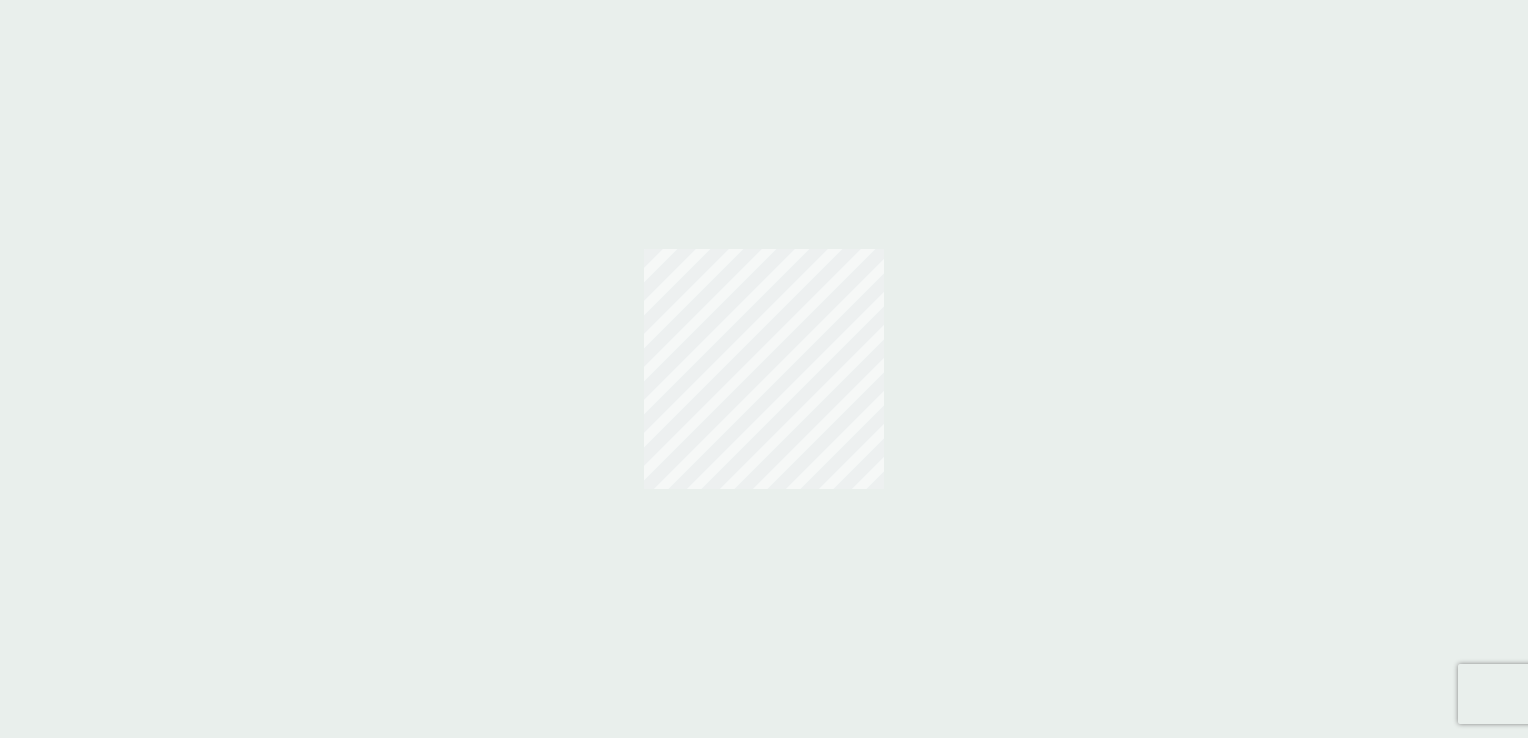 scroll, scrollTop: 0, scrollLeft: 0, axis: both 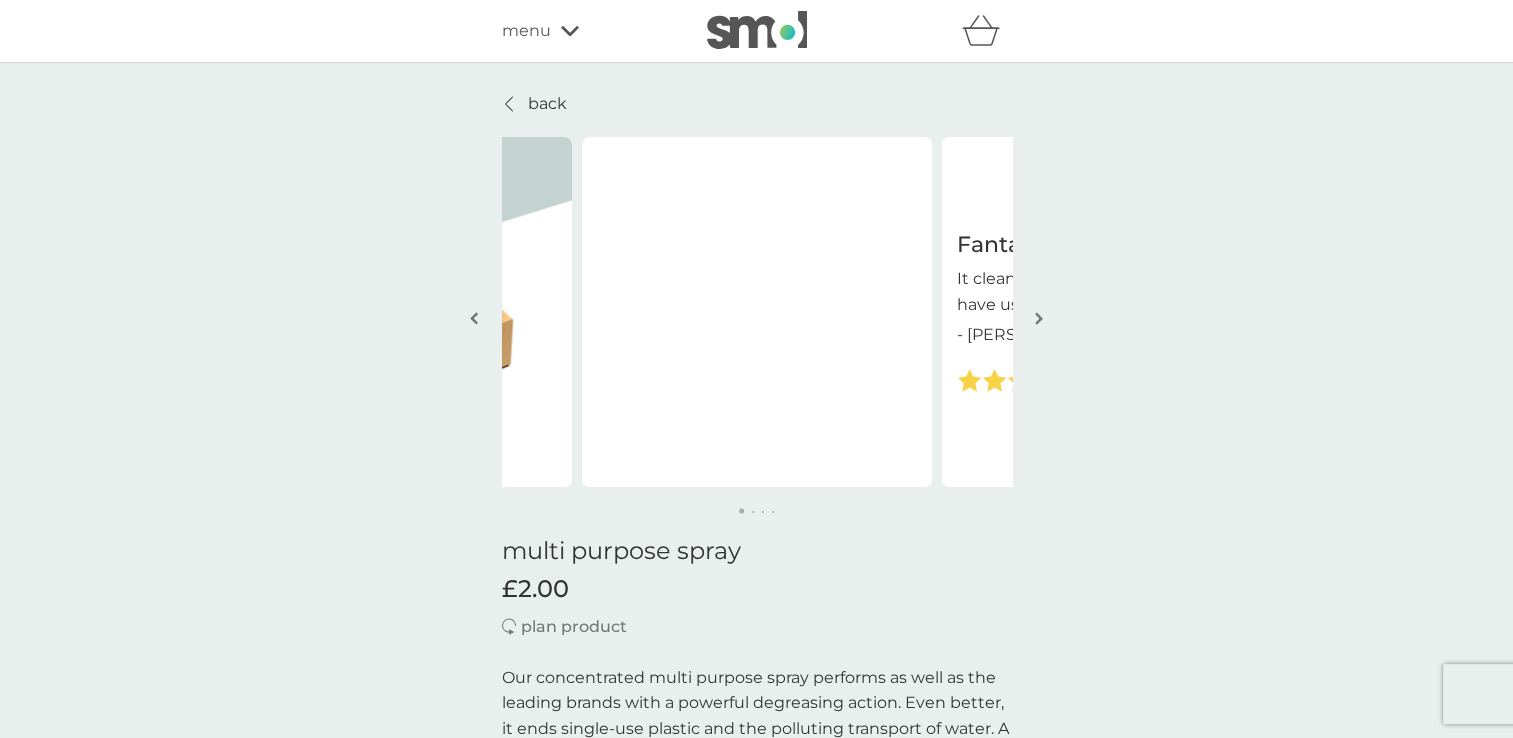 click at bounding box center (1039, 320) 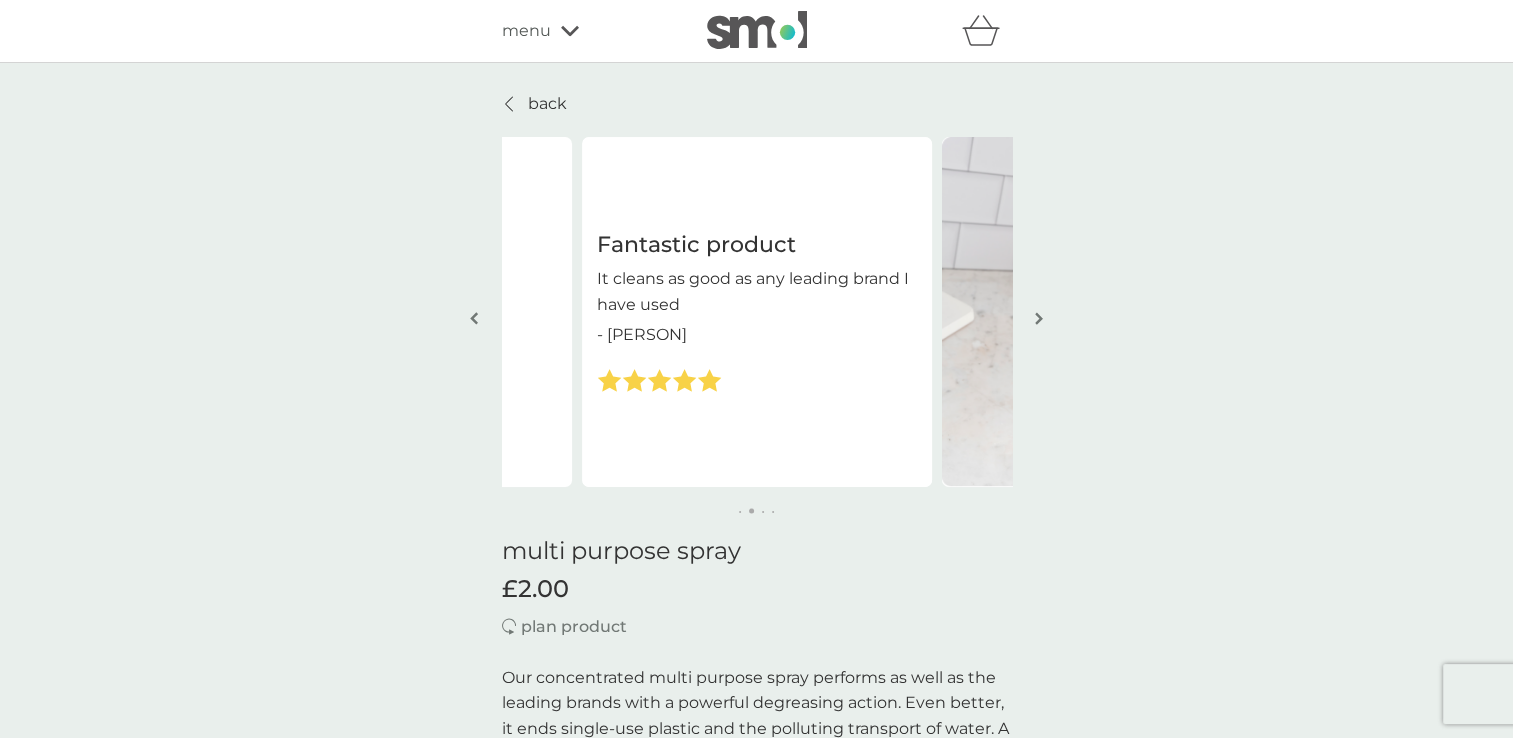 click at bounding box center (1039, 320) 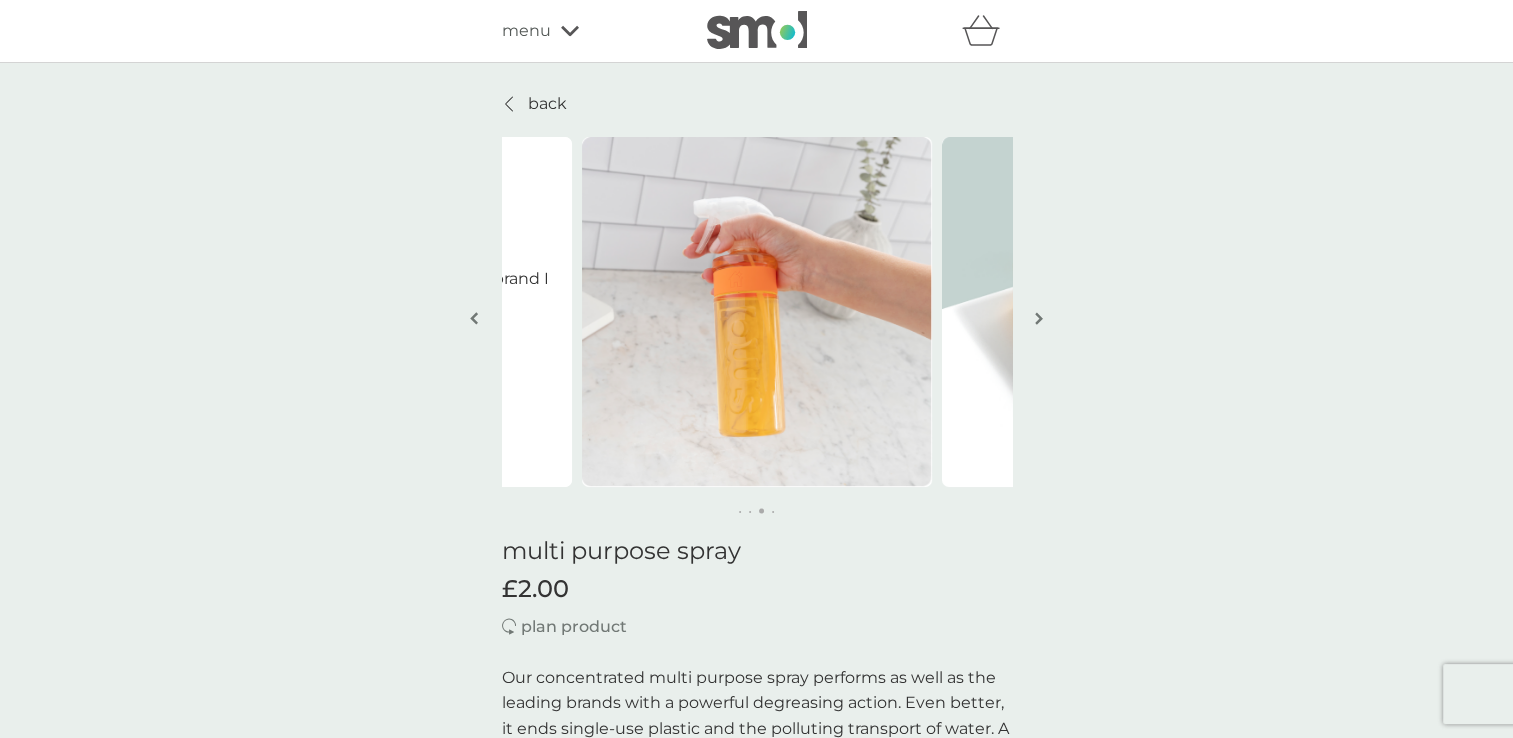click at bounding box center [1039, 320] 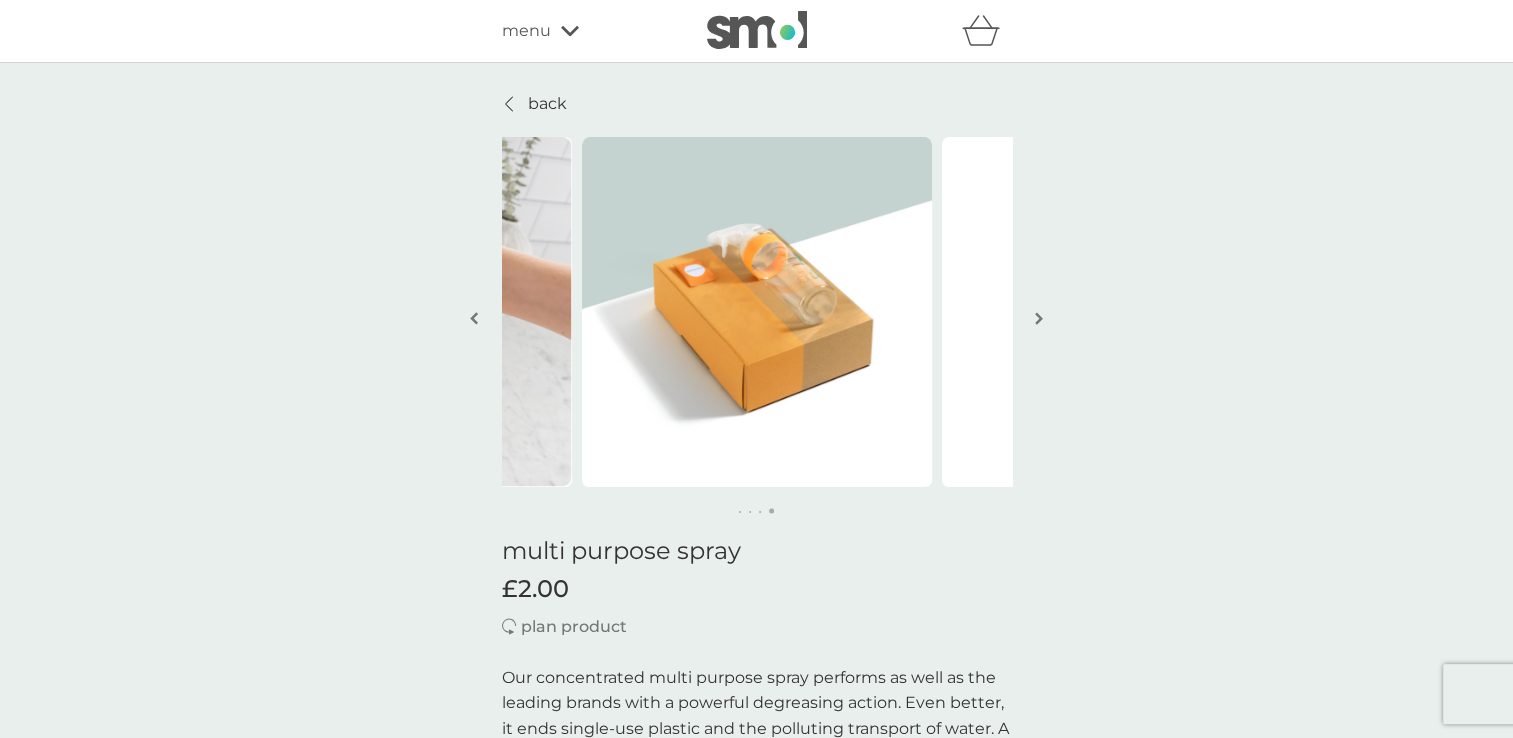 click at bounding box center (1039, 320) 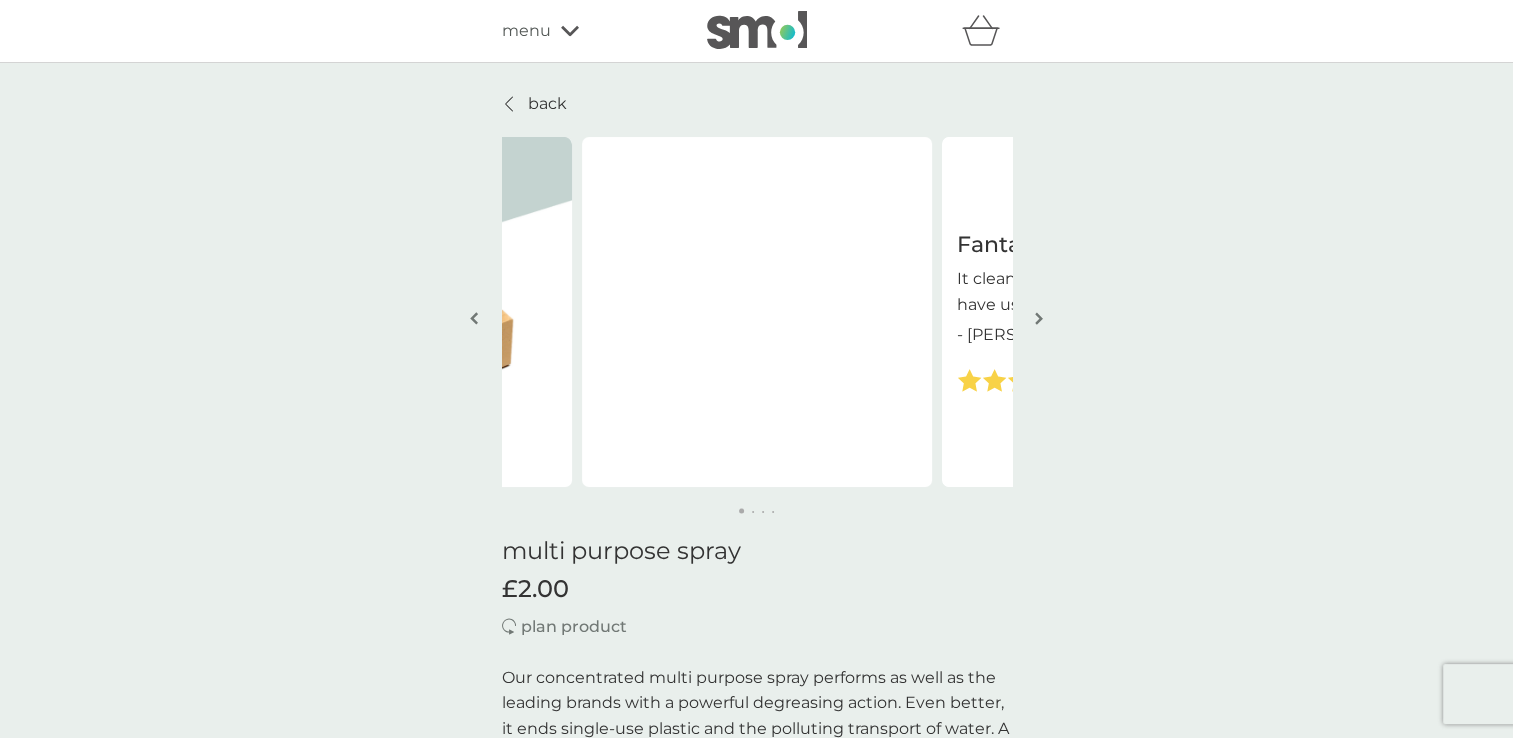 click at bounding box center (1039, 320) 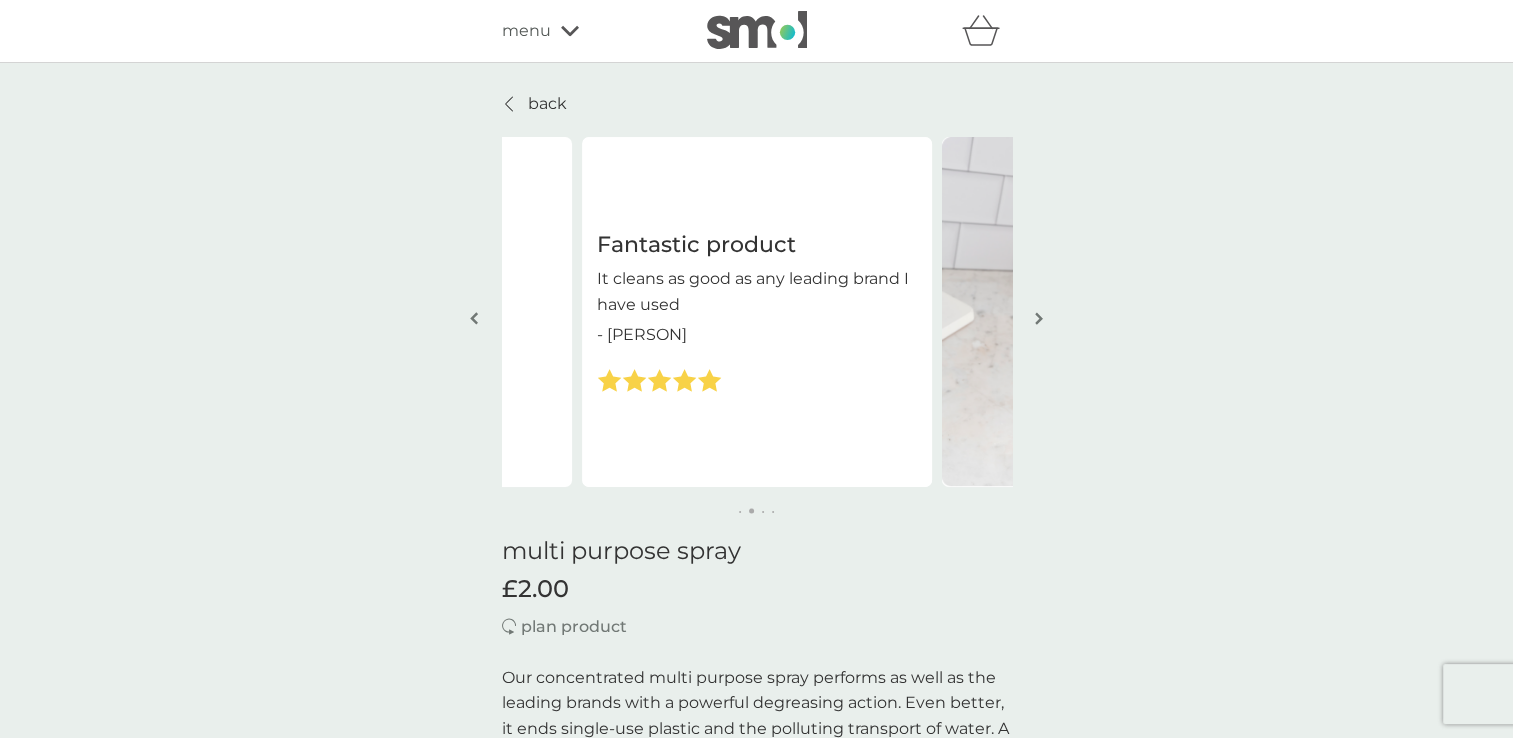 click at bounding box center (1039, 320) 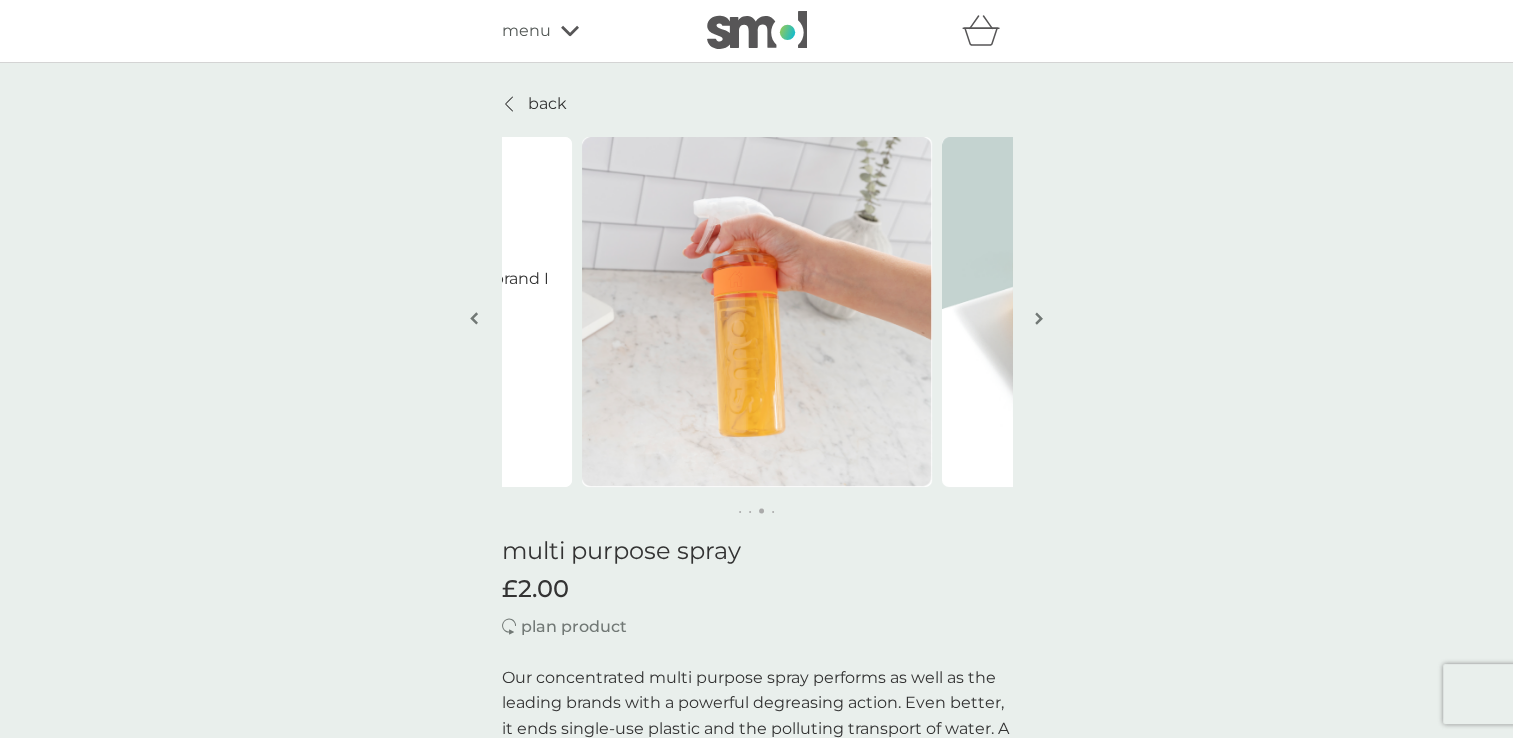 click at bounding box center [1039, 320] 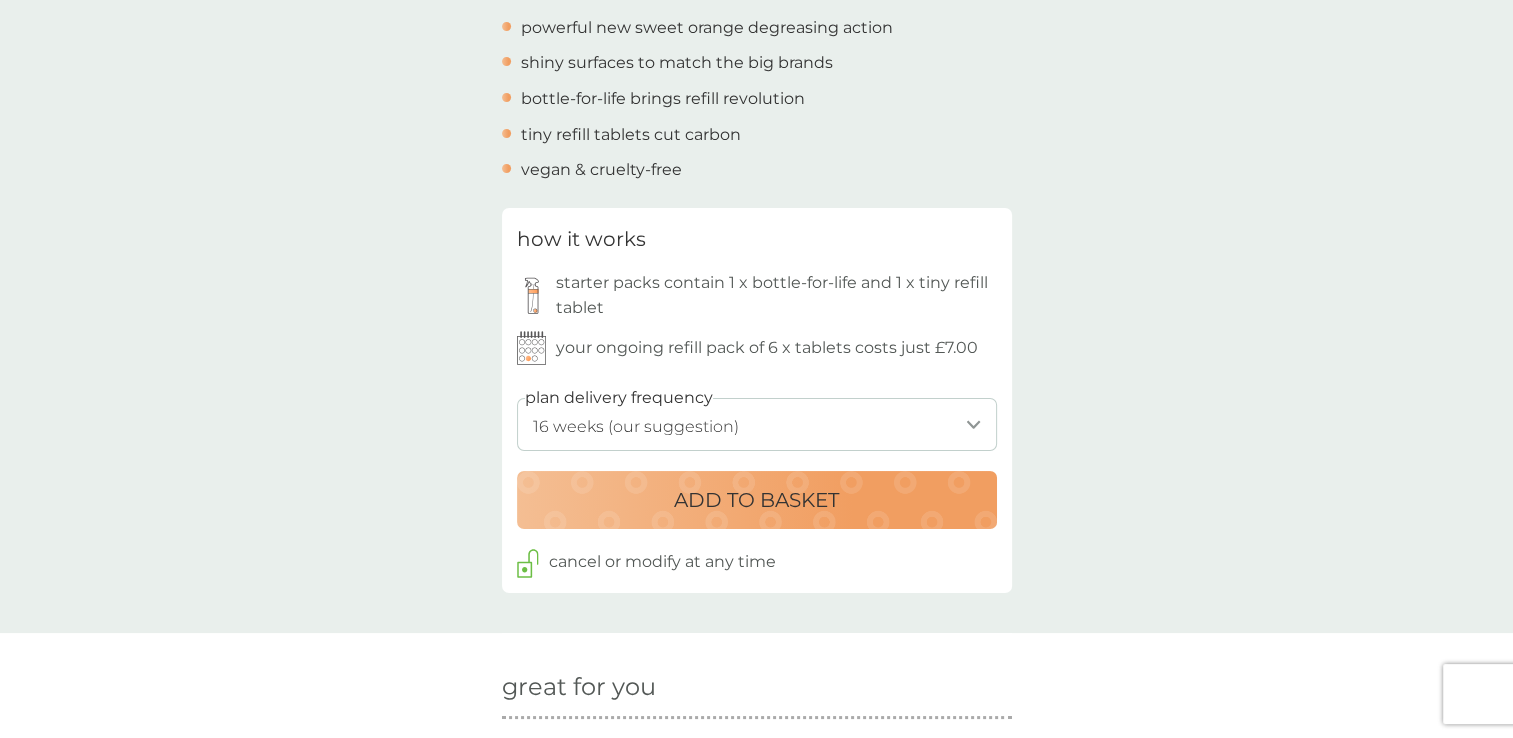 scroll, scrollTop: 800, scrollLeft: 0, axis: vertical 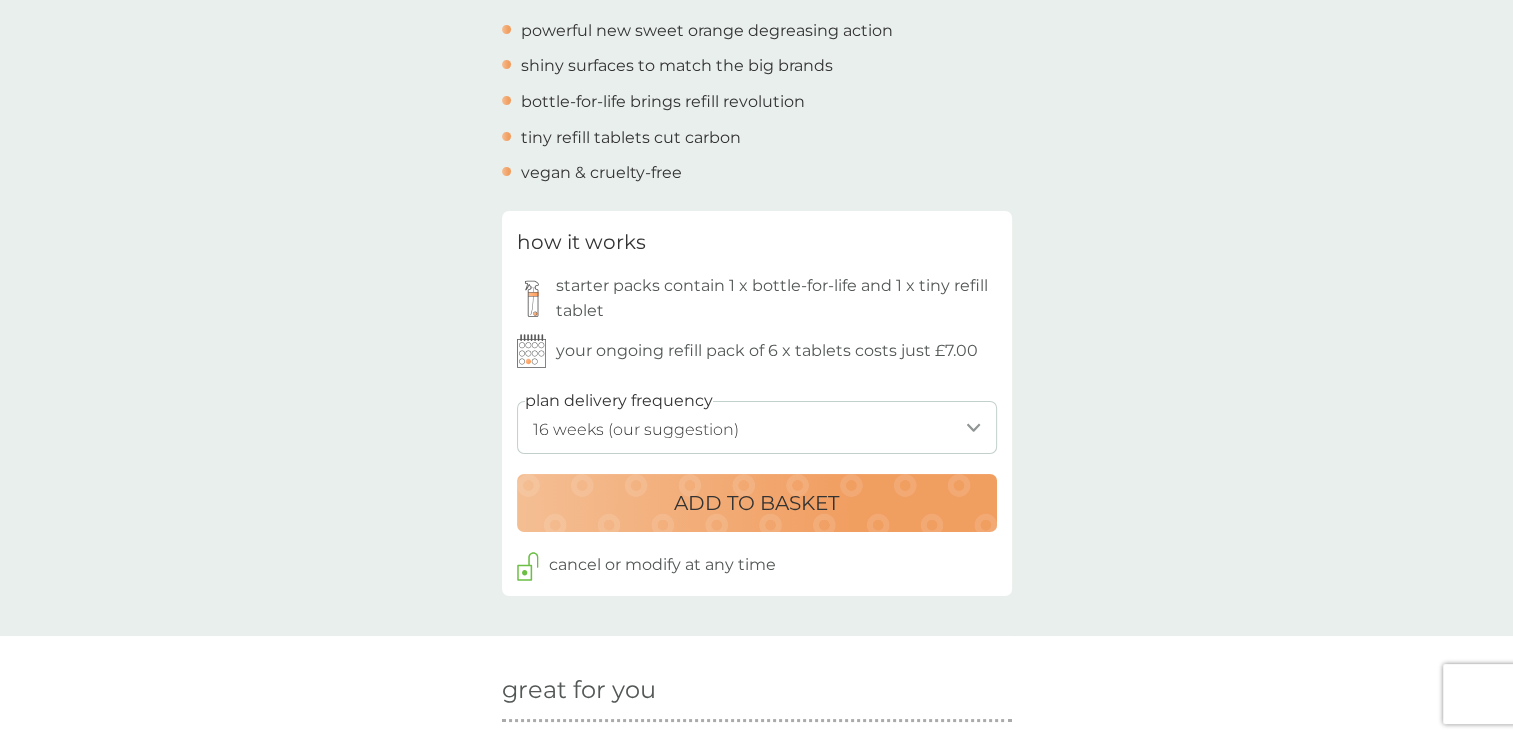 click on "1 week  2 weeks  3 weeks  4 weeks  5 weeks  6 weeks  7 weeks  8 weeks  9 weeks  10 weeks  11 weeks  12 weeks  13 weeks  14 weeks  15 weeks  16 weeks (our suggestion) 17 weeks  18 weeks  19 weeks  20 weeks  21 weeks  22 weeks  23 weeks  24 weeks  25 weeks  26 weeks  27 weeks  28 weeks  29 weeks  30 weeks  31 weeks  32 weeks  33 weeks  34 weeks  35 weeks" at bounding box center (757, 427) 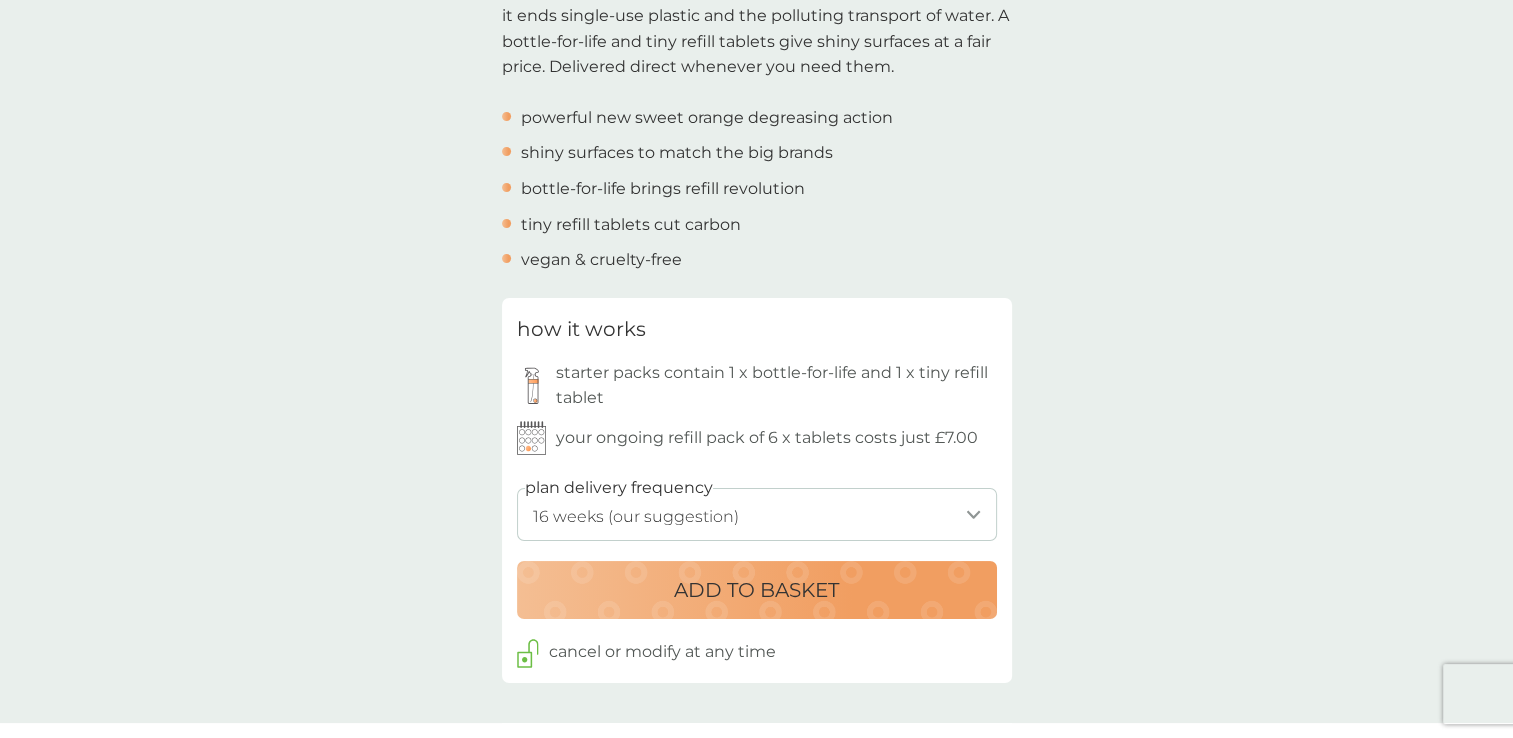 scroll, scrollTop: 0, scrollLeft: 0, axis: both 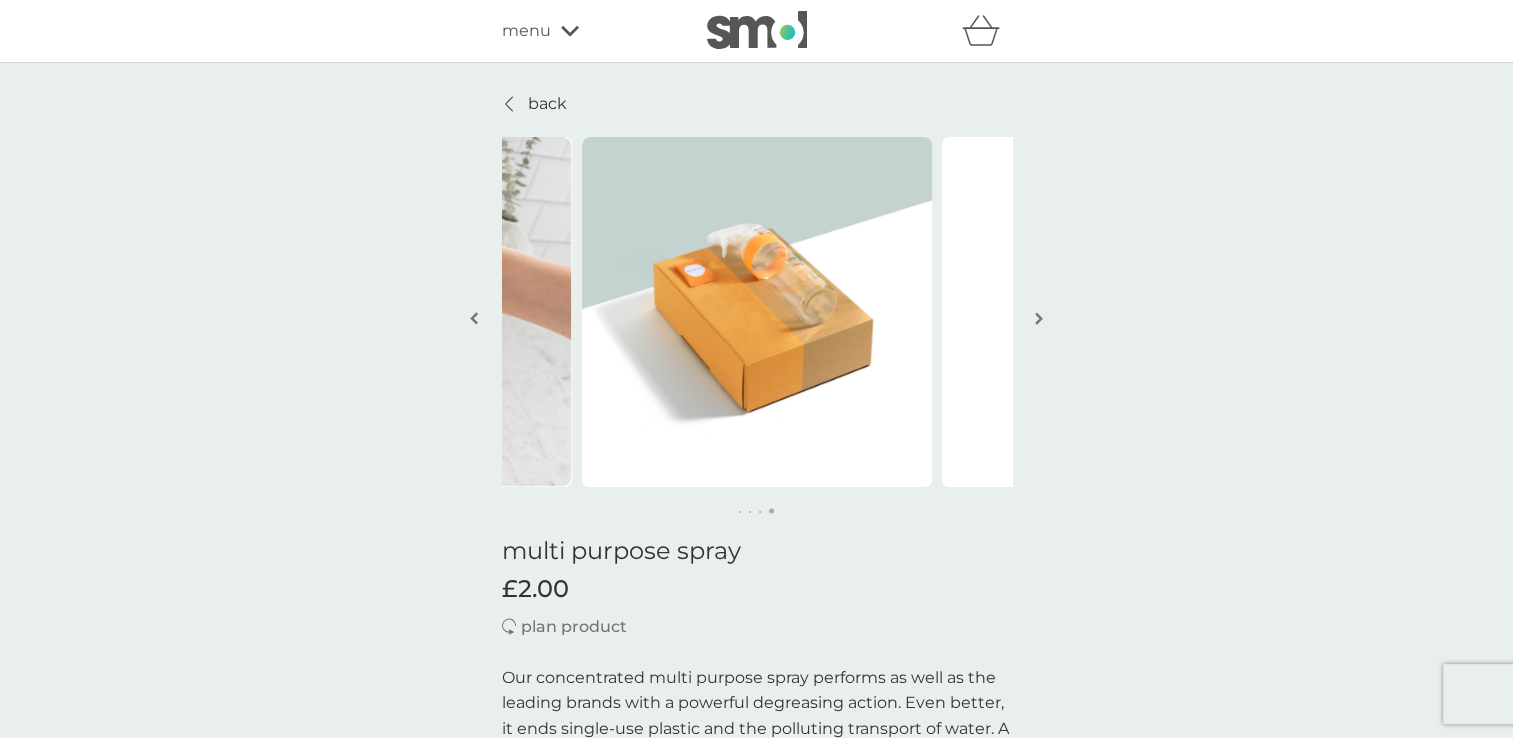 click on "back Fantastic product It cleans as good as any leading brand I have used - Kelly
Fantastic product It cleans as good as any leading brand I have used - Kelly
multi purpose spray £2.00 plan product Our concentrated multi purpose spray performs as well as the leading brands with a powerful degreasing action. Even better, it ends single-use plastic and the polluting transport of water. A bottle-for-life and tiny refill tablets give shiny surfaces at a fair price. Delivered direct whenever you need them. powerful new sweet orange degreasing action shiny surfaces to match the big brands bottle-for-life brings refill revolution tiny refill tablets cut carbon vegan & cruelty-free how it works starter packs contain 1 x bottle-for-life and 1 x tiny refill tablet your ongoing refill pack of 6 x tablets costs just £7.00 plan delivery frequency 1 week  2 weeks  3 weeks  4 weeks  5 weeks  6 weeks  7 weeks  8 weeks  9 weeks  10 weeks  11 weeks  12 weeks  13 weeks  14 weeks  15 weeks  16 weeks (our suggestion) 4.8 / 5" at bounding box center [756, 1449] 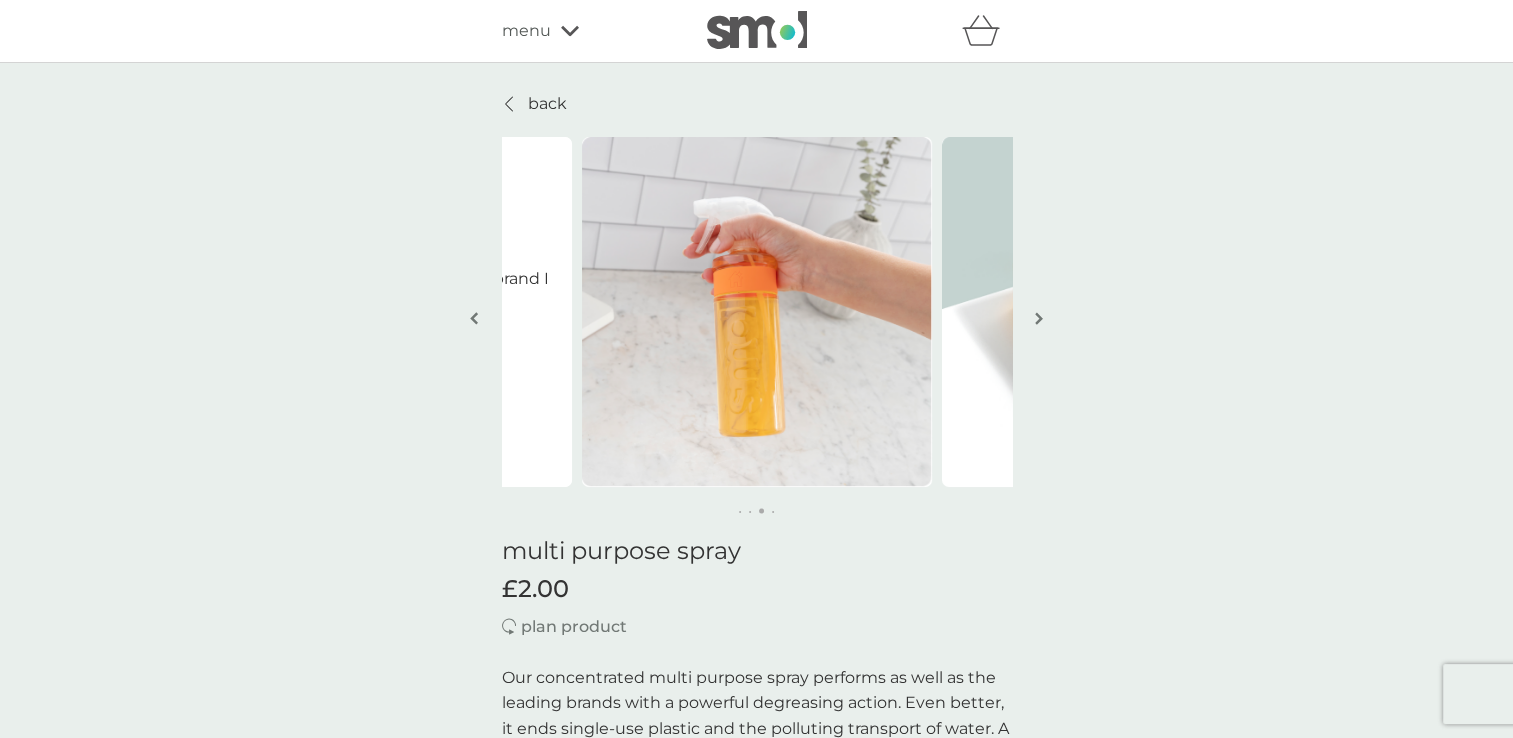 click at bounding box center [474, 320] 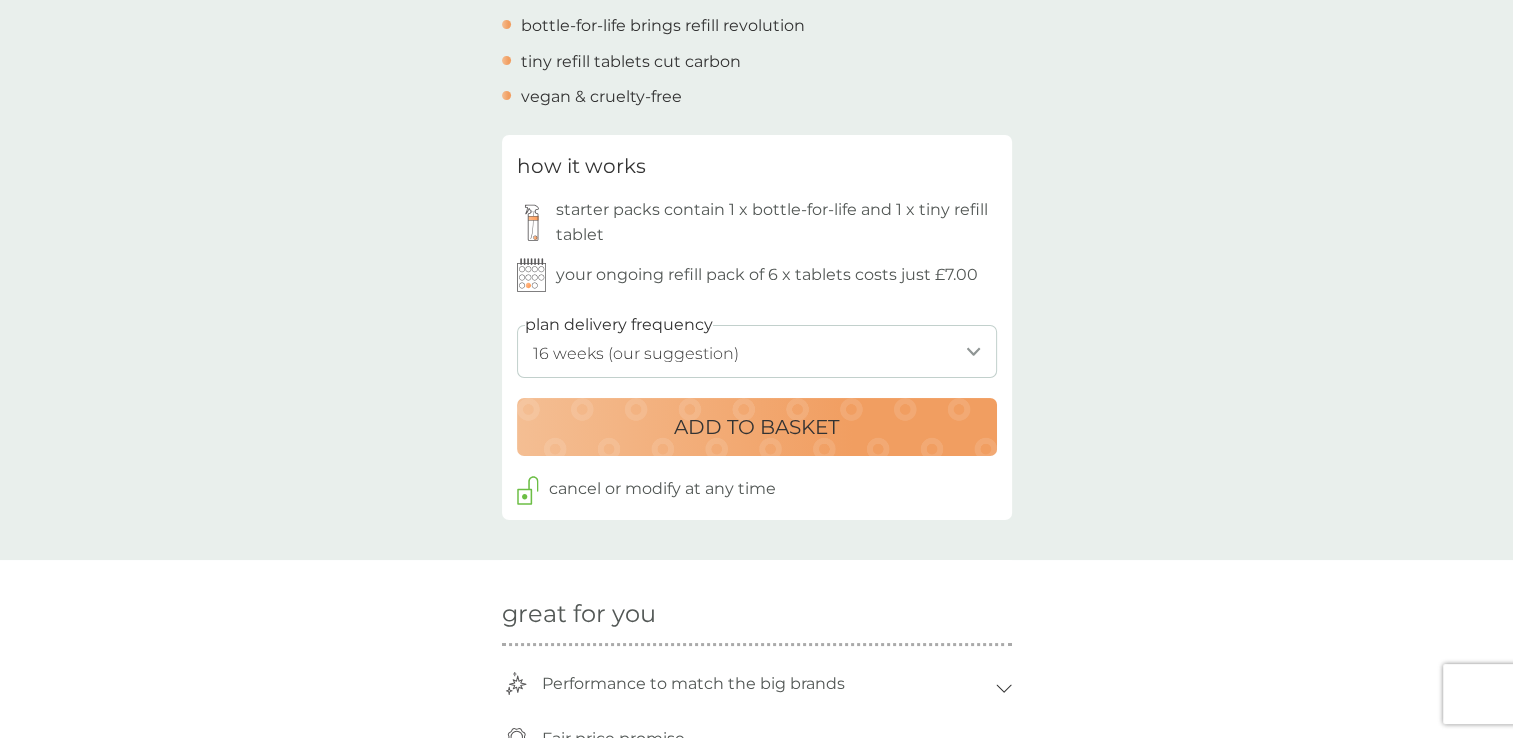 scroll, scrollTop: 900, scrollLeft: 0, axis: vertical 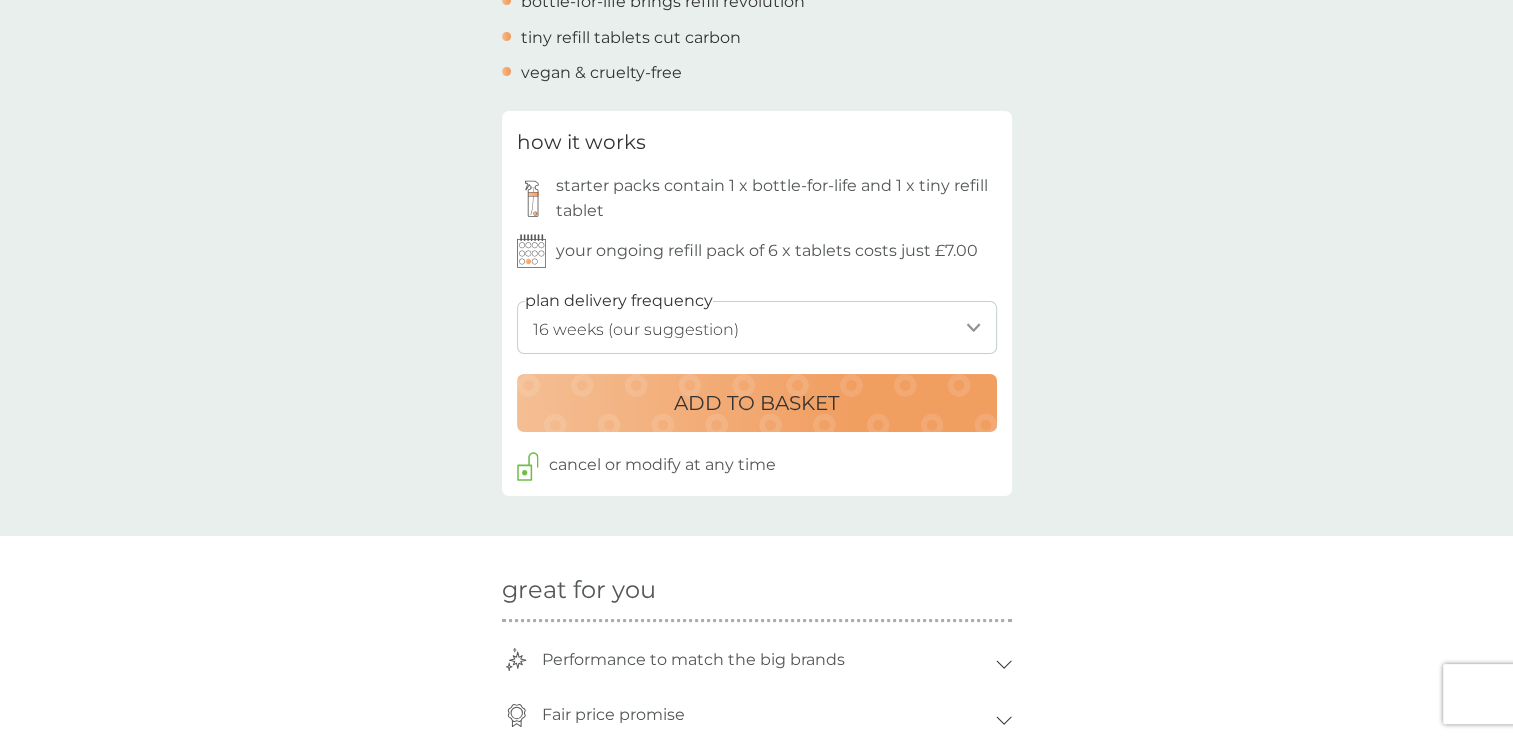 click on "1 week  2 weeks  3 weeks  4 weeks  5 weeks  6 weeks  7 weeks  8 weeks  9 weeks  10 weeks  11 weeks  12 weeks  13 weeks  14 weeks  15 weeks  16 weeks (our suggestion) 17 weeks  18 weeks  19 weeks  20 weeks  21 weeks  22 weeks  23 weeks  24 weeks  25 weeks  26 weeks  27 weeks  28 weeks  29 weeks  30 weeks  31 weeks  32 weeks  33 weeks  34 weeks  35 weeks" at bounding box center (757, 327) 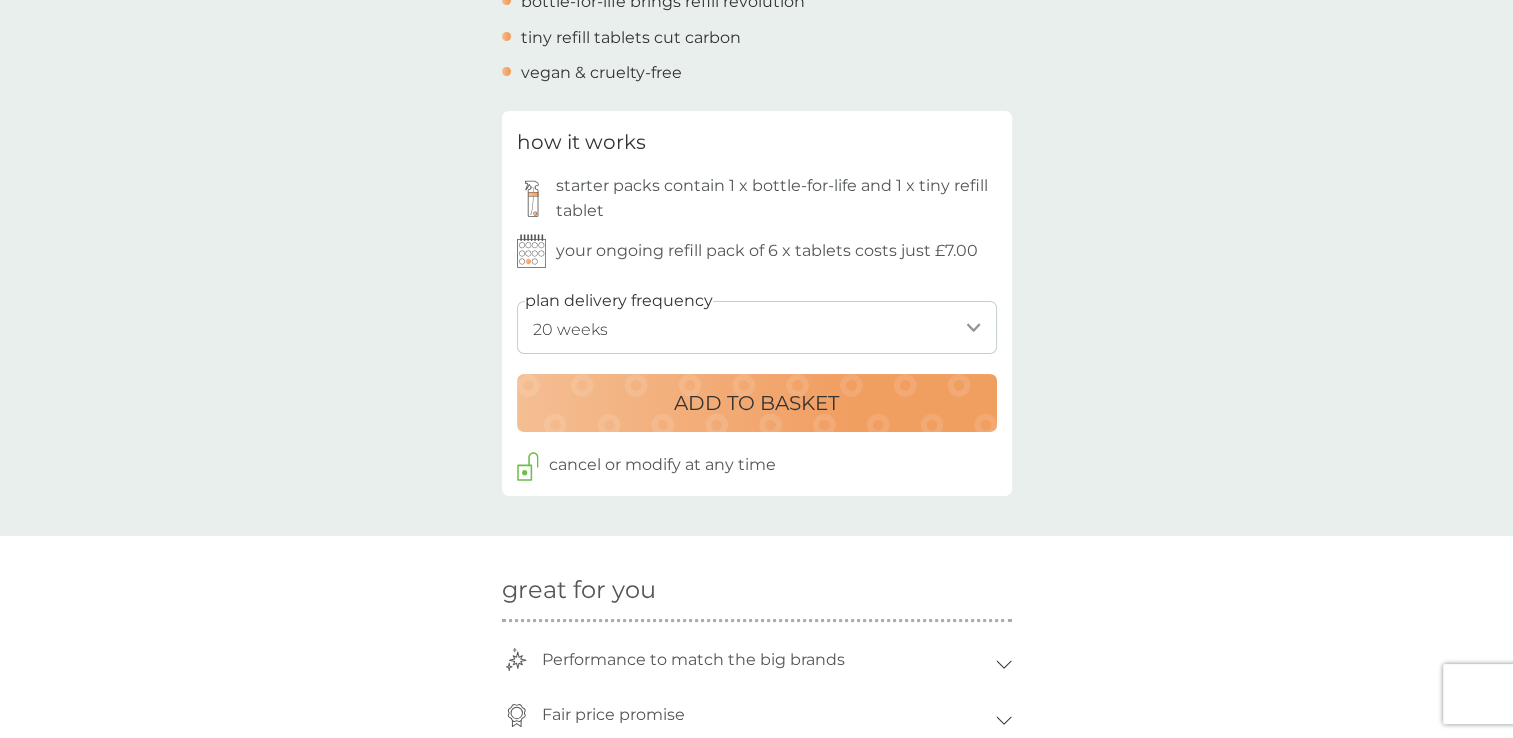 click on "1 week  2 weeks  3 weeks  4 weeks  5 weeks  6 weeks  7 weeks  8 weeks  9 weeks  10 weeks  11 weeks  12 weeks  13 weeks  14 weeks  15 weeks  16 weeks (our suggestion) 17 weeks  18 weeks  19 weeks  20 weeks  21 weeks  22 weeks  23 weeks  24 weeks  25 weeks  26 weeks  27 weeks  28 weeks  29 weeks  30 weeks  31 weeks  32 weeks  33 weeks  34 weeks  35 weeks" at bounding box center (757, 327) 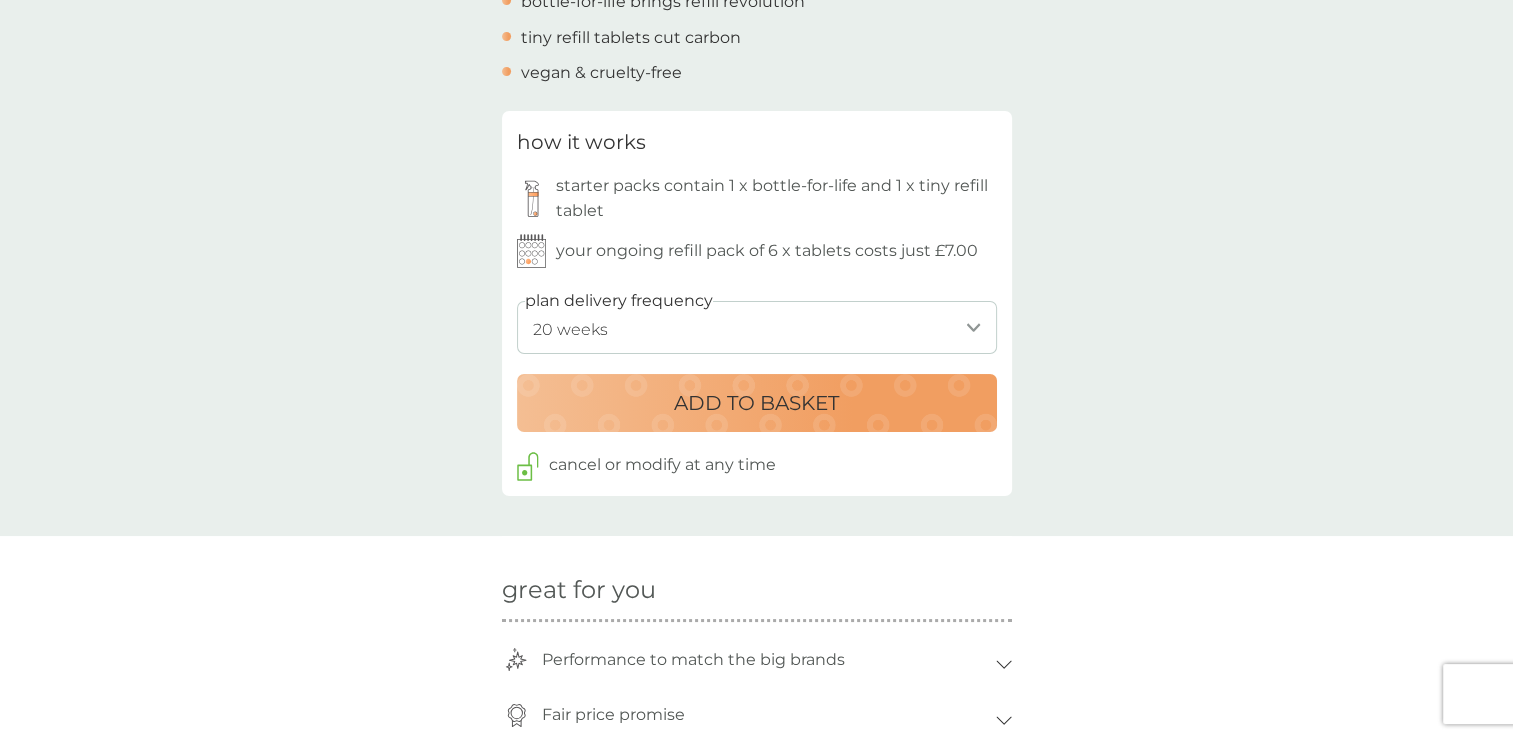 click on "ADD TO BASKET" at bounding box center (756, 403) 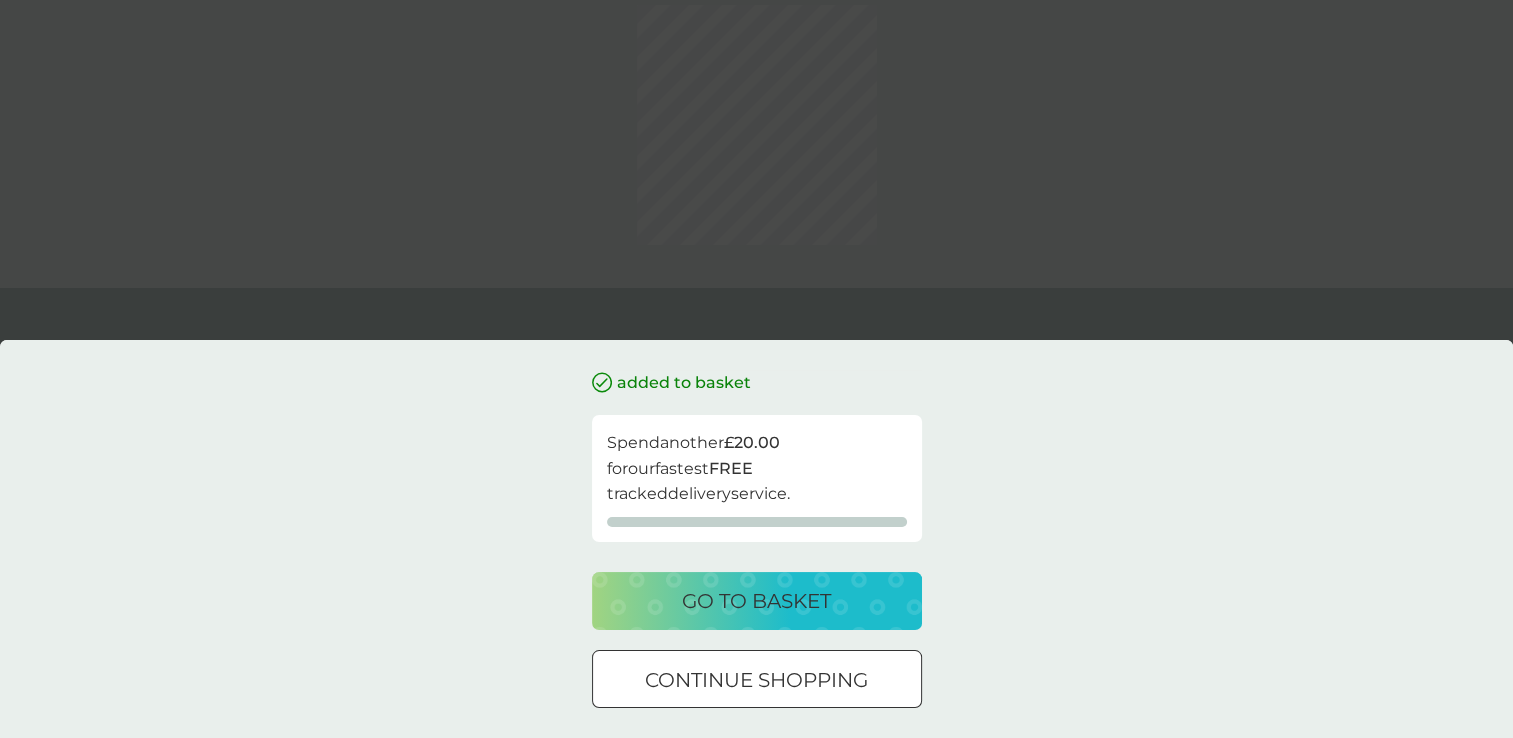 scroll, scrollTop: 0, scrollLeft: 0, axis: both 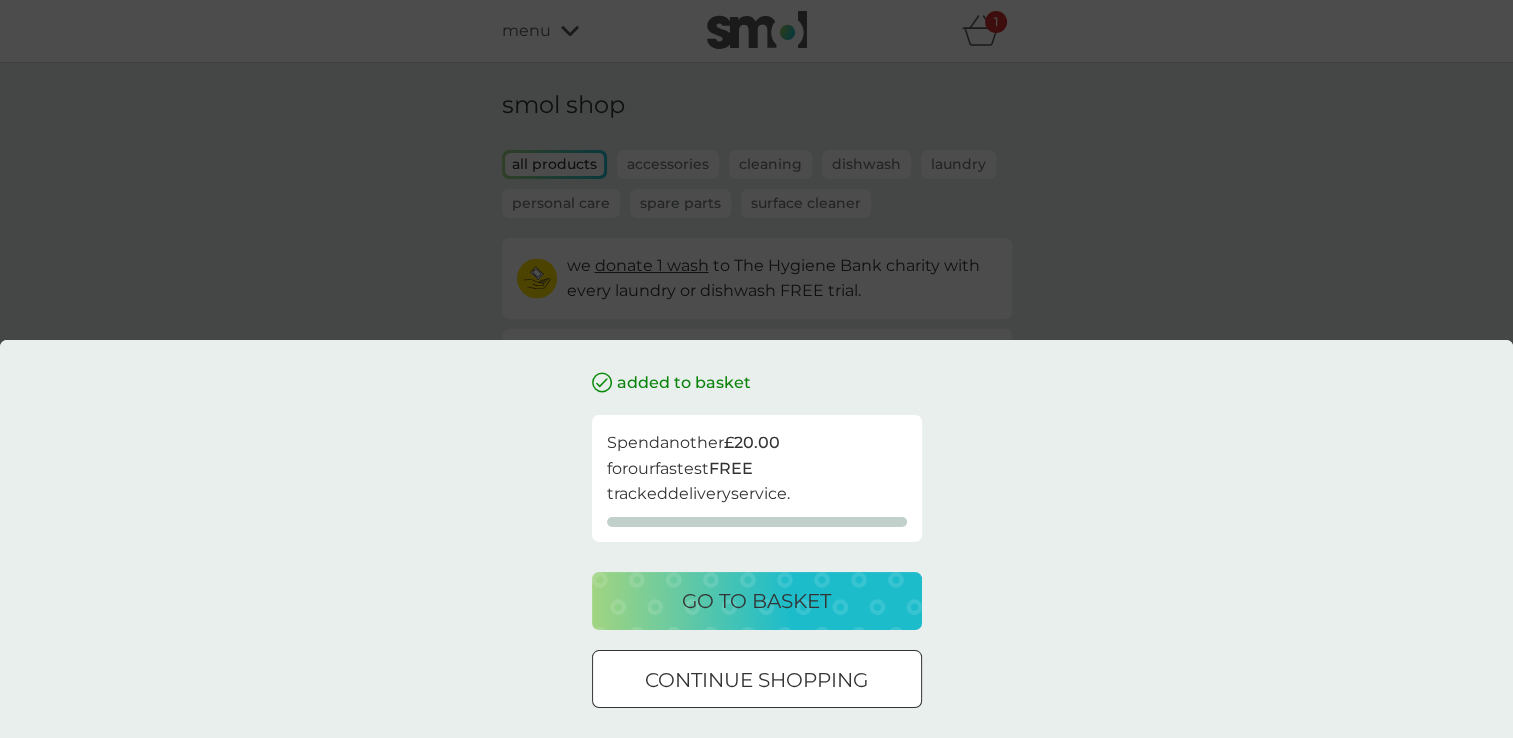 click at bounding box center [757, 680] 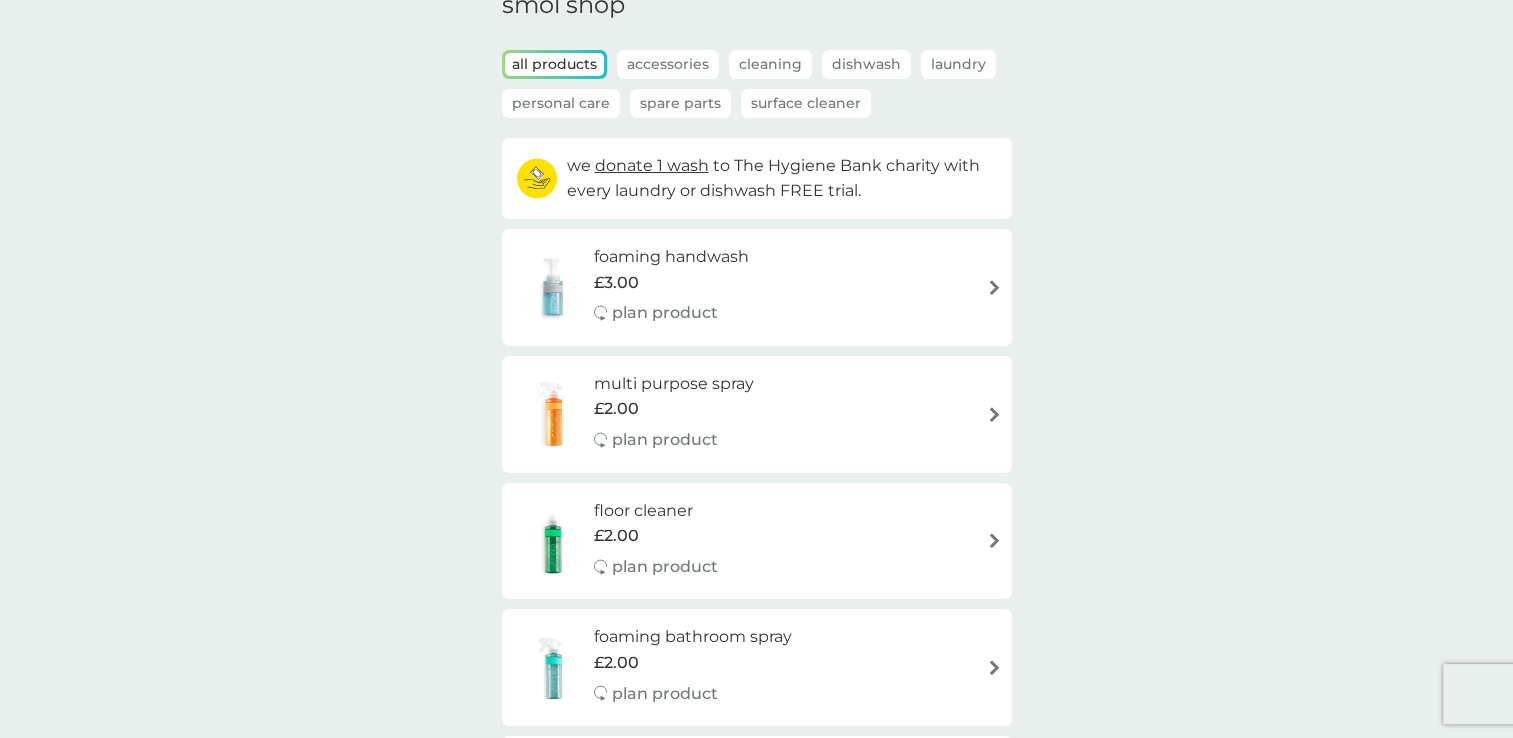 scroll, scrollTop: 0, scrollLeft: 0, axis: both 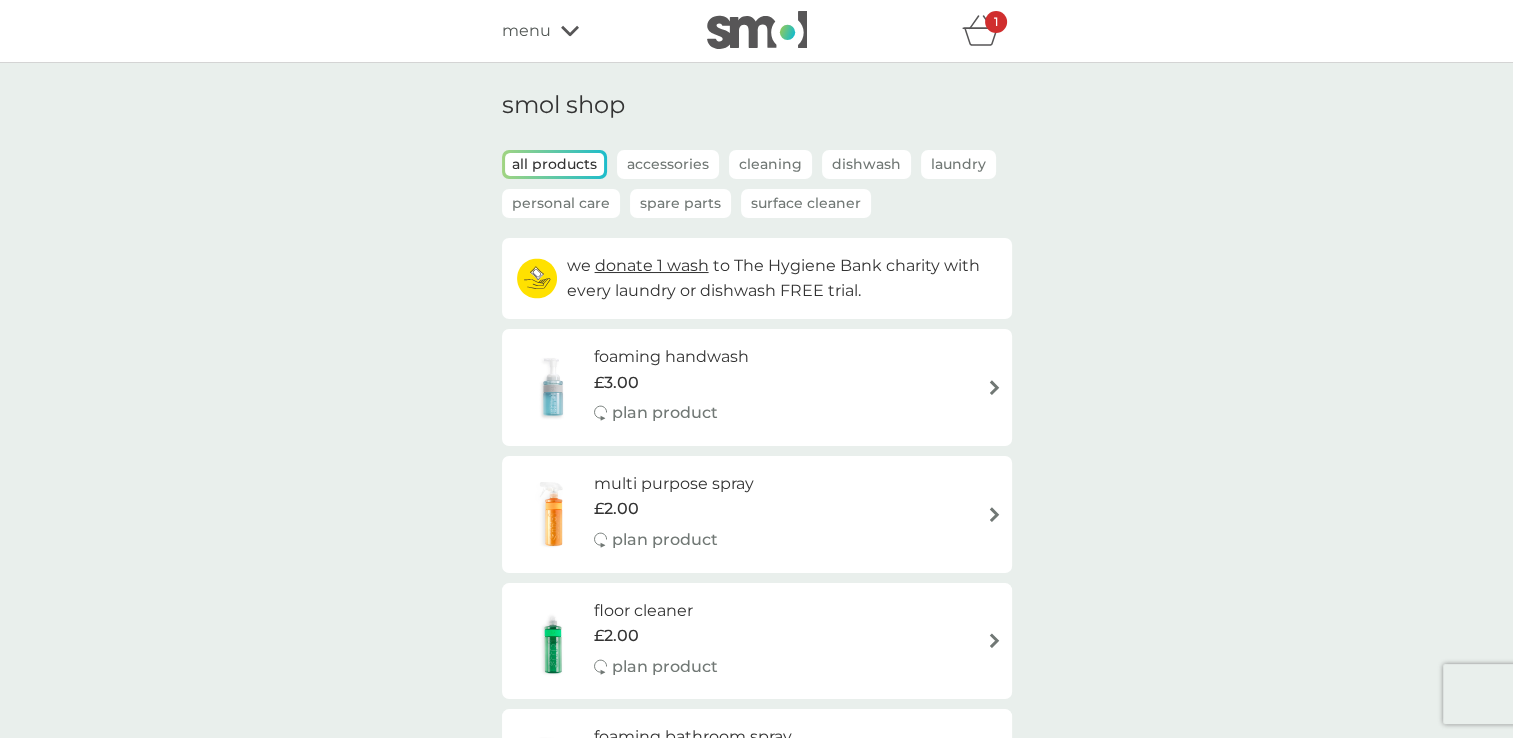 click on "menu" at bounding box center [526, 31] 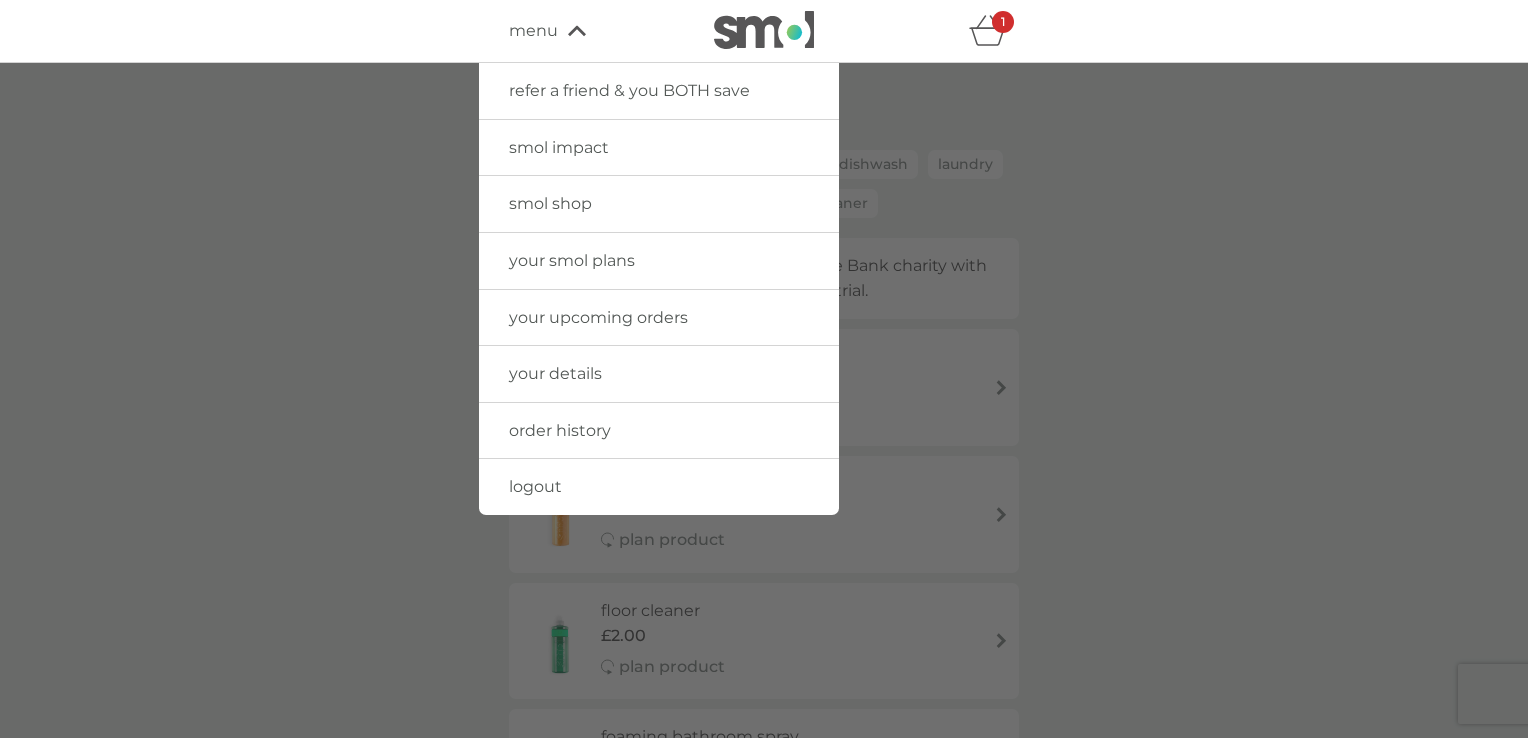 click on "your smol plans" at bounding box center [572, 260] 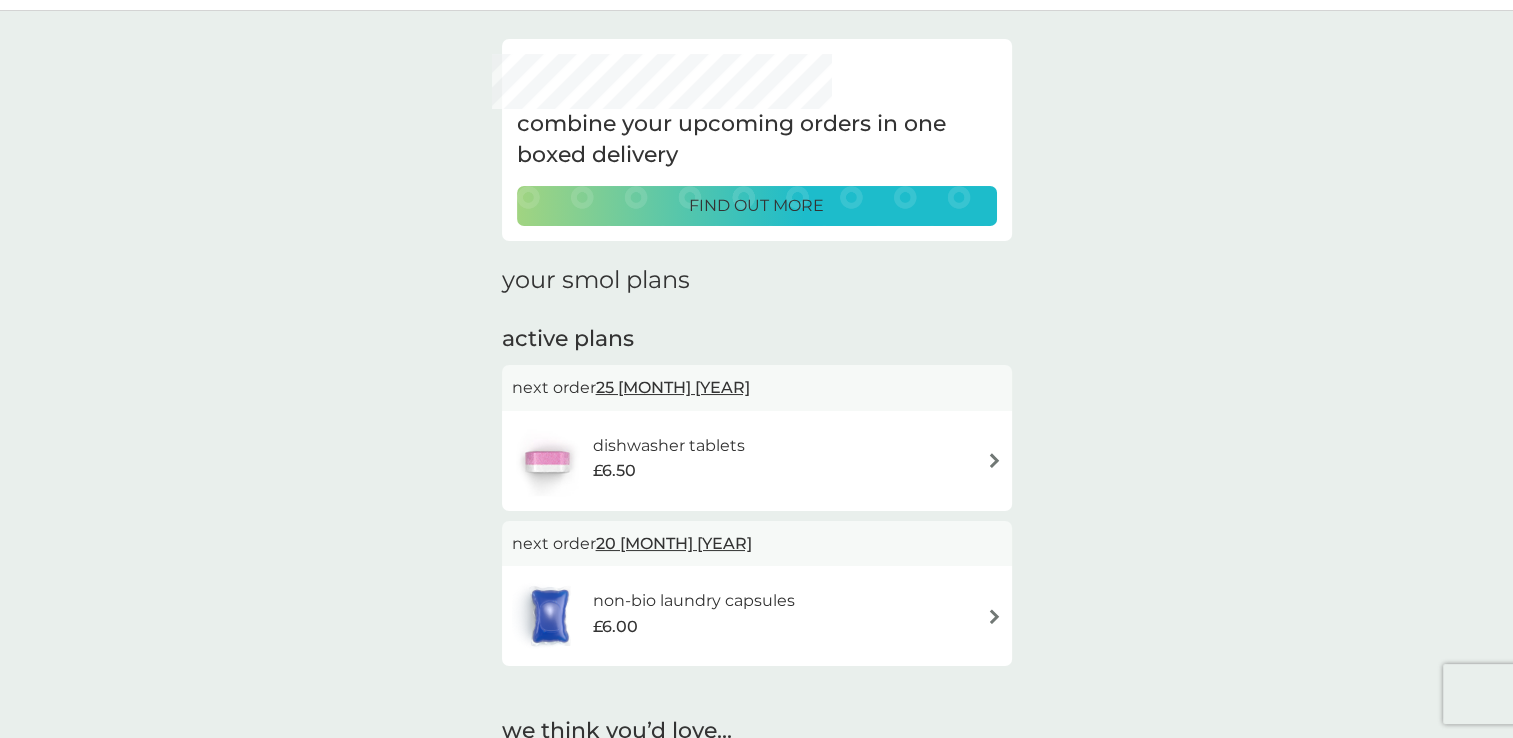scroll, scrollTop: 200, scrollLeft: 0, axis: vertical 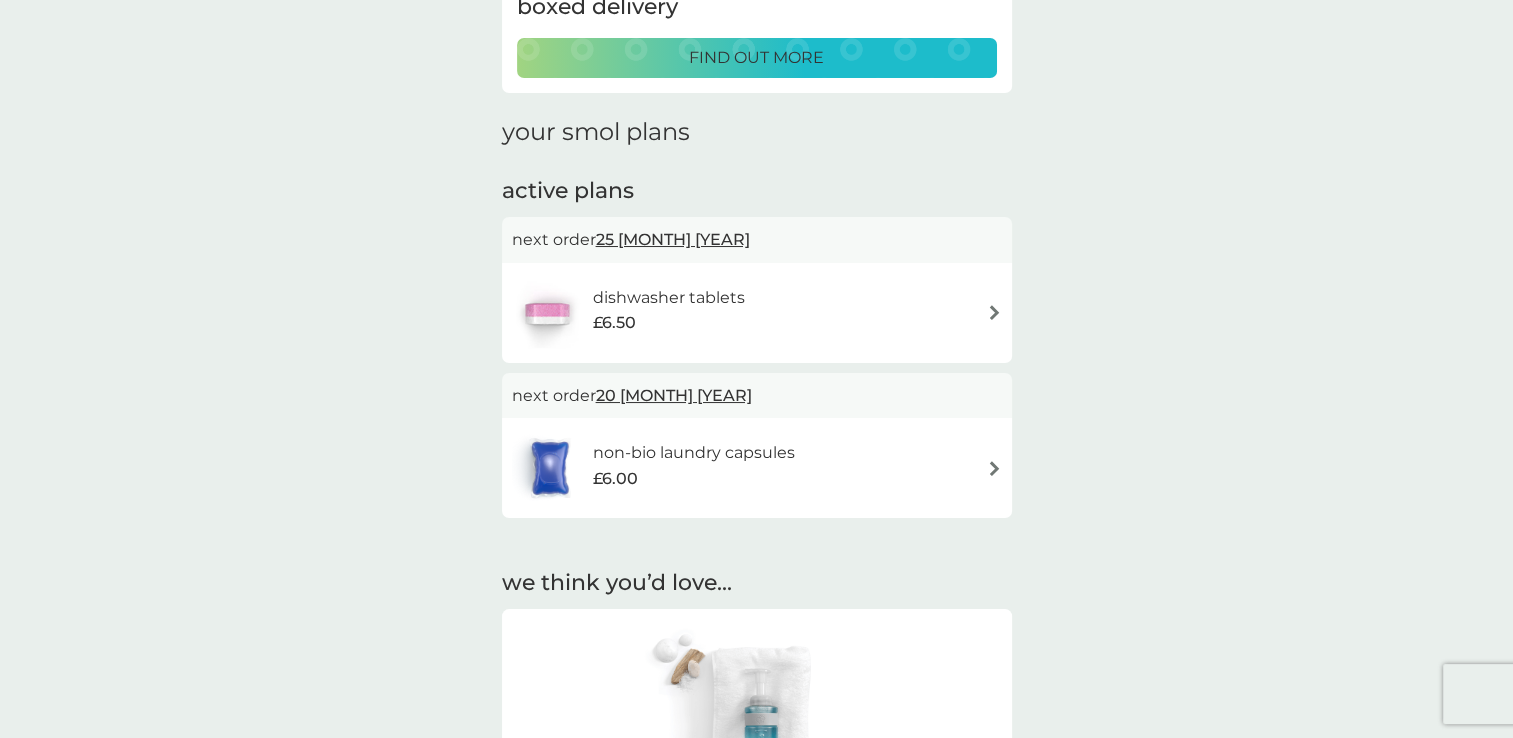 click on "dishwasher tablets" at bounding box center [669, 298] 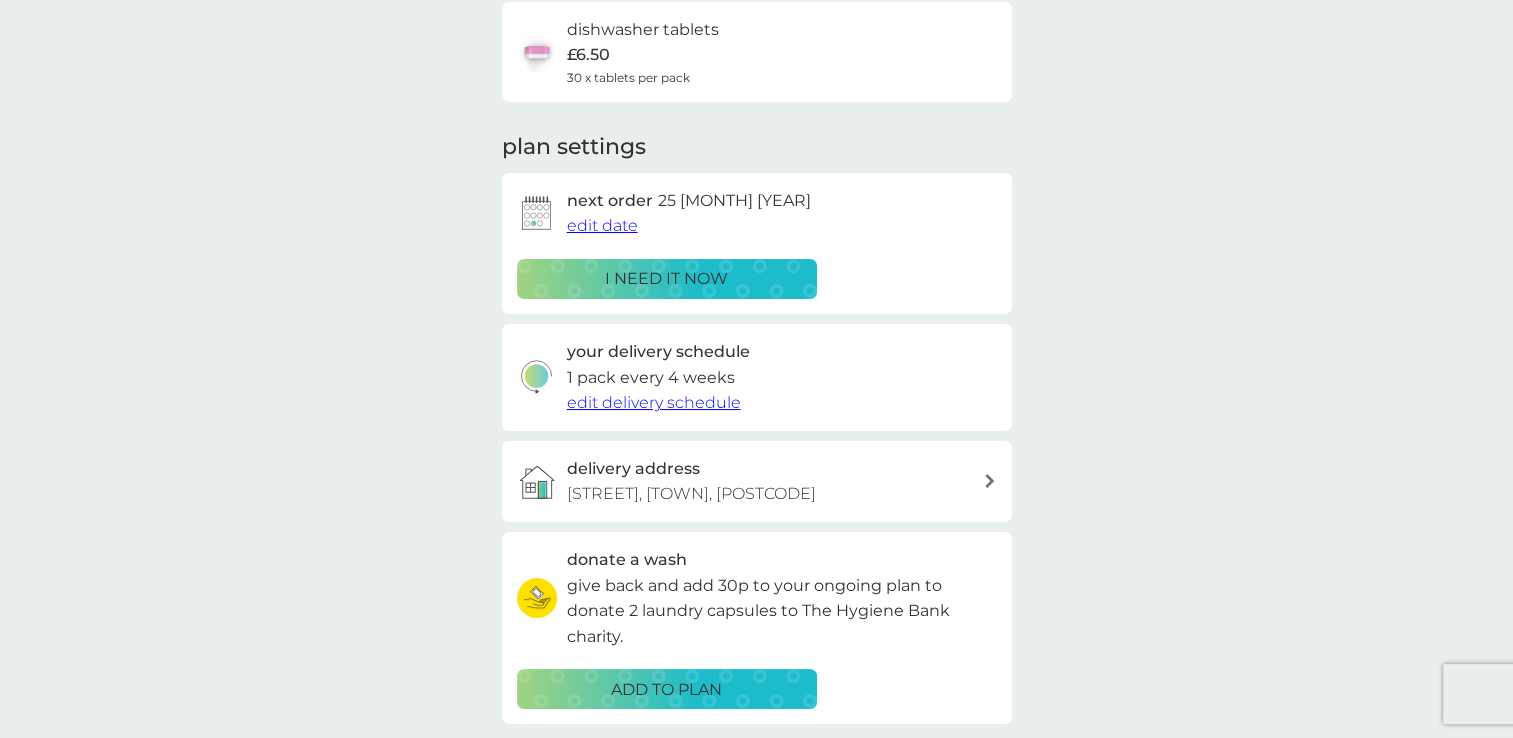 scroll, scrollTop: 200, scrollLeft: 0, axis: vertical 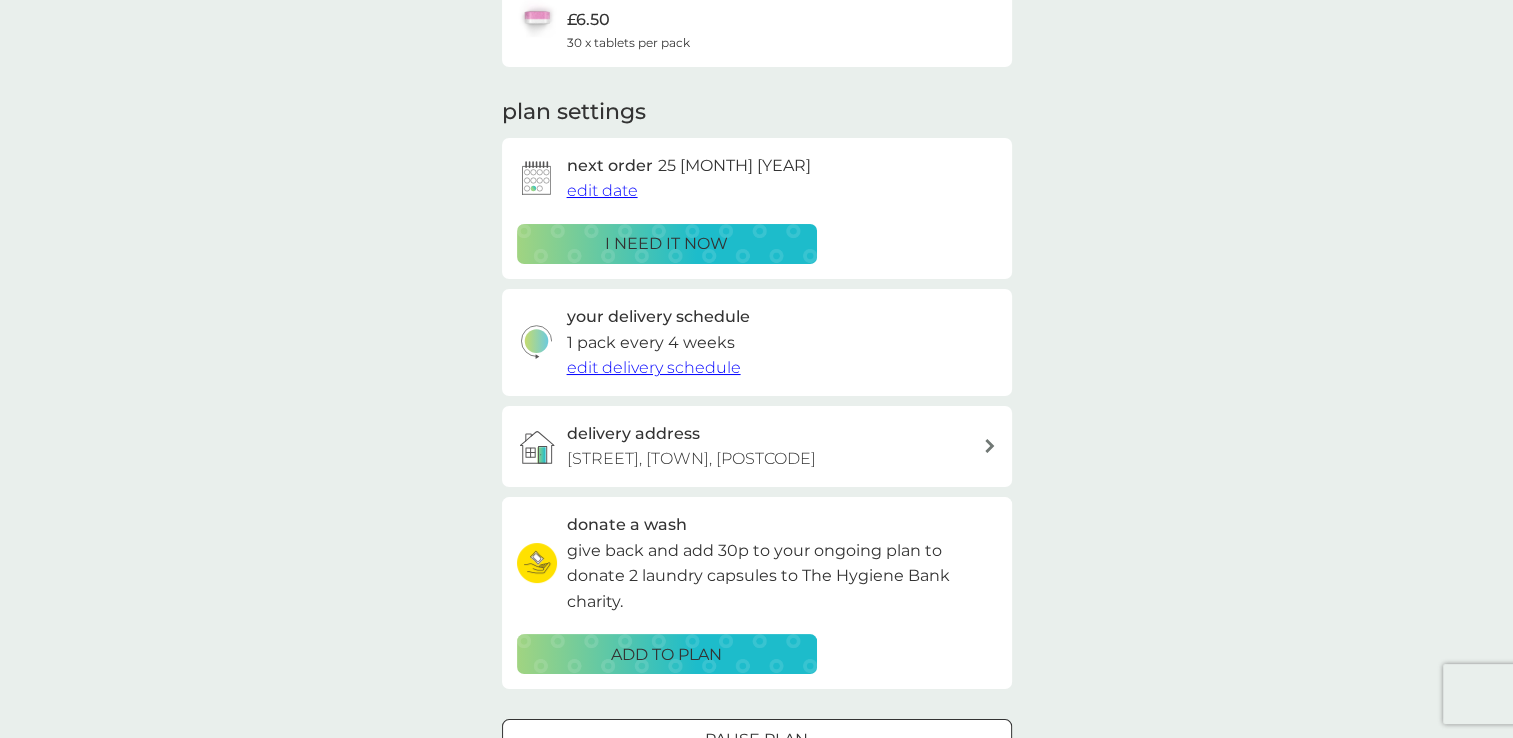 click on "edit delivery schedule" at bounding box center [654, 367] 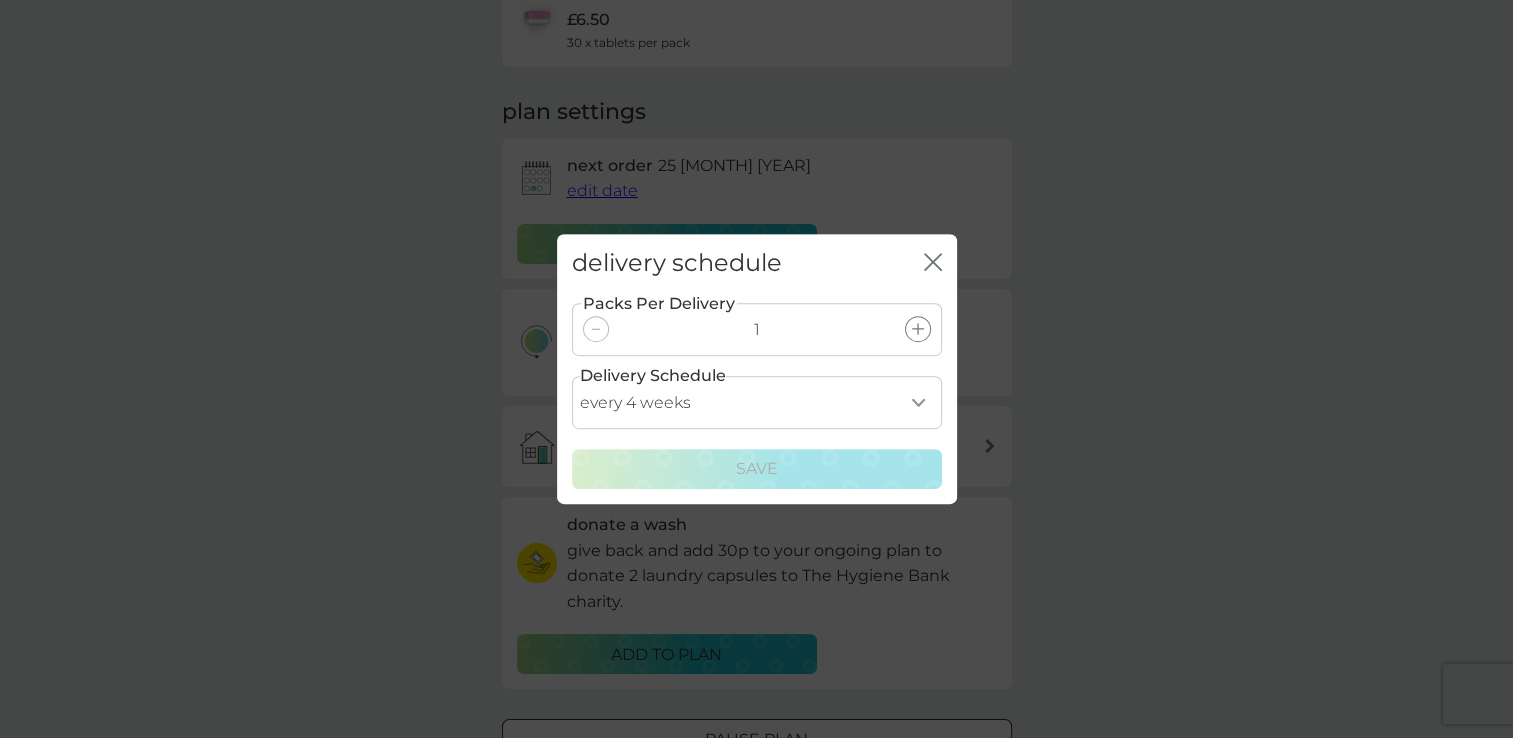 click on "every 1 week every 2 weeks every 3 weeks every 4 weeks every 5 weeks every 6 weeks every 7 weeks every 8 weeks every 9 weeks every 10 weeks every 11 weeks every 12 weeks every 13 weeks every 14 weeks every 15 weeks every 16 weeks every 17 weeks" at bounding box center (757, 402) 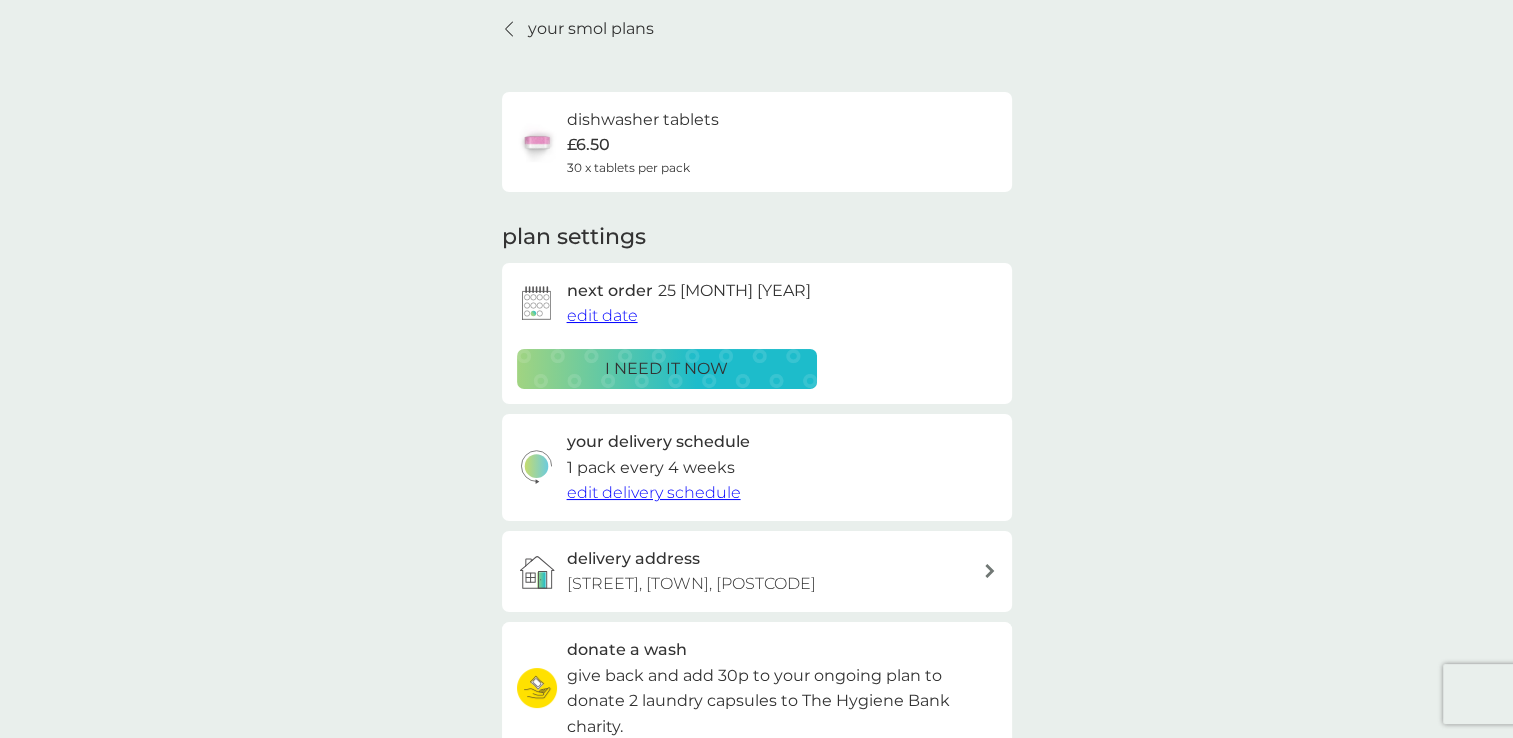 scroll, scrollTop: 0, scrollLeft: 0, axis: both 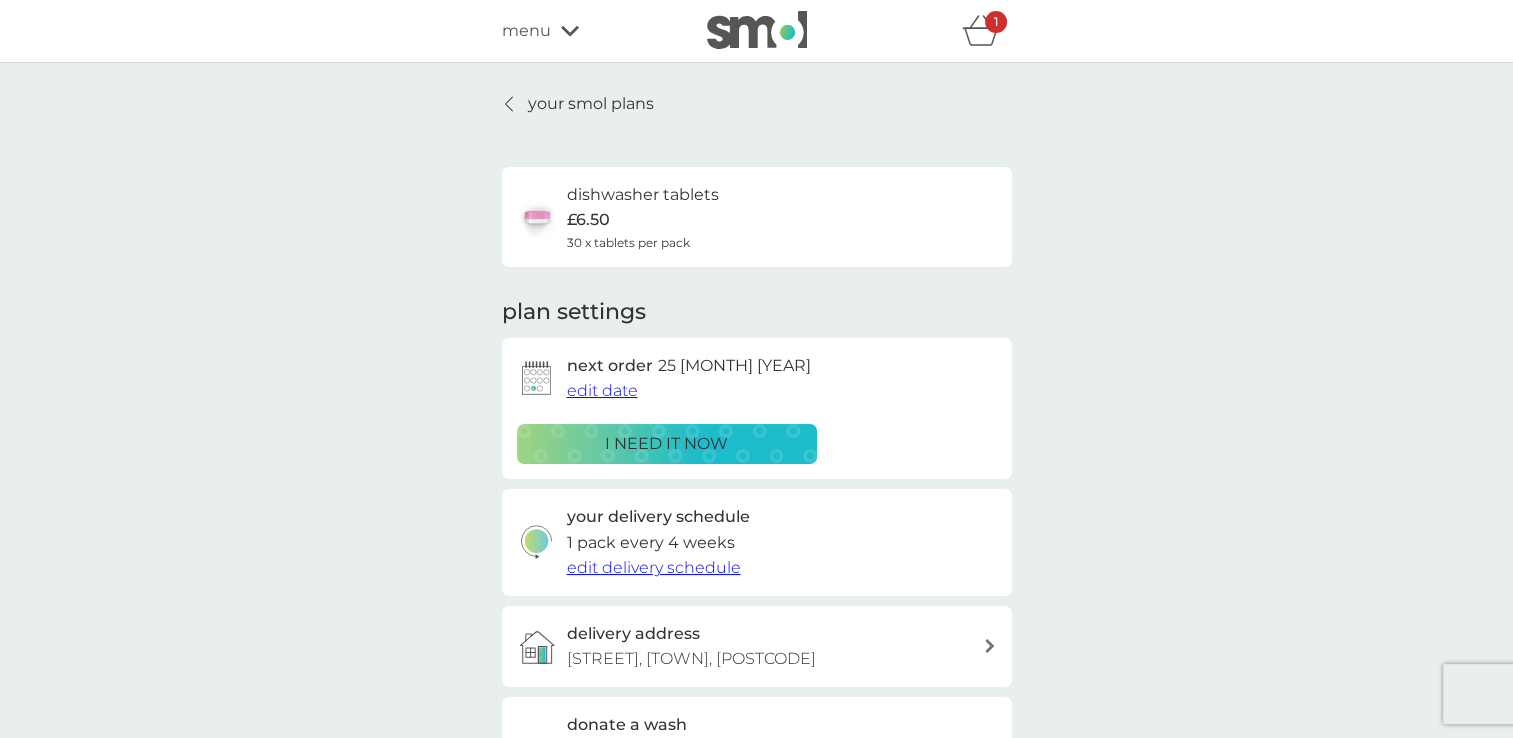 click on "£6.50" at bounding box center [588, 220] 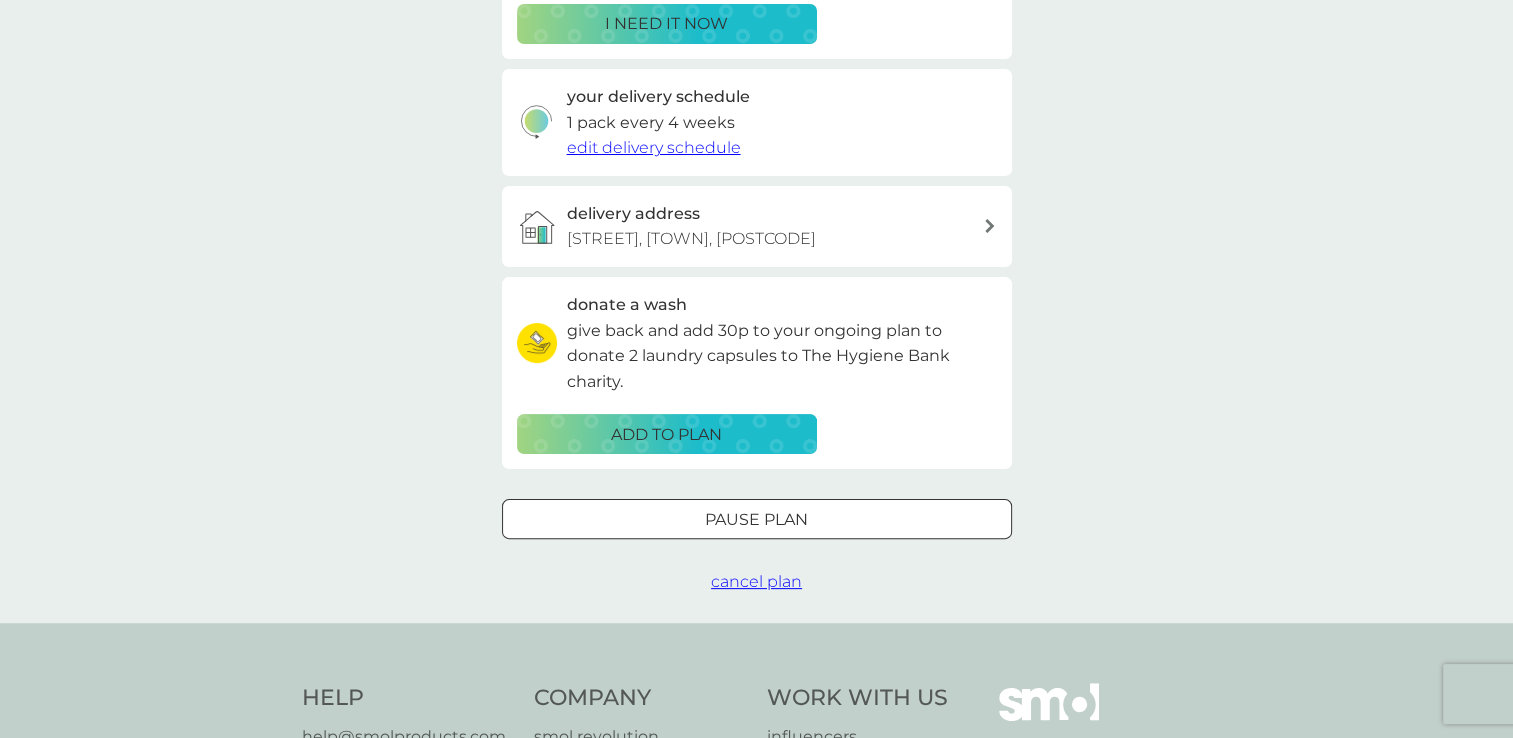 scroll, scrollTop: 500, scrollLeft: 0, axis: vertical 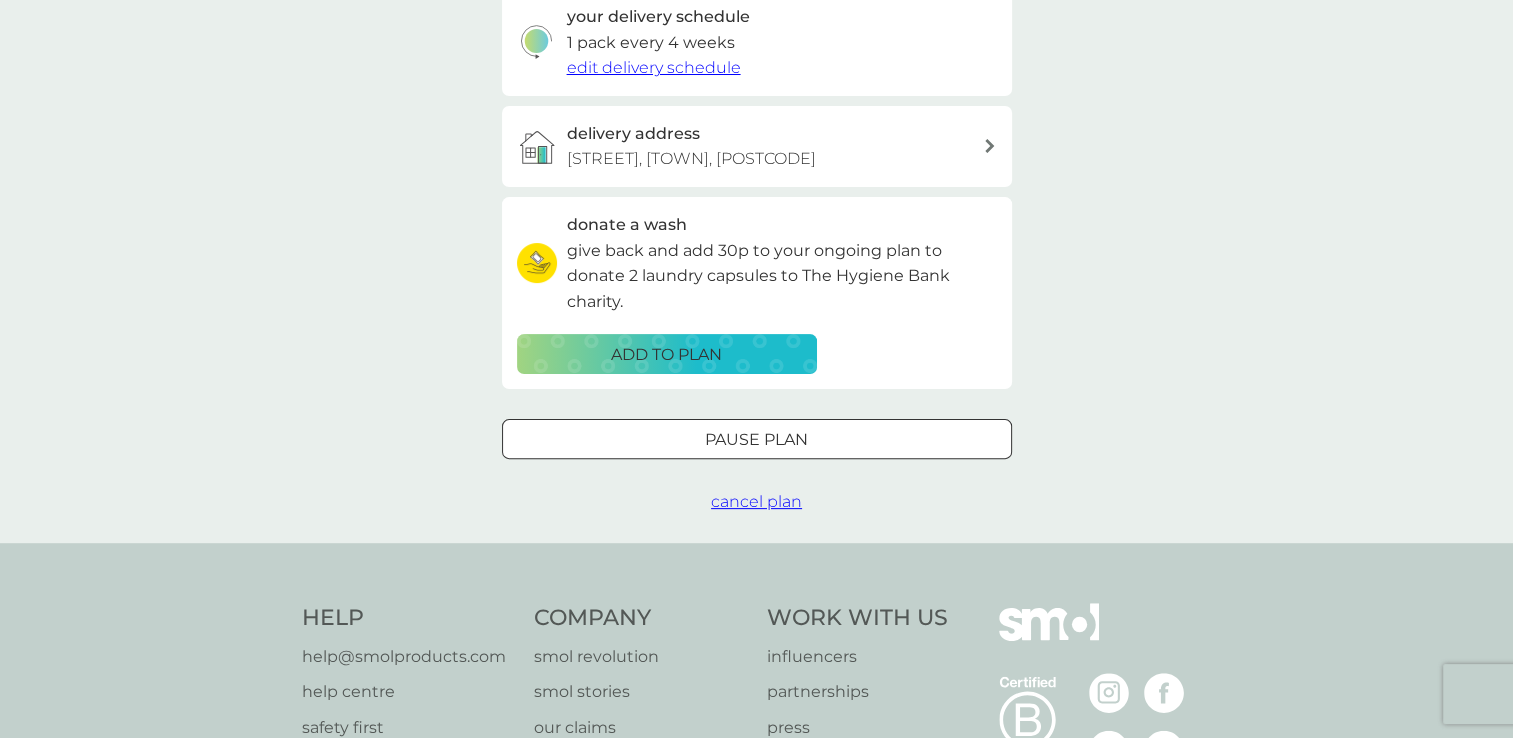 click on "cancel plan" at bounding box center [756, 501] 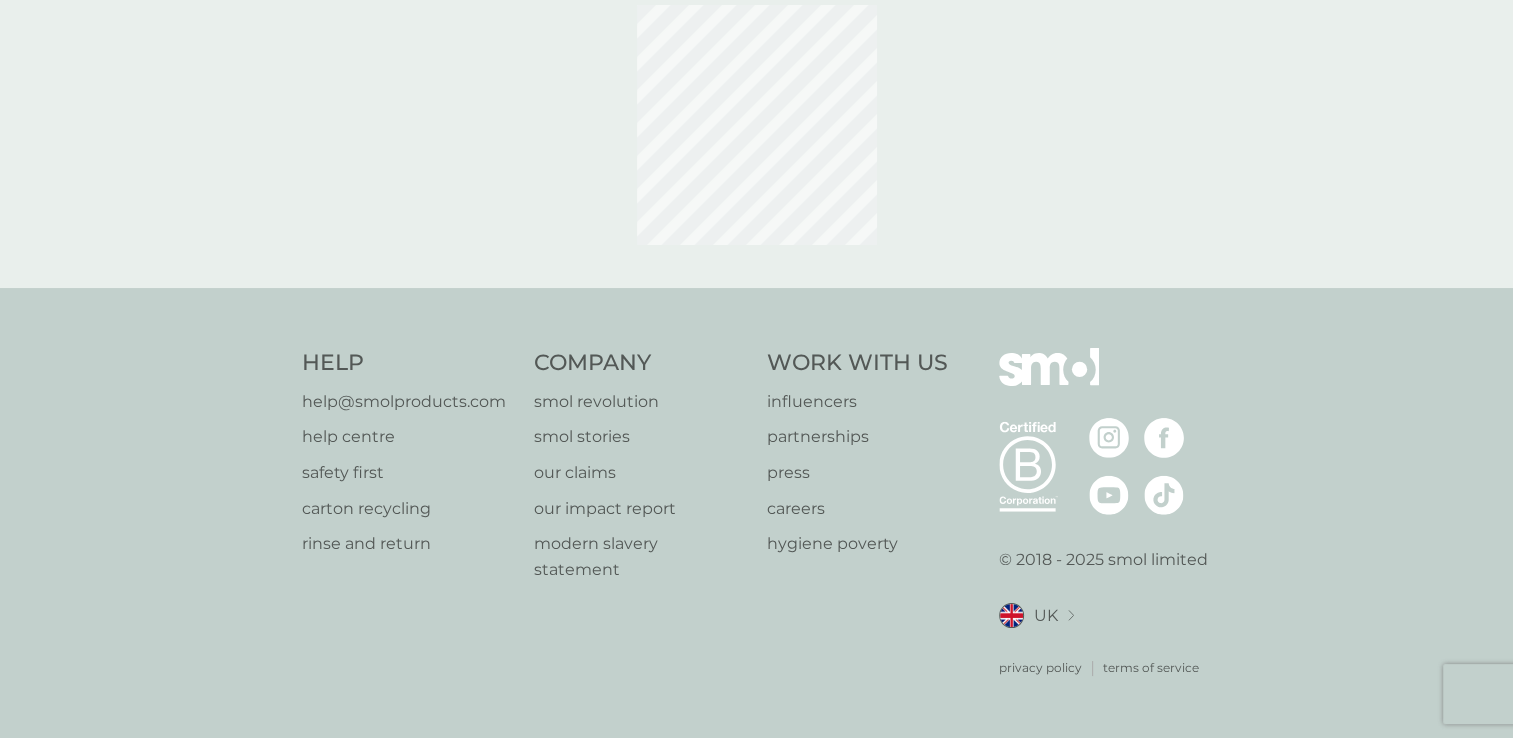 scroll, scrollTop: 0, scrollLeft: 0, axis: both 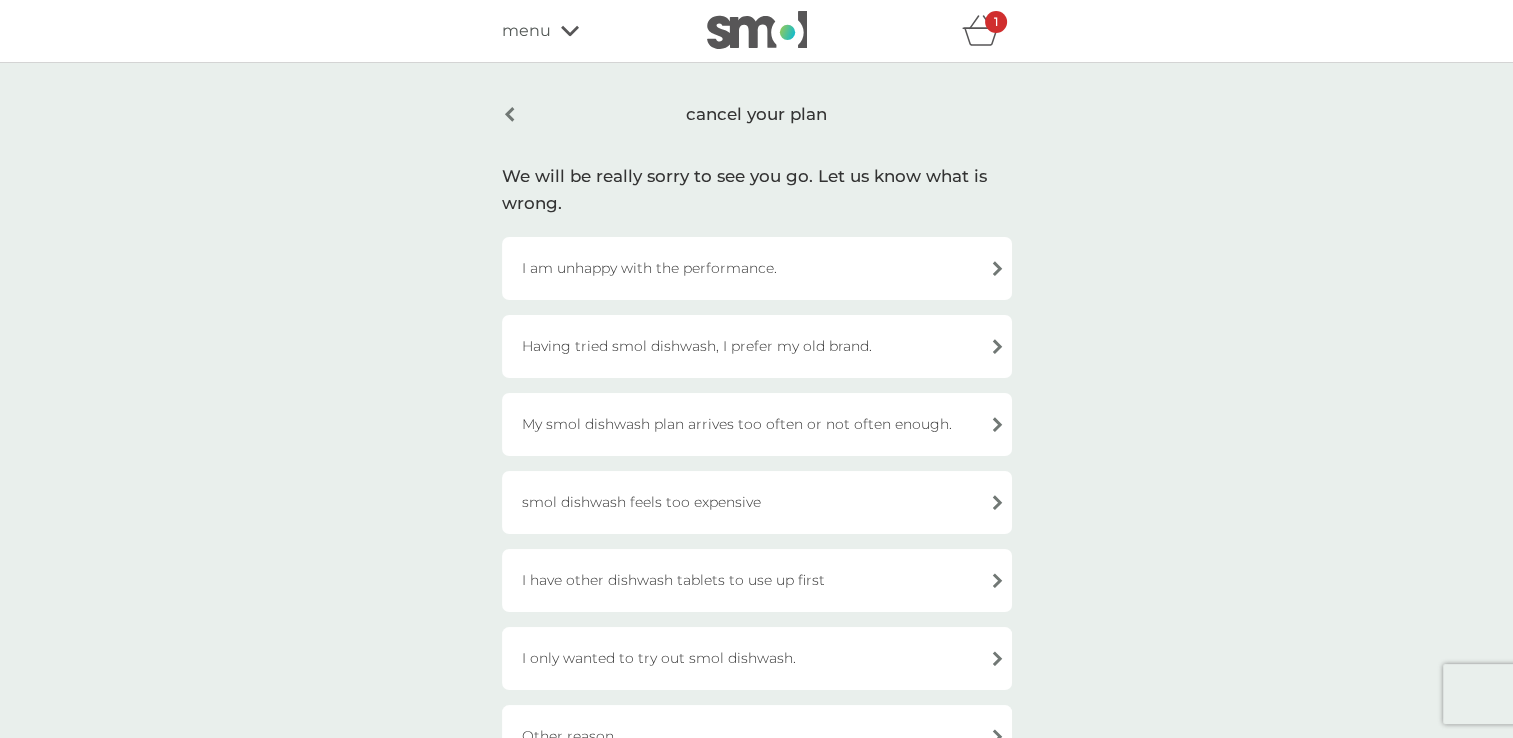 click on "Having tried smol dishwash, I prefer my old brand." at bounding box center [757, 346] 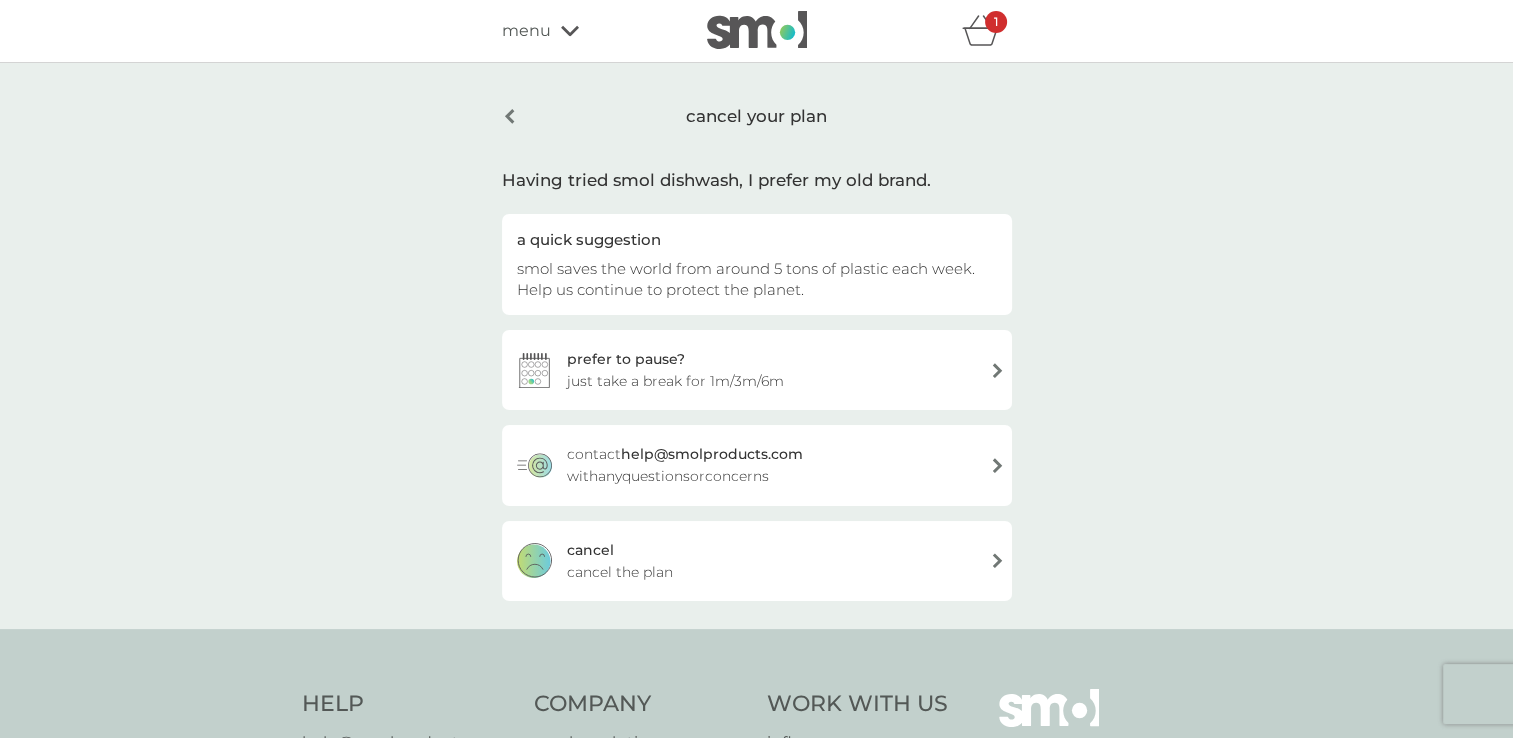click on "cancel your plan" at bounding box center (757, 116) 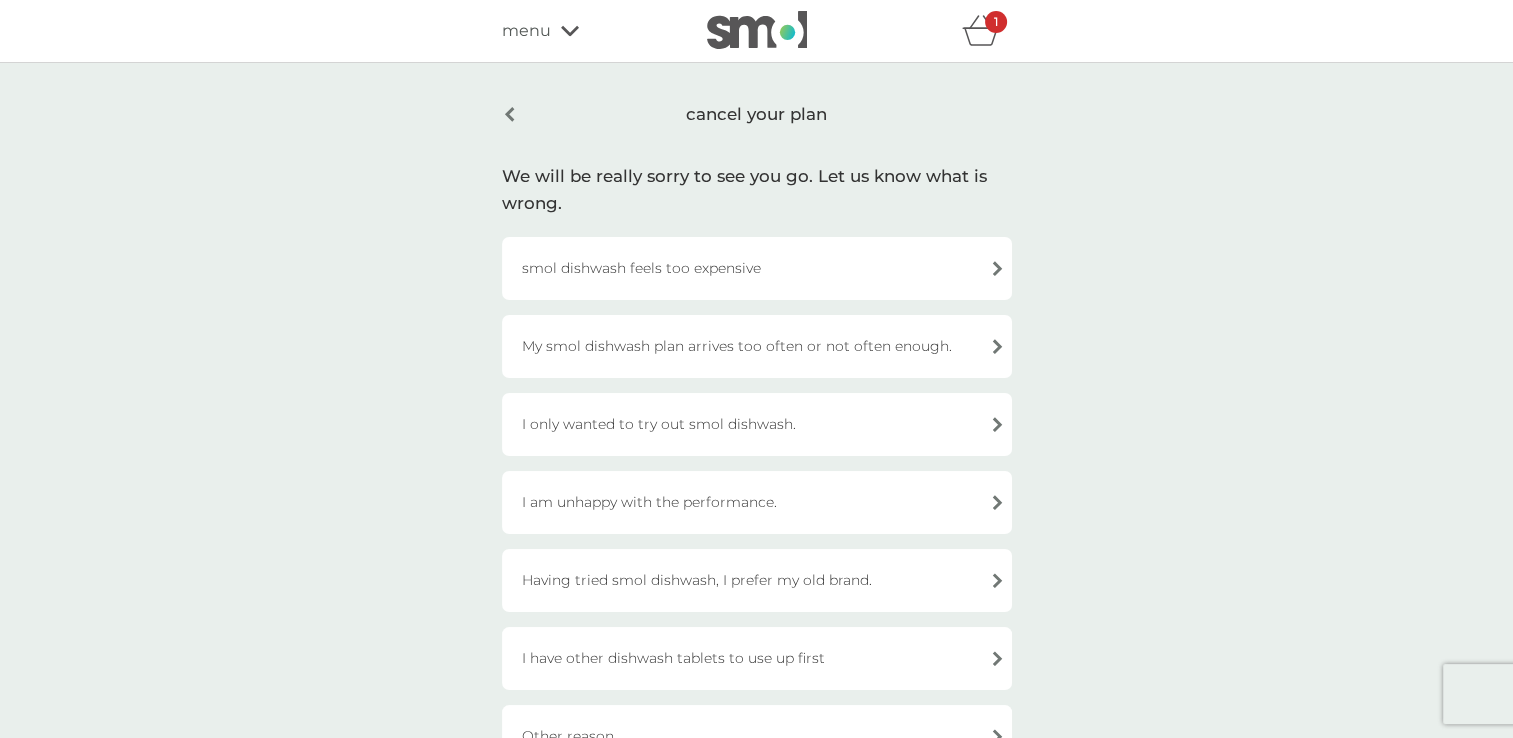 click on "cancel your plan" at bounding box center [757, 114] 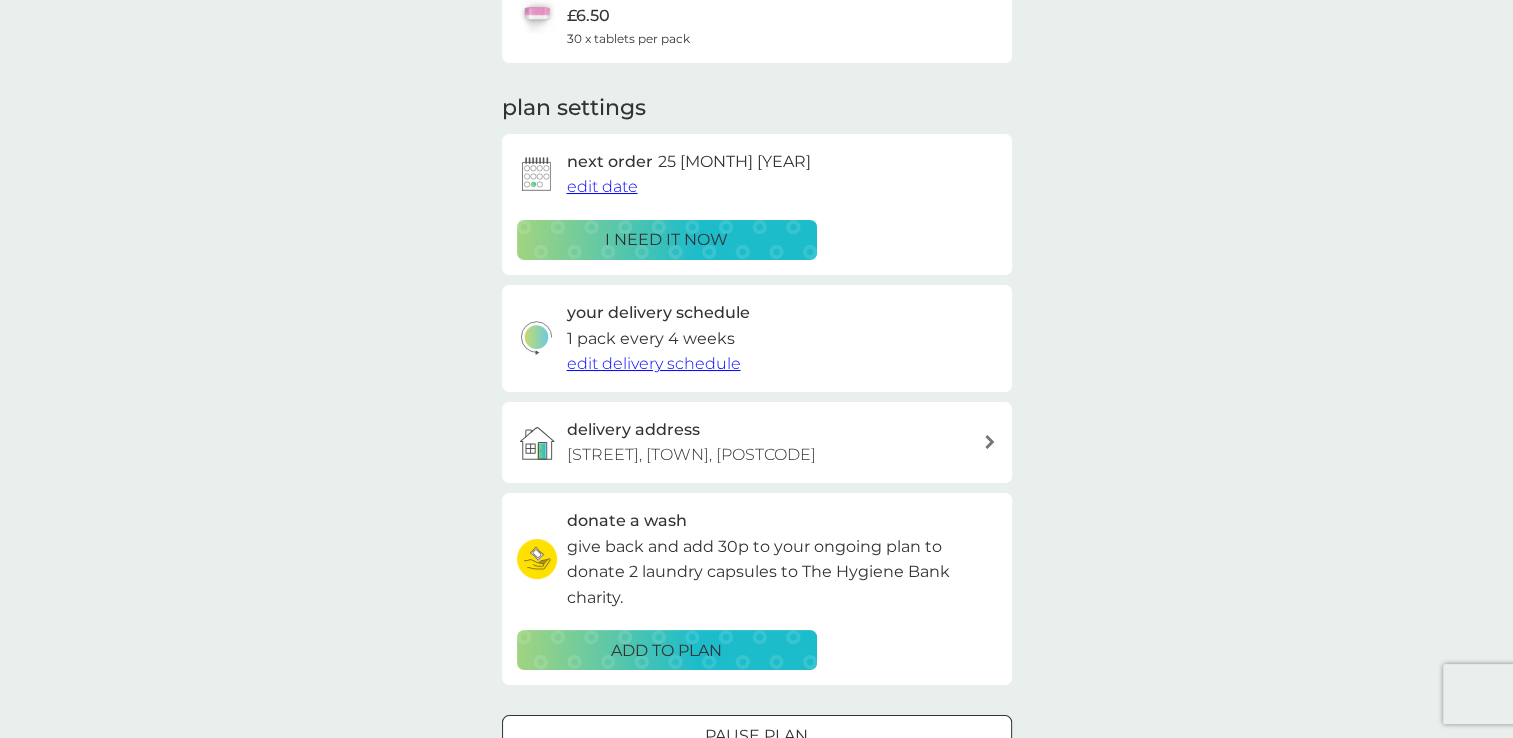 scroll, scrollTop: 300, scrollLeft: 0, axis: vertical 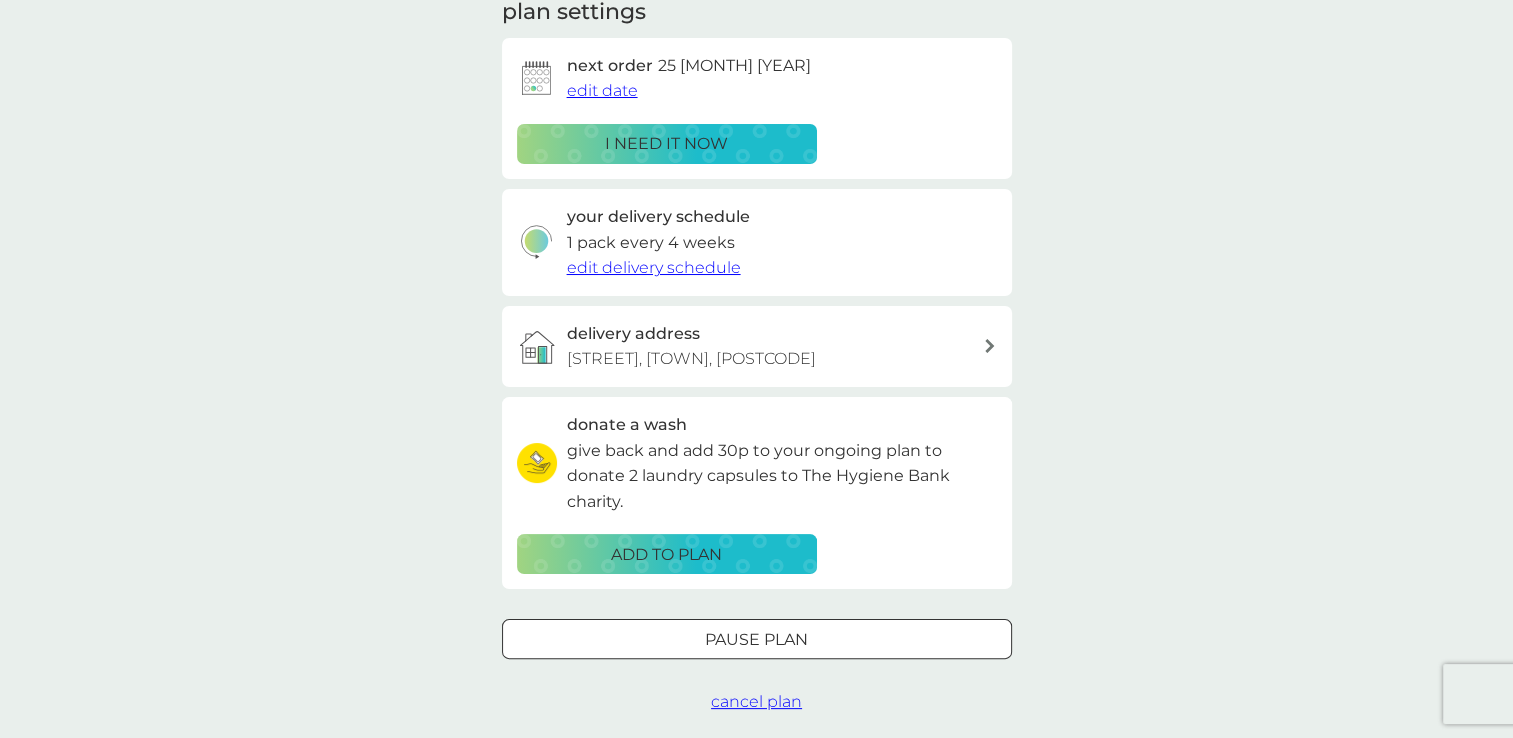 click on "Pause plan" at bounding box center (756, 640) 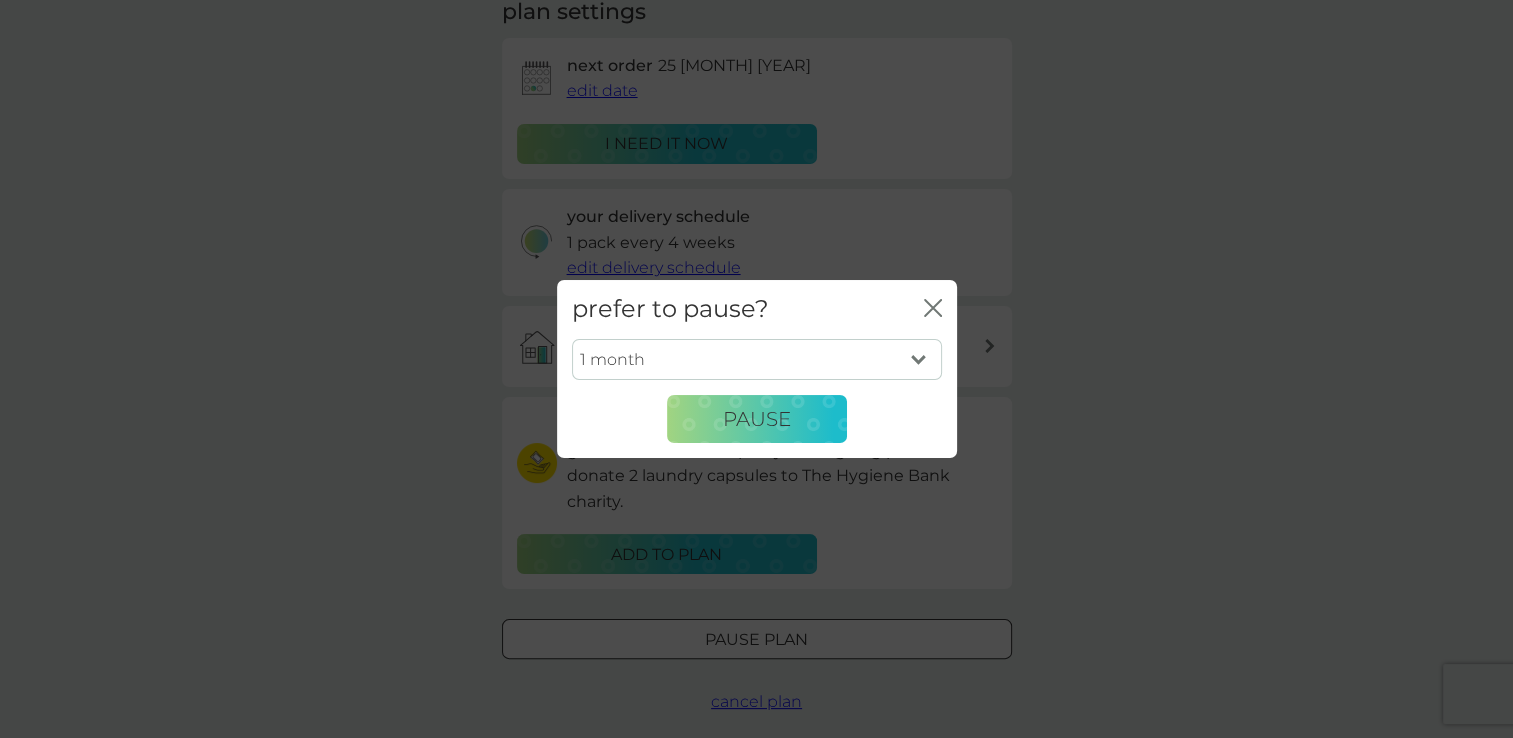 click on "1 month 2 months 3 months 4 months 5 months 6 months" at bounding box center (757, 360) 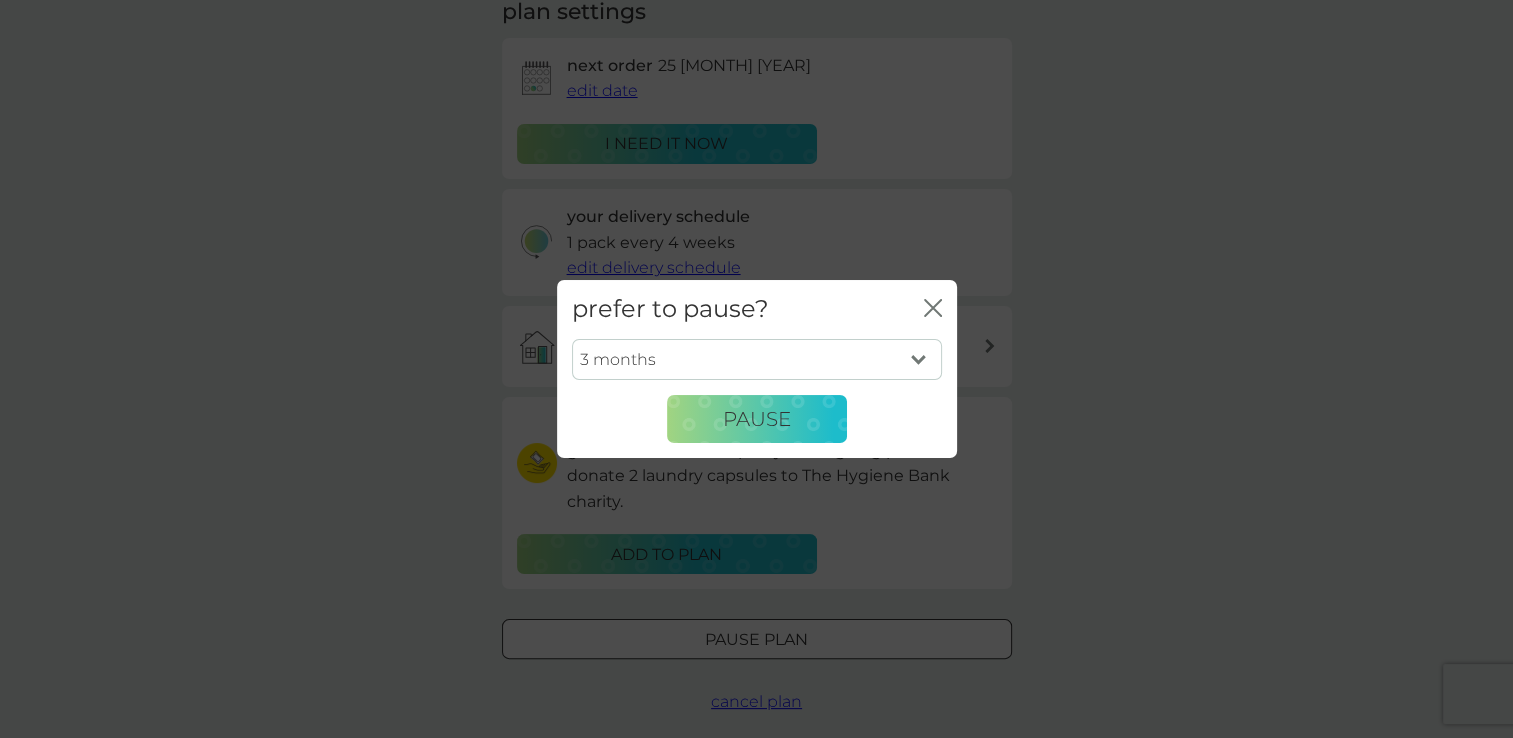 click on "1 month 2 months 3 months 4 months 5 months 6 months" at bounding box center [757, 360] 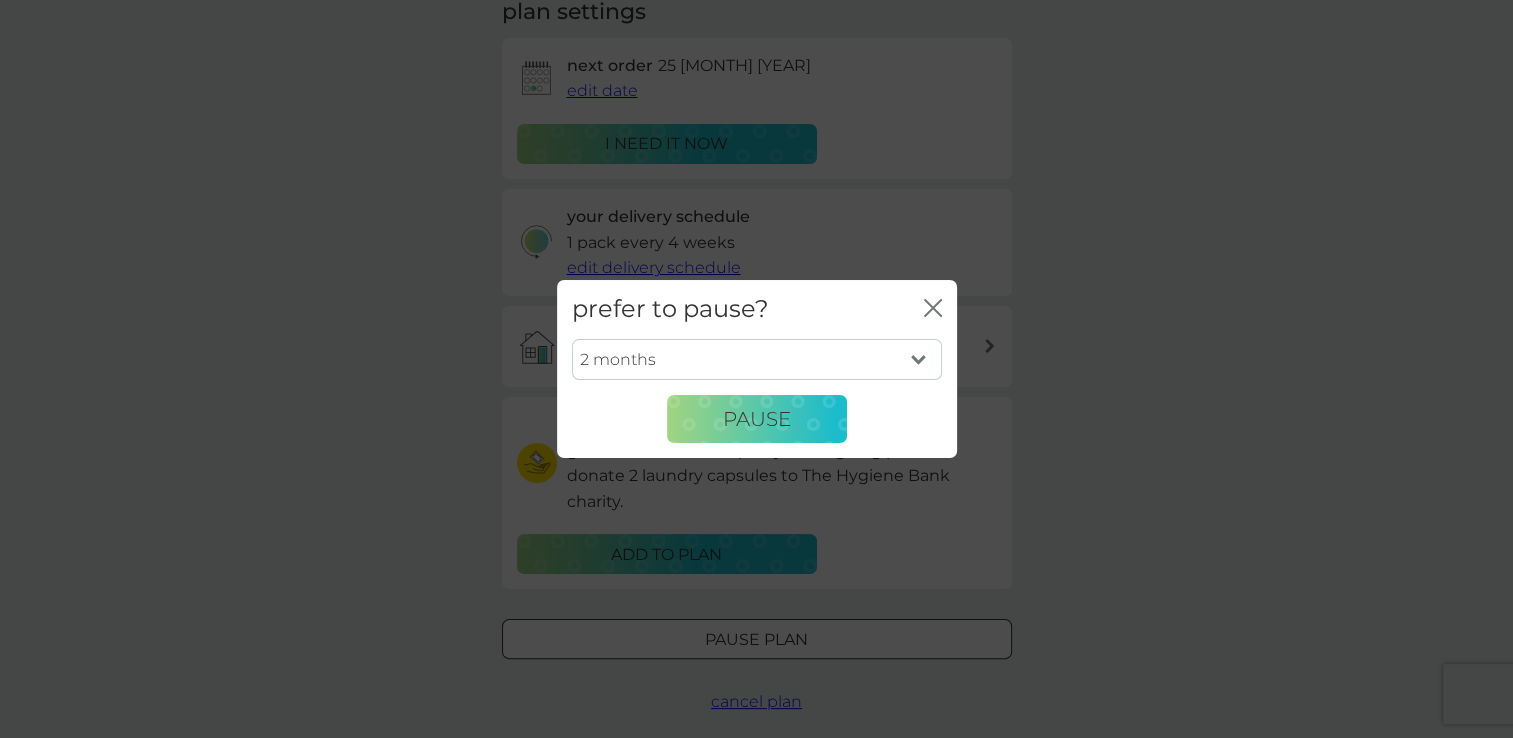 click on "1 month 2 months 3 months 4 months 5 months 6 months" at bounding box center [757, 360] 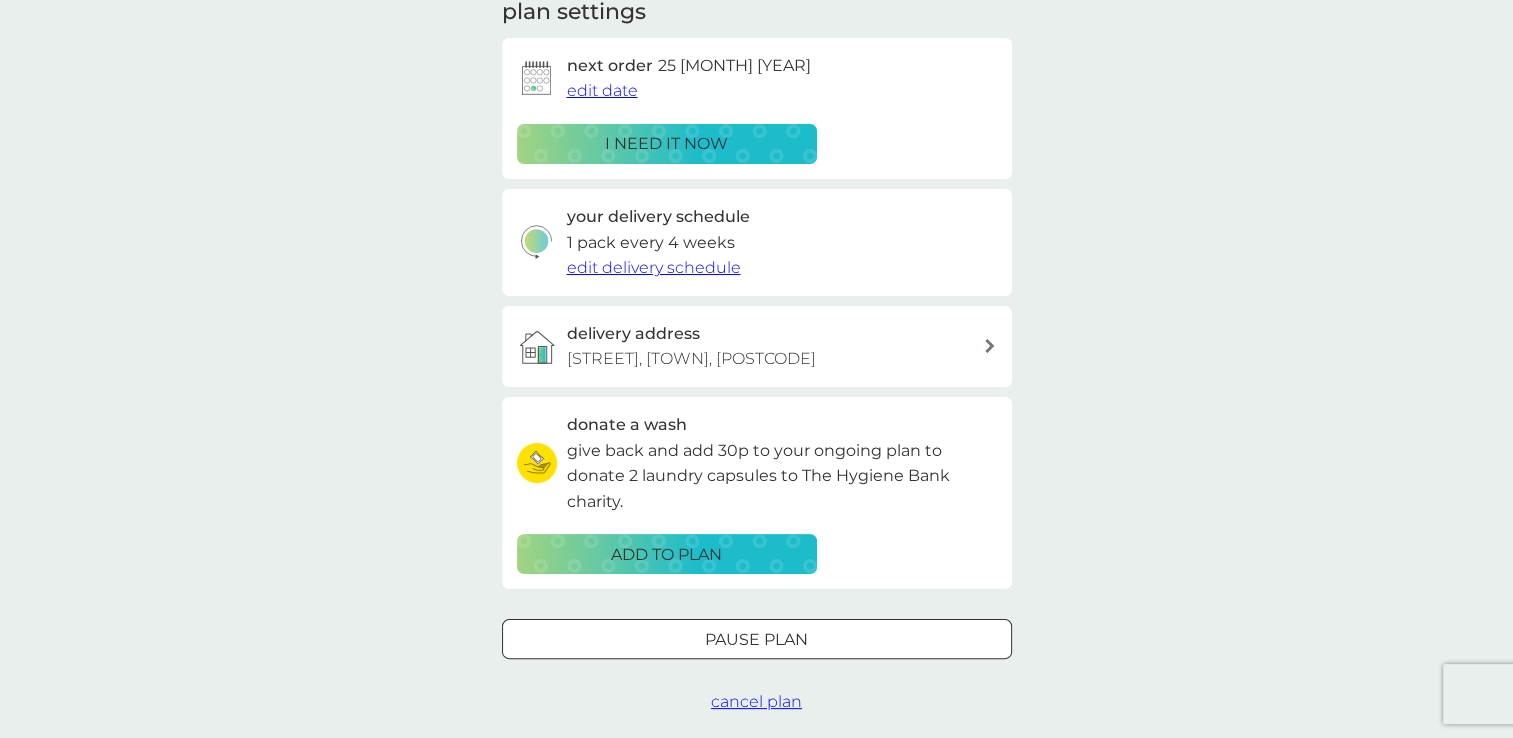 click on "edit delivery schedule" at bounding box center [654, 267] 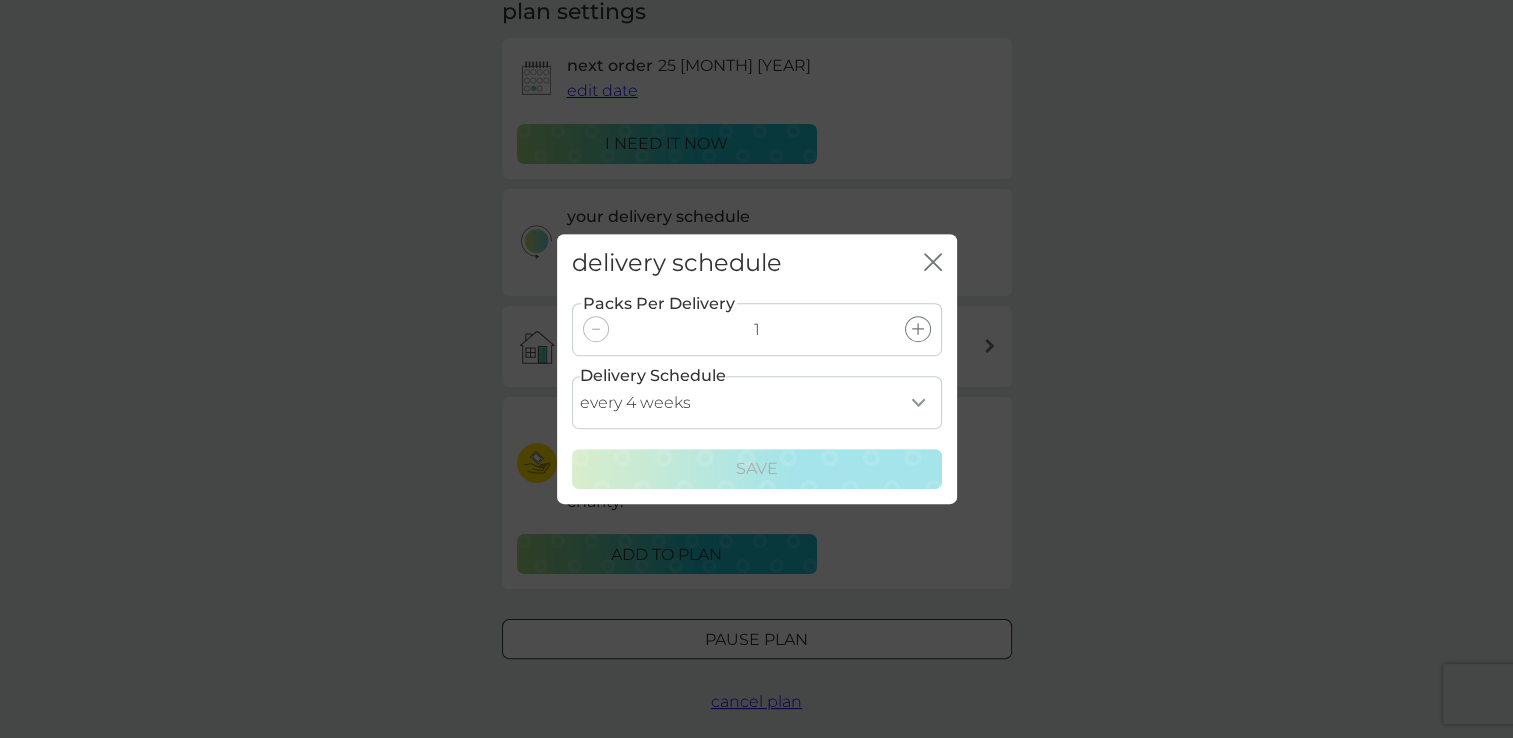 click on "every 1 week every 2 weeks every 3 weeks every 4 weeks every 5 weeks every 6 weeks every 7 weeks every 8 weeks every 9 weeks every 10 weeks every 11 weeks every 12 weeks every 13 weeks every 14 weeks every 15 weeks every 16 weeks every 17 weeks" at bounding box center [757, 402] 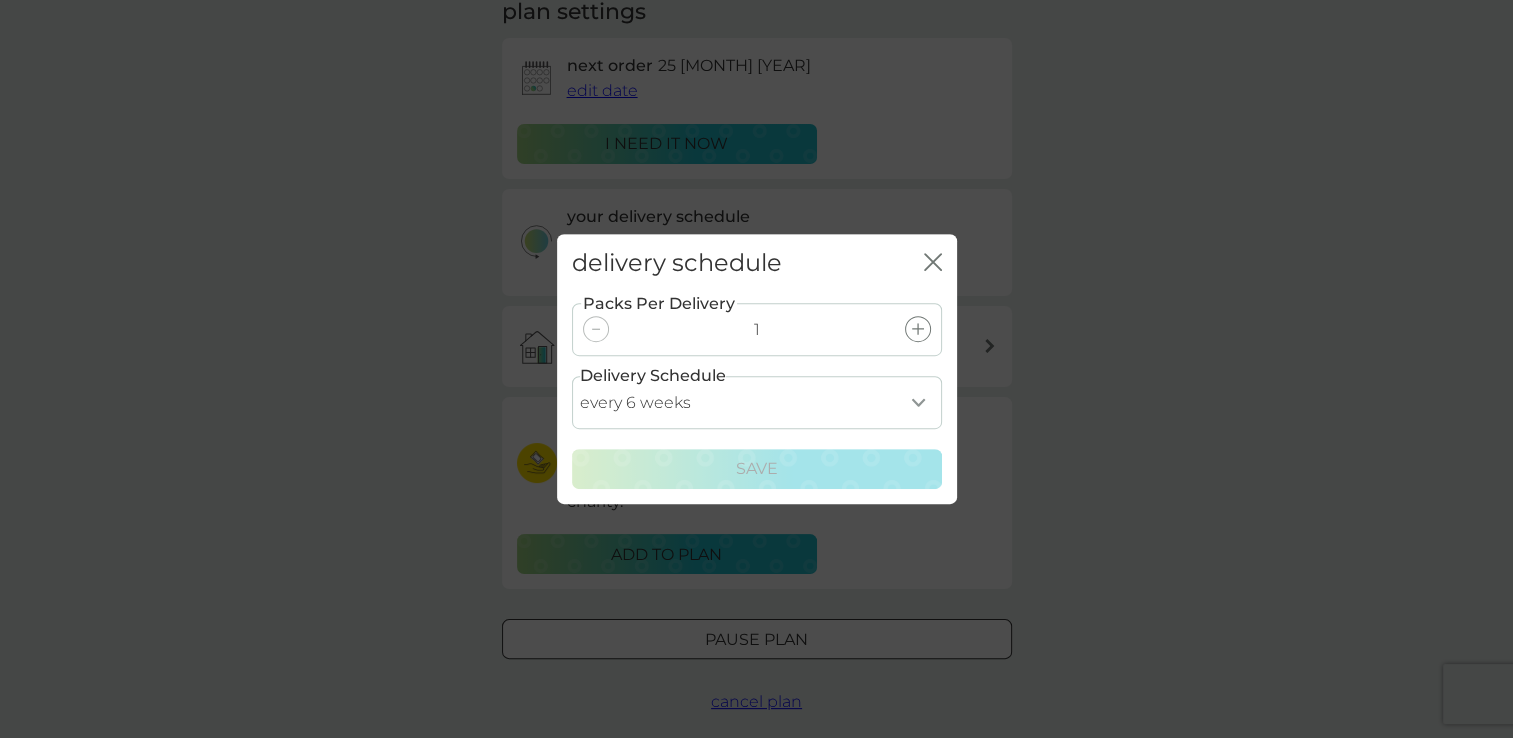 click on "every 1 week every 2 weeks every 3 weeks every 4 weeks every 5 weeks every 6 weeks every 7 weeks every 8 weeks every 9 weeks every 10 weeks every 11 weeks every 12 weeks every 13 weeks every 14 weeks every 15 weeks every 16 weeks every 17 weeks" at bounding box center (757, 402) 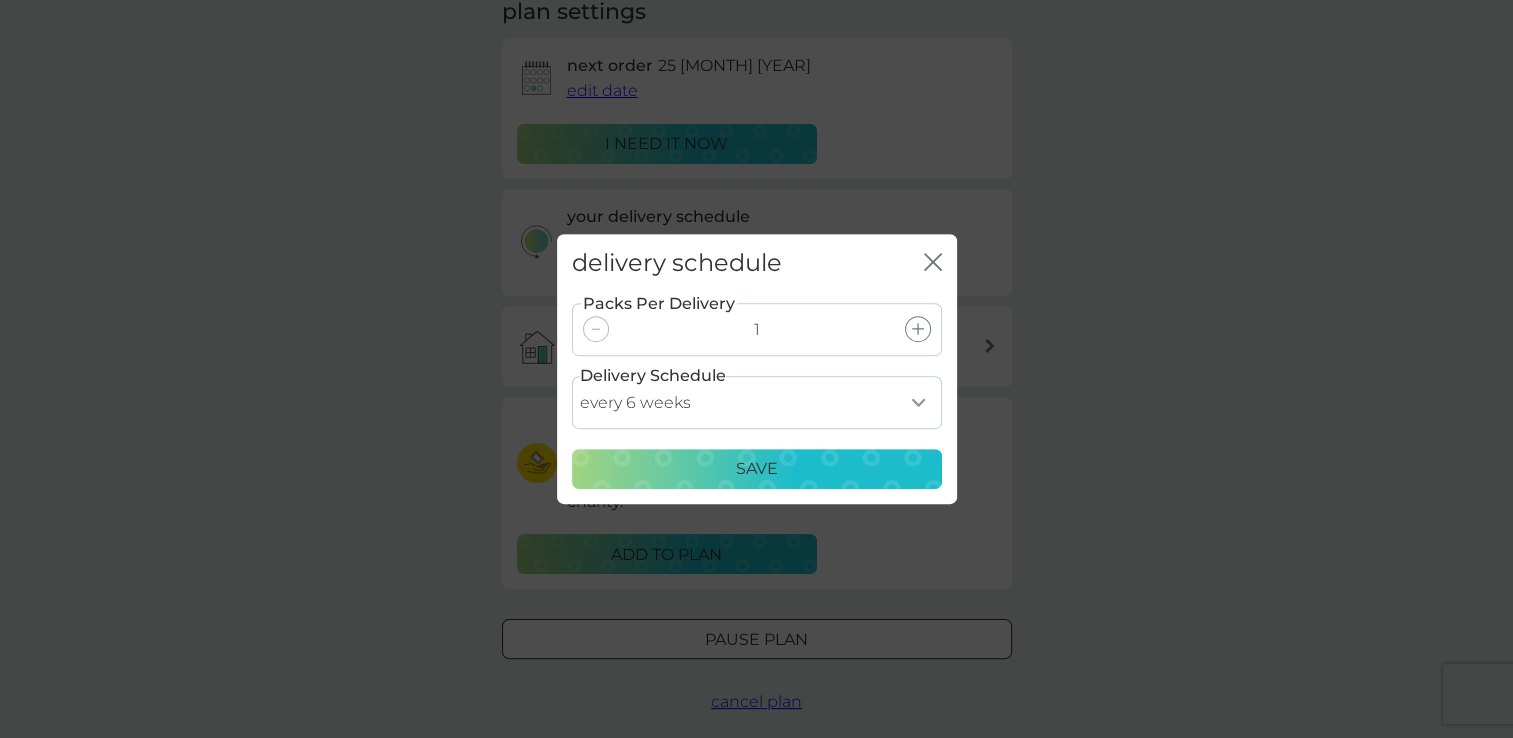 click on "Save" at bounding box center (757, 469) 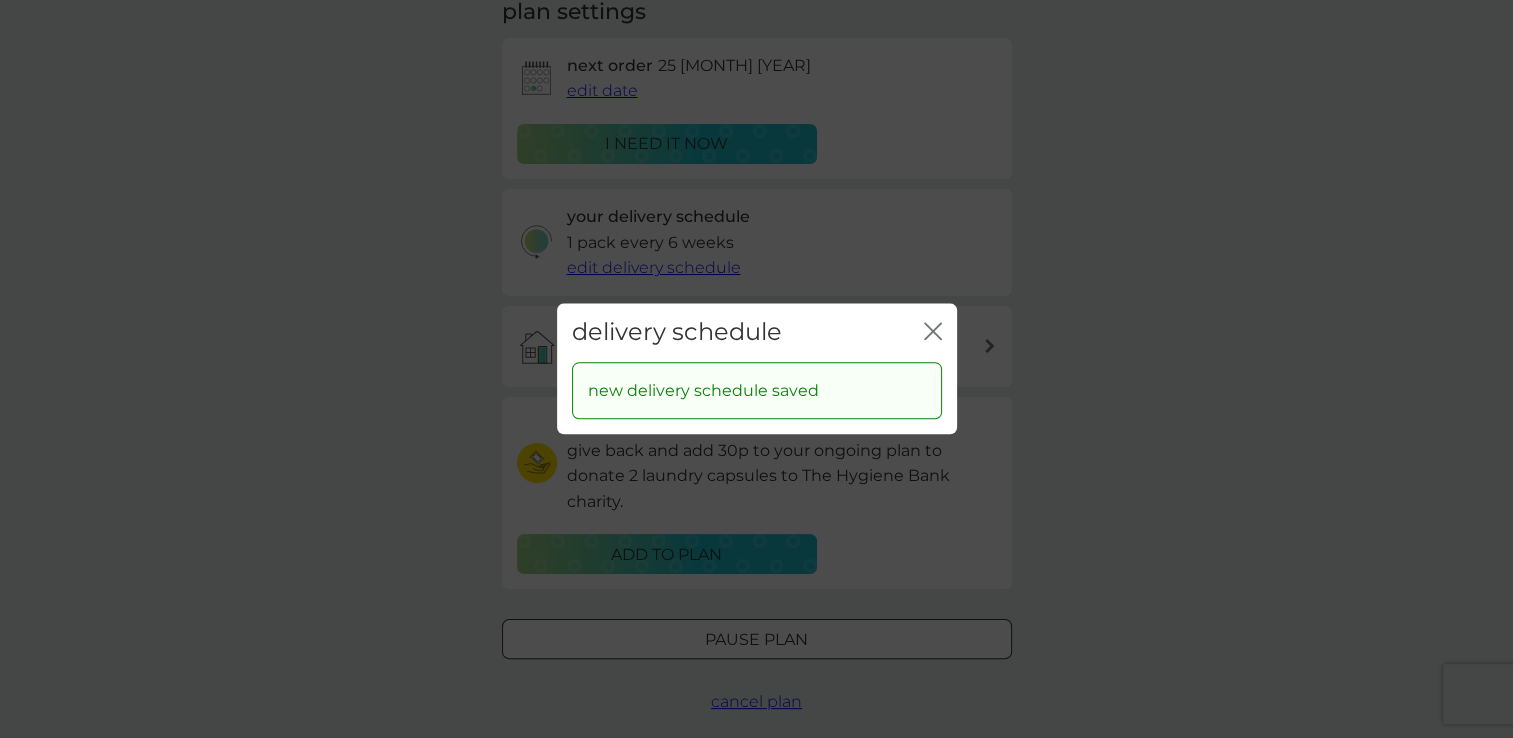 click on "close" 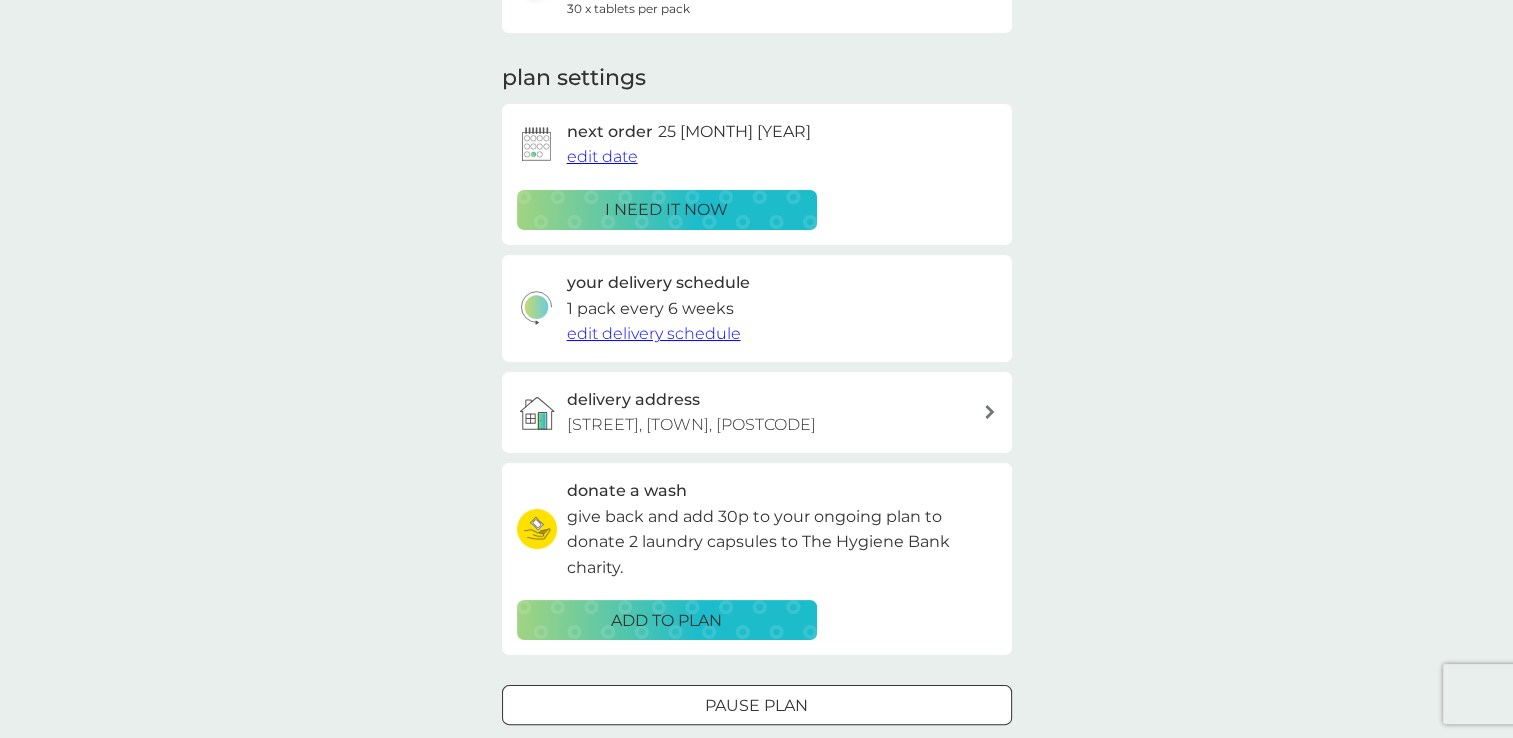 scroll, scrollTop: 200, scrollLeft: 0, axis: vertical 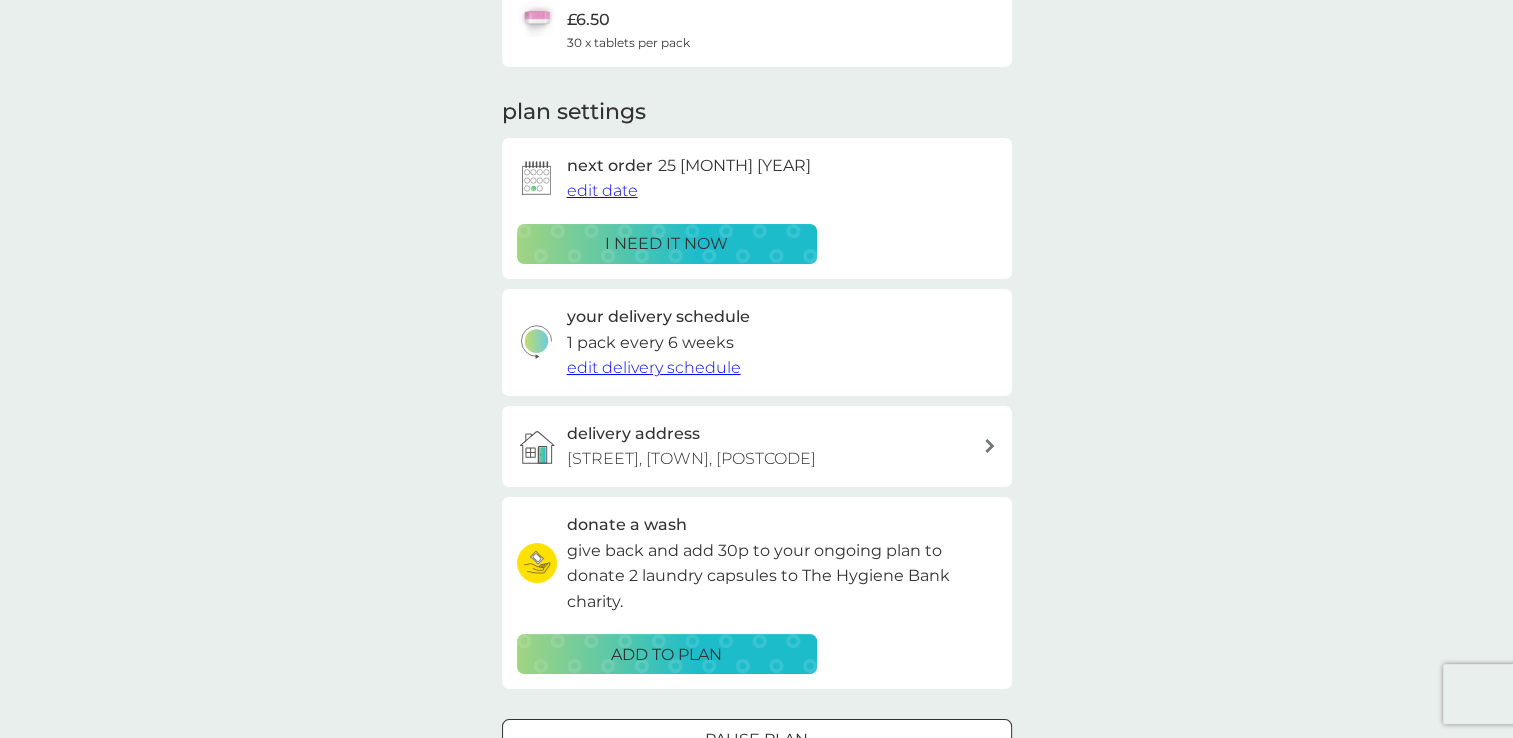 click on "edit date" at bounding box center [602, 190] 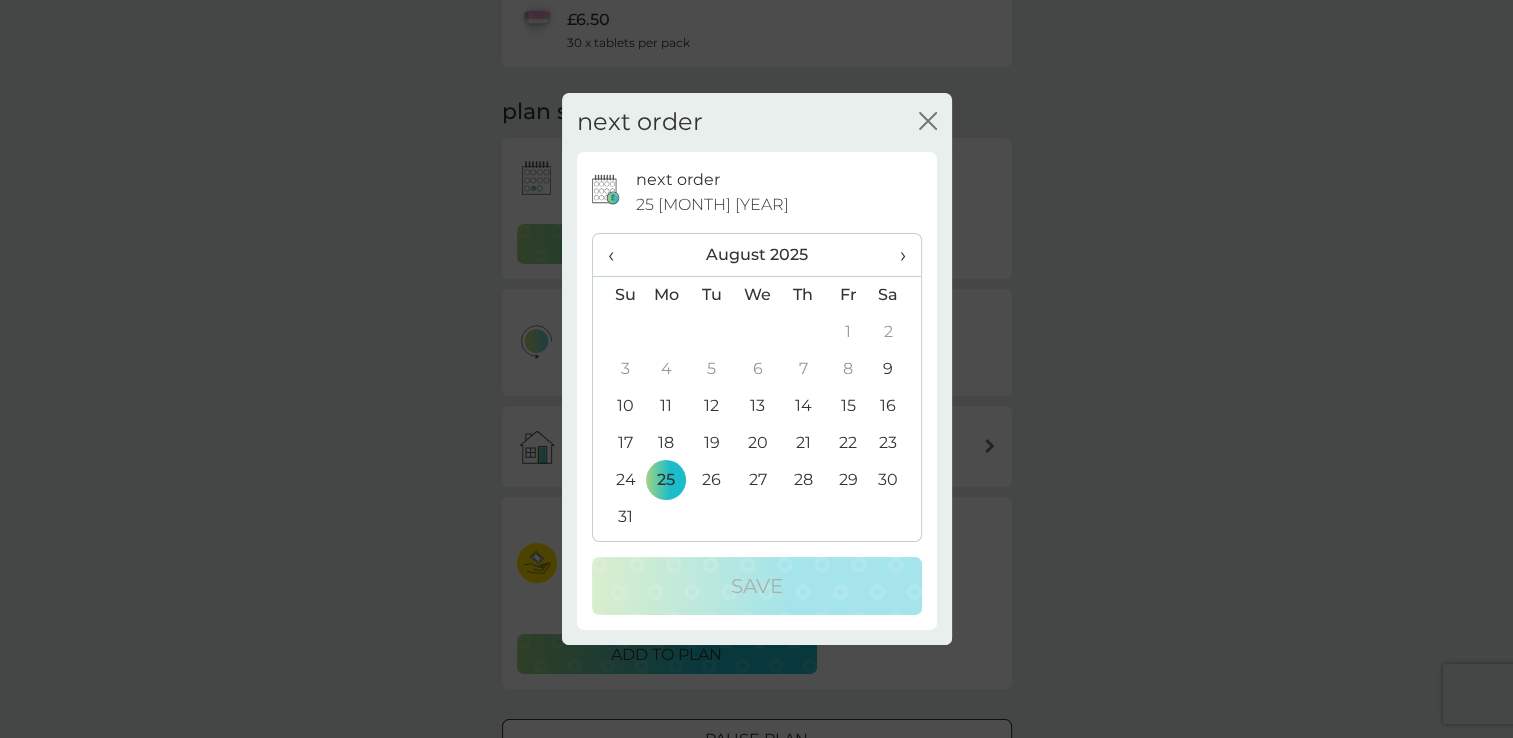click on "›" at bounding box center [895, 255] 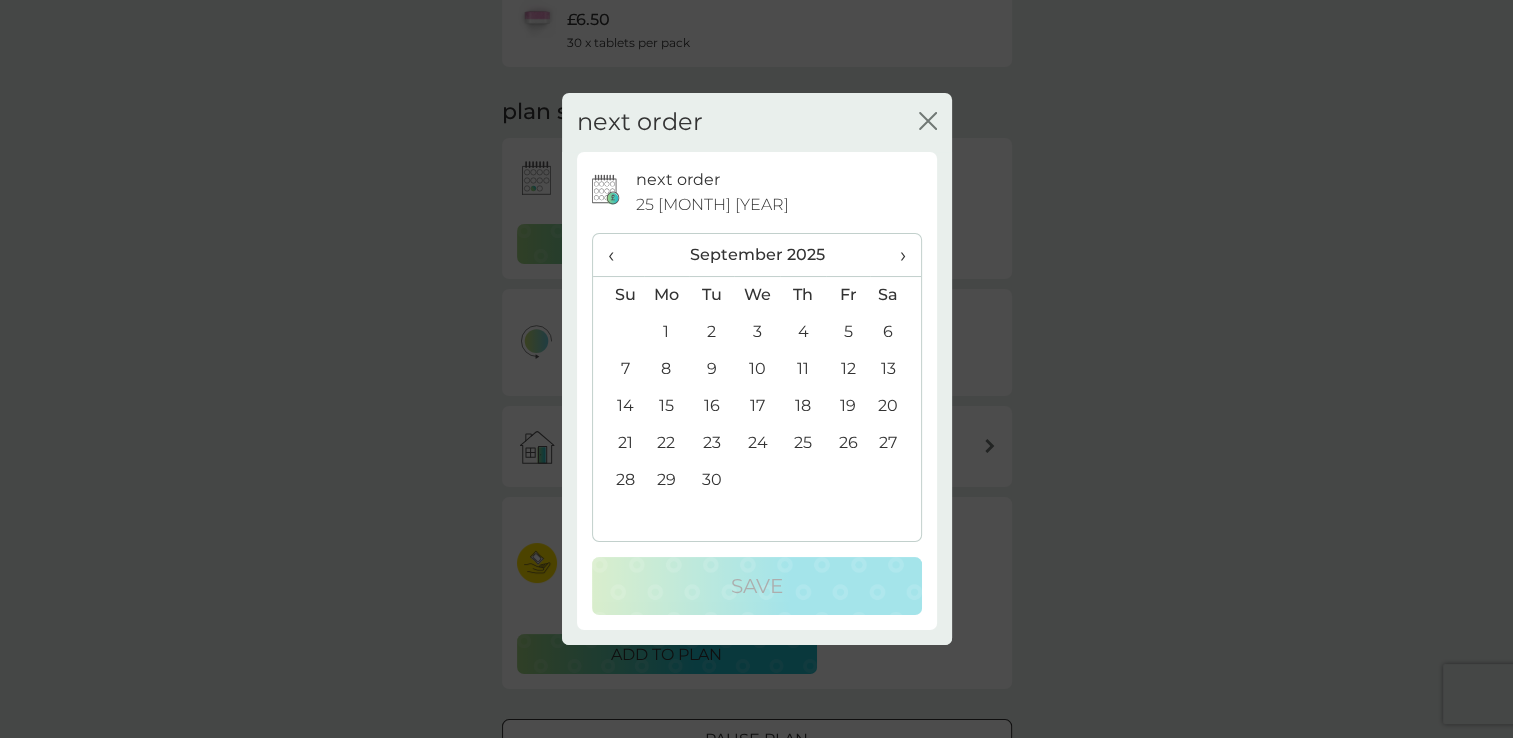 click on "close" 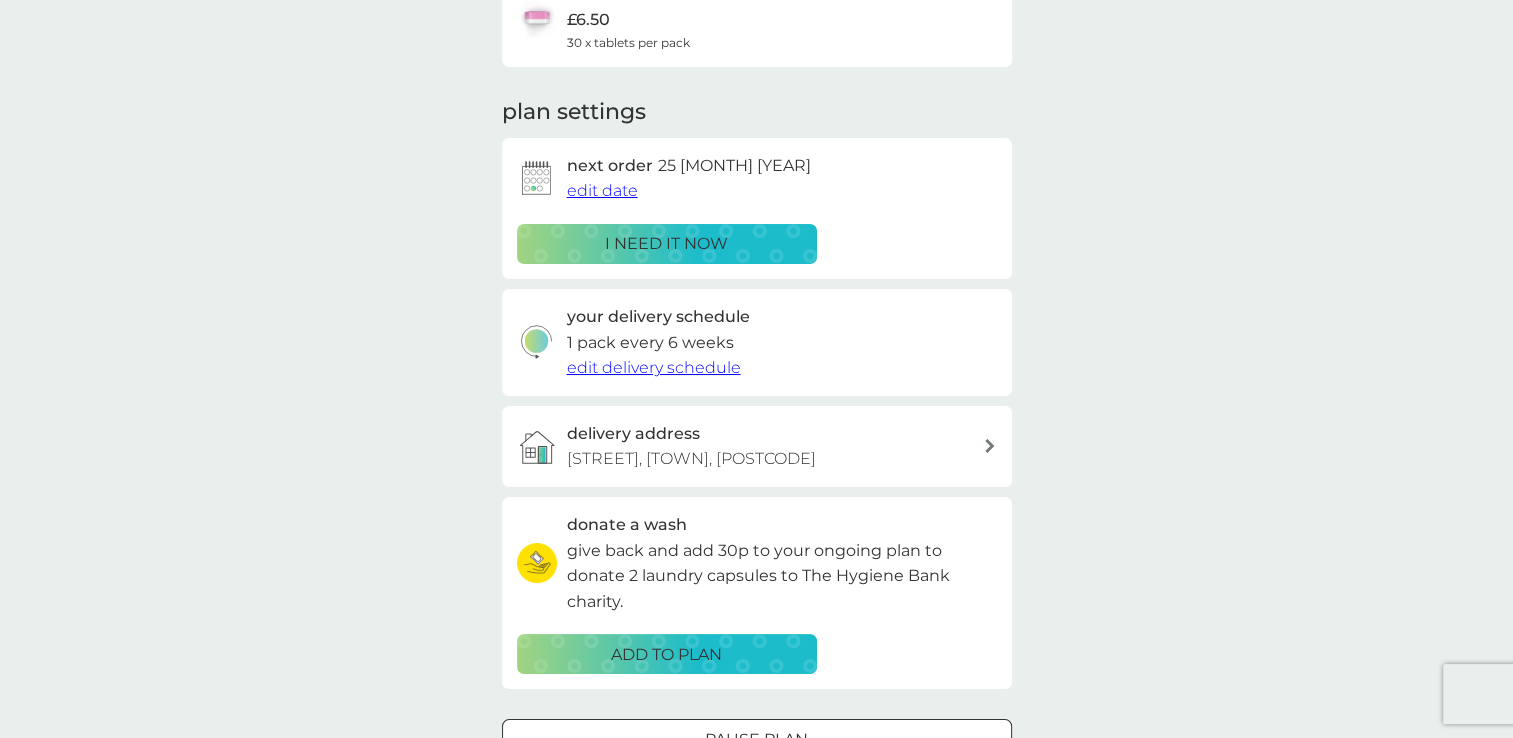 scroll, scrollTop: 300, scrollLeft: 0, axis: vertical 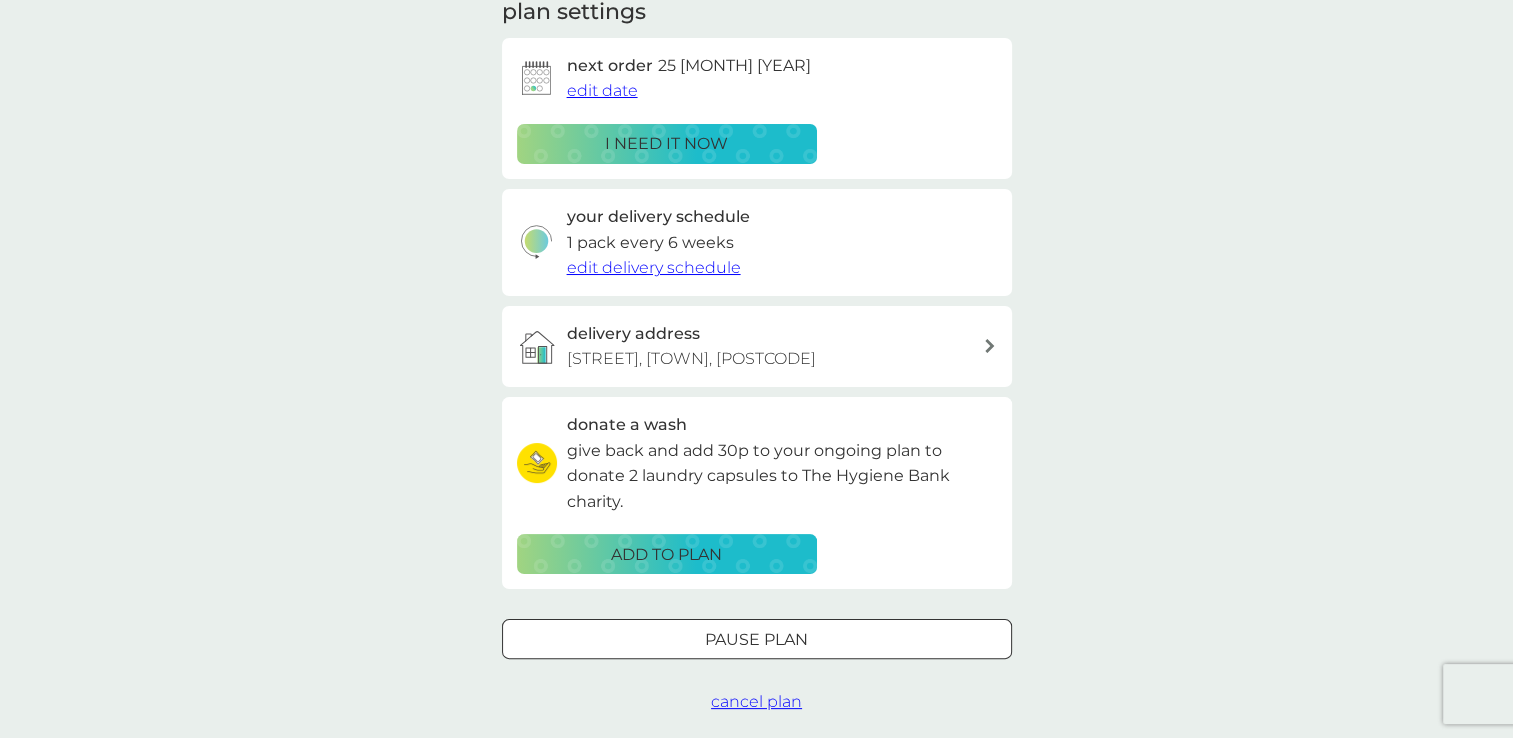 click on "Pause plan" at bounding box center [756, 640] 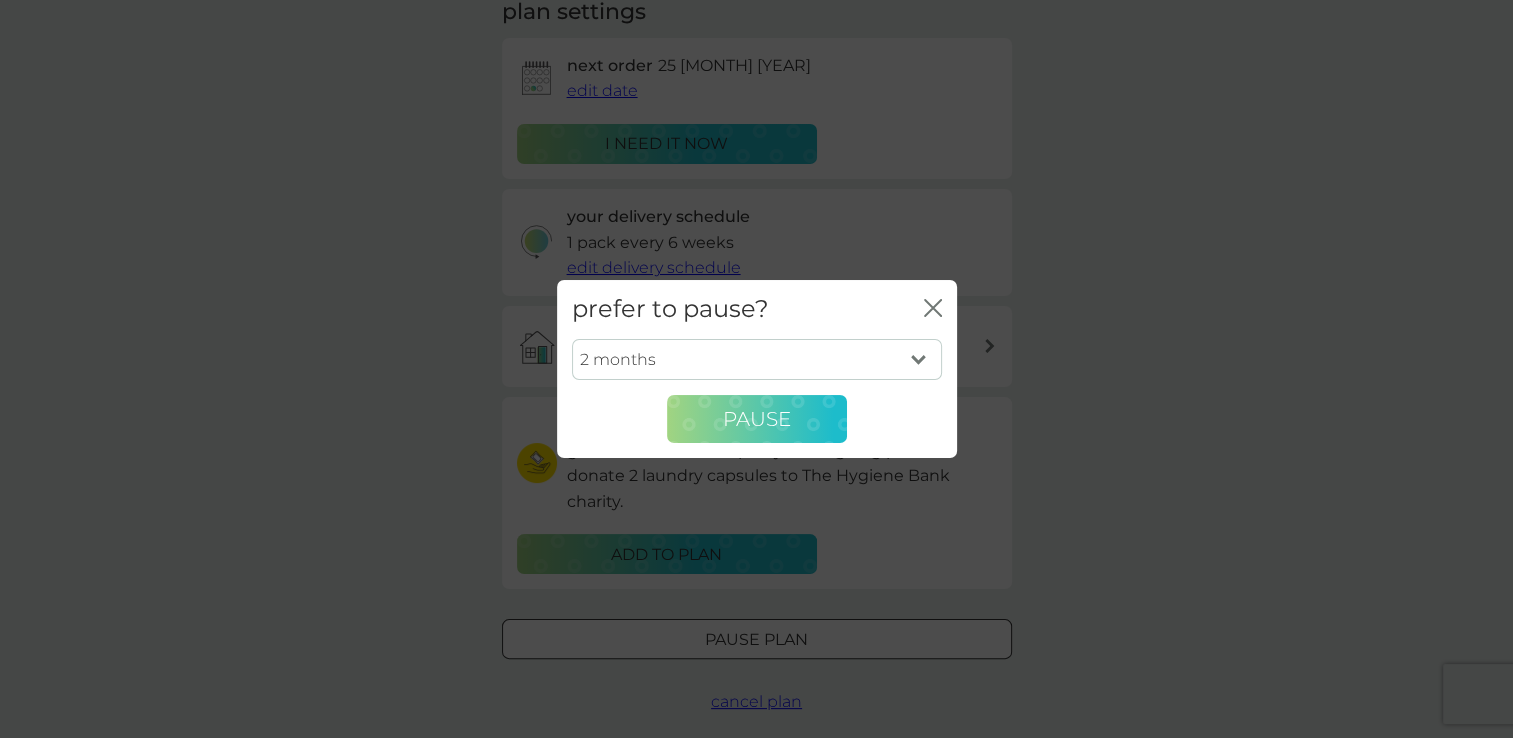 click on "Pause" at bounding box center (757, 419) 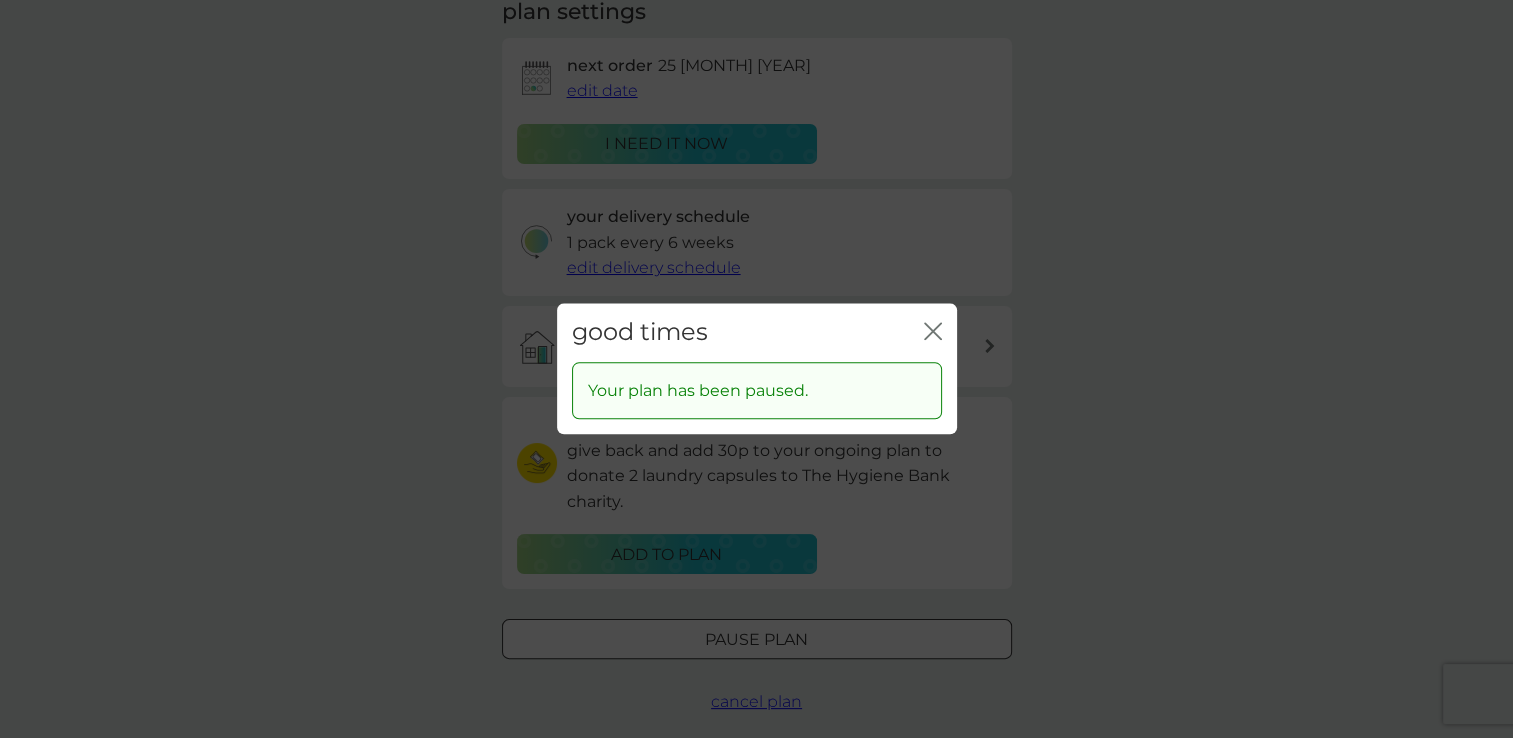 click on "close" 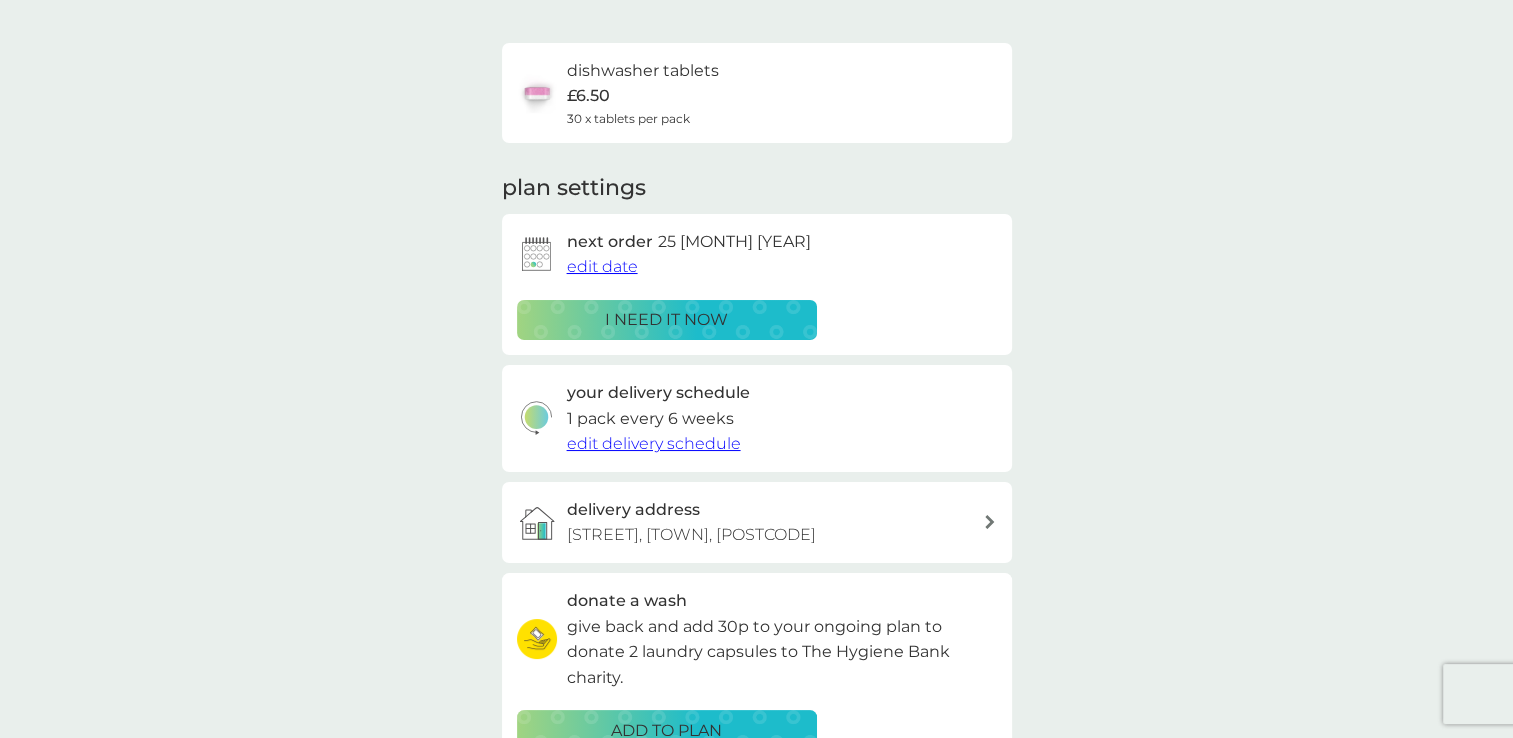 scroll, scrollTop: 0, scrollLeft: 0, axis: both 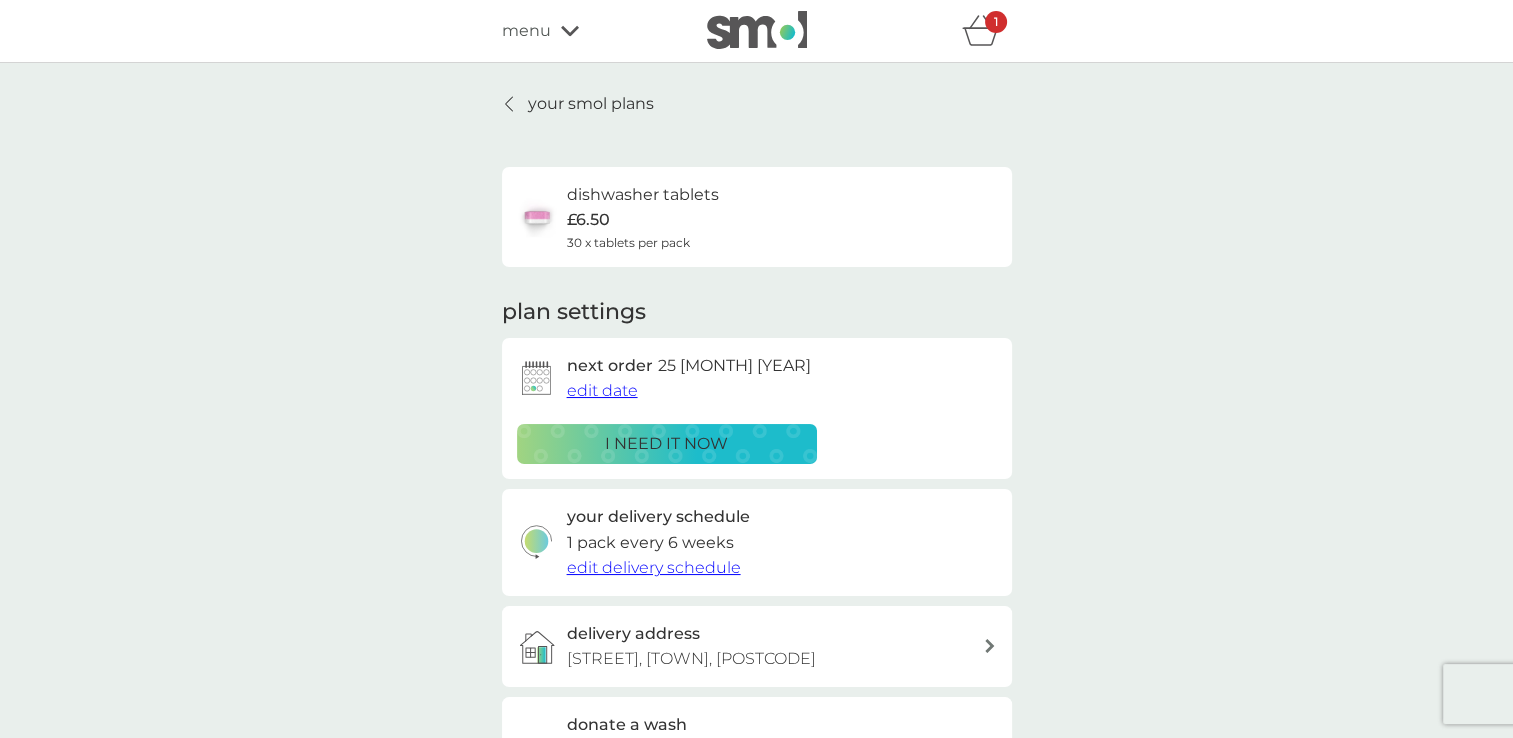 click on "your smol plans" at bounding box center [578, 104] 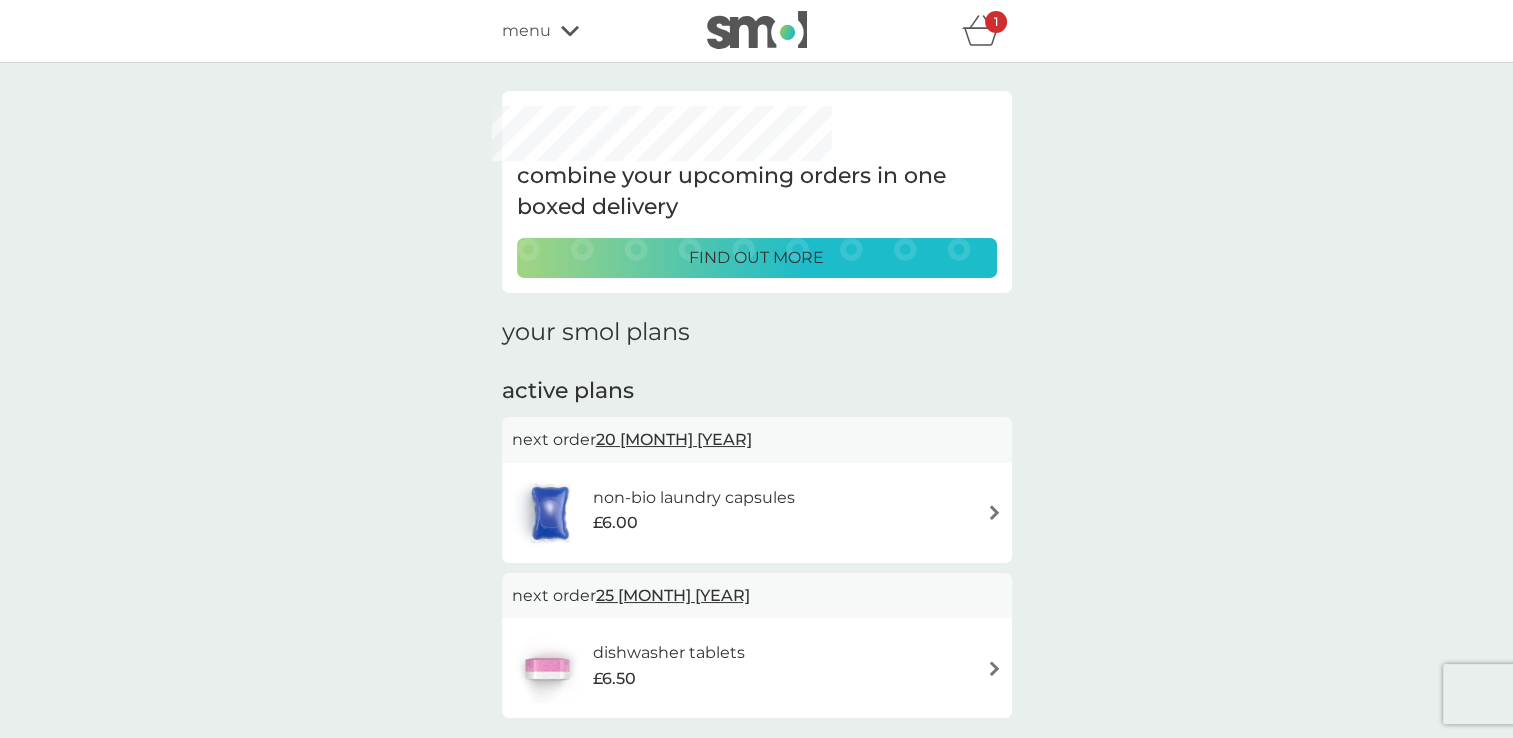 click on "non-bio laundry capsules" at bounding box center [694, 498] 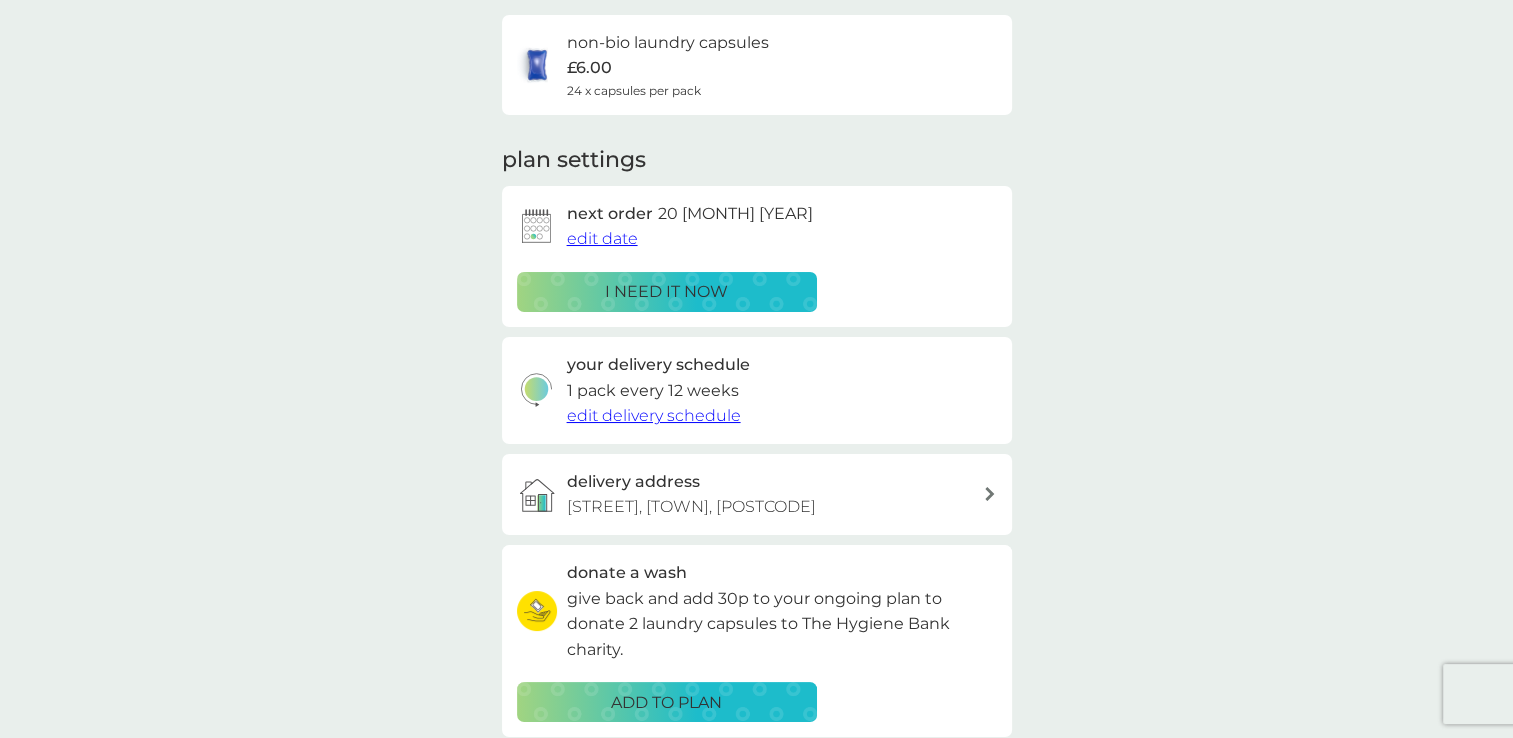 scroll, scrollTop: 200, scrollLeft: 0, axis: vertical 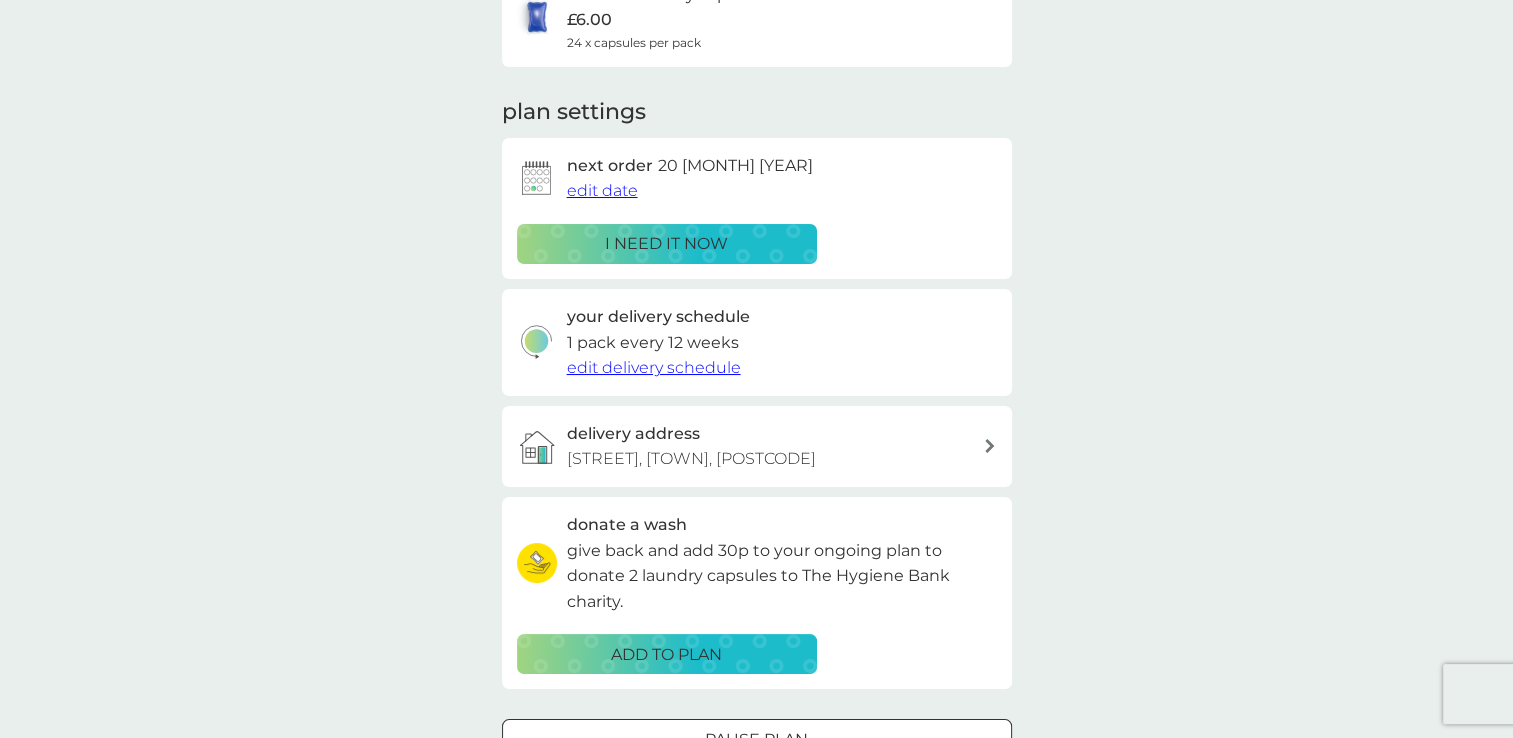 click on "edit delivery schedule" at bounding box center (654, 367) 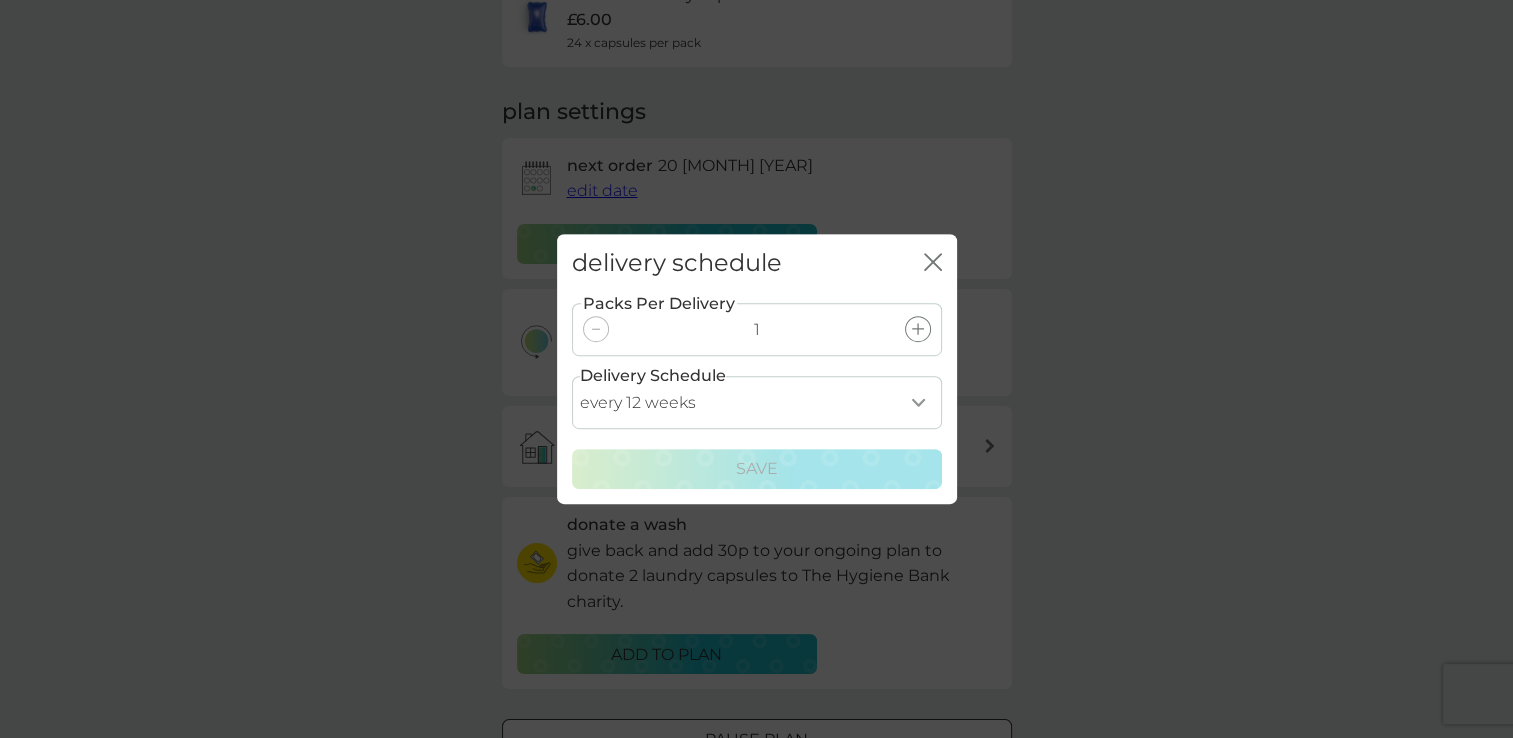 click on "close" 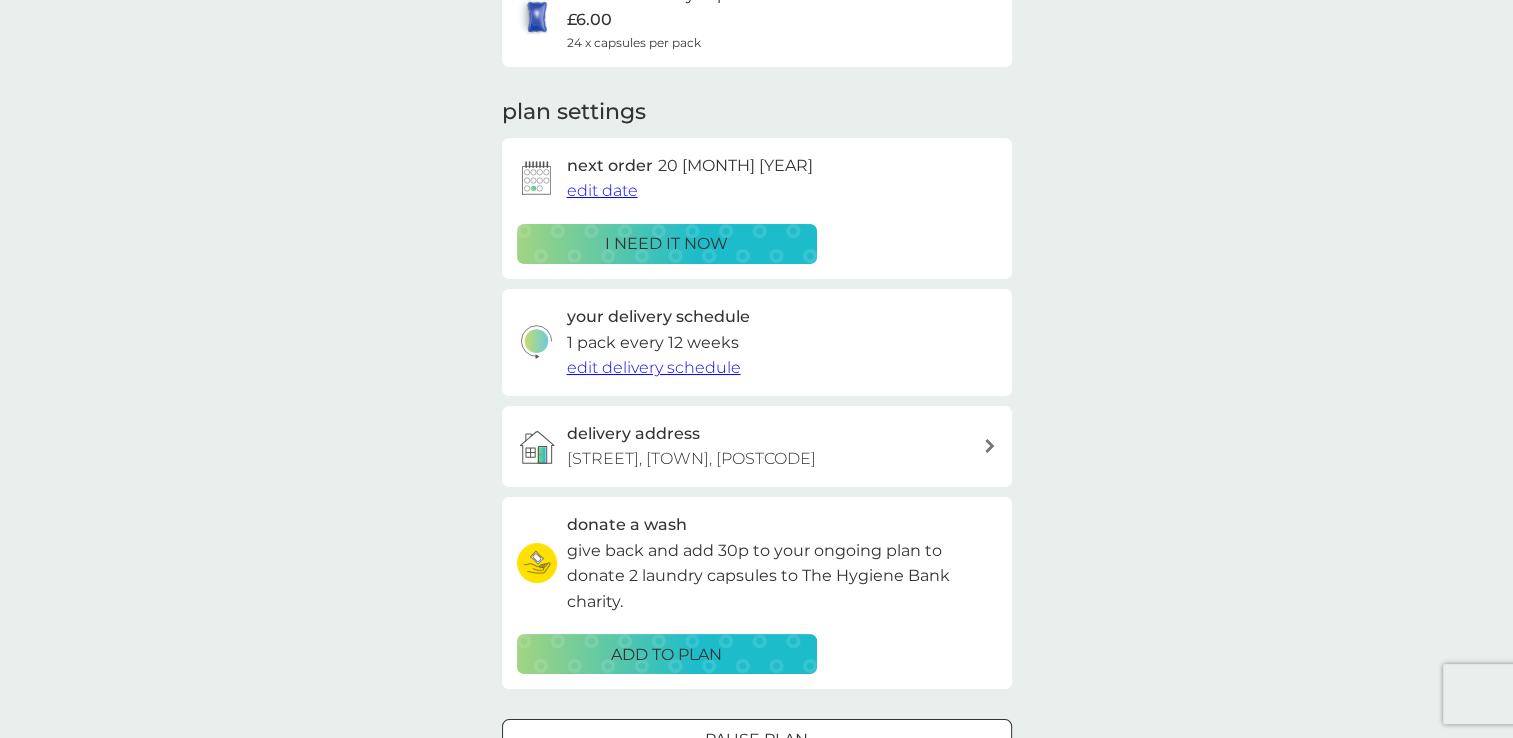 click on "edit delivery schedule" at bounding box center (654, 367) 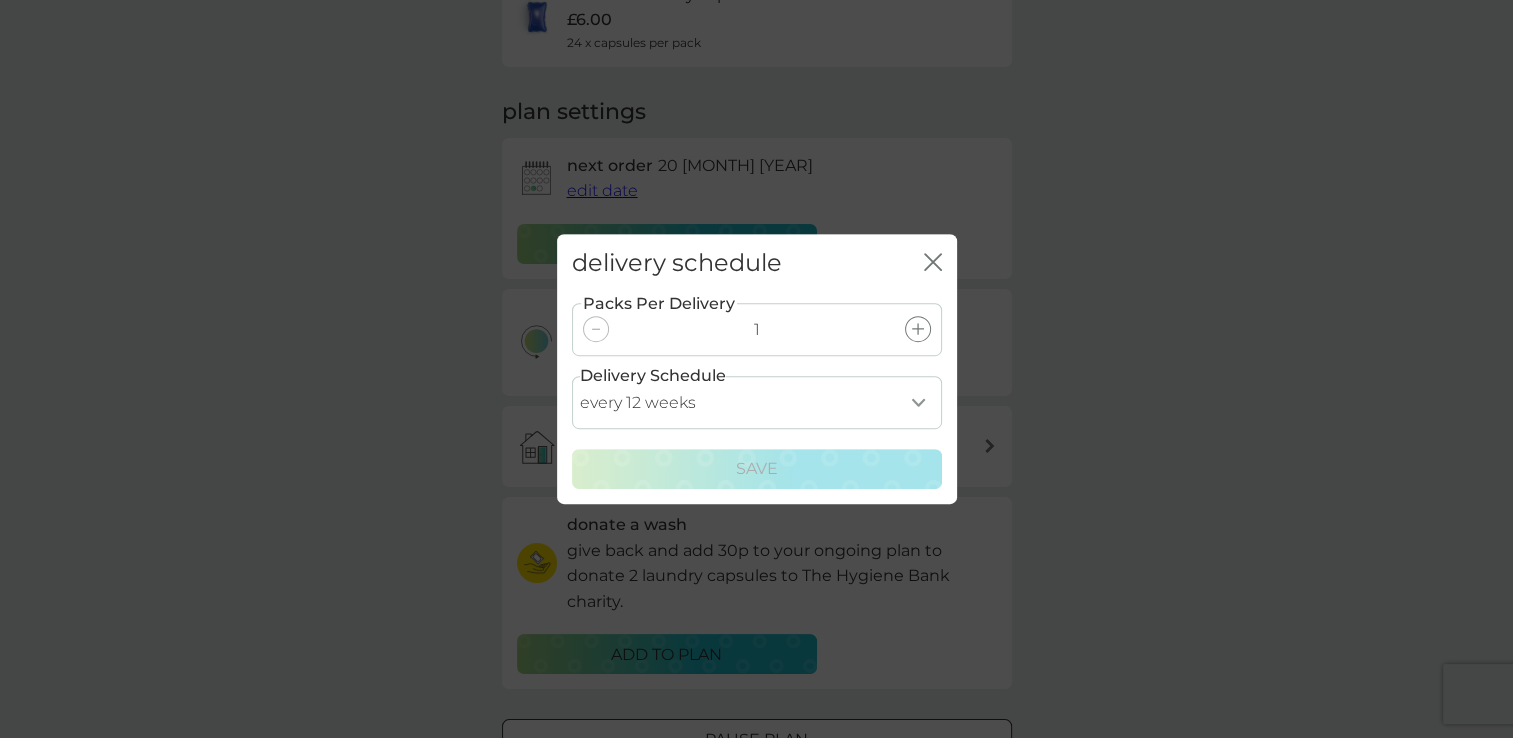 click on "every 1 week every 2 weeks every 3 weeks every 4 weeks every 5 weeks every 6 weeks every 7 weeks every 8 weeks every 9 weeks every 10 weeks every 11 weeks every 12 weeks every 13 weeks every 14 weeks every 15 weeks every 16 weeks every 17 weeks" at bounding box center (757, 402) 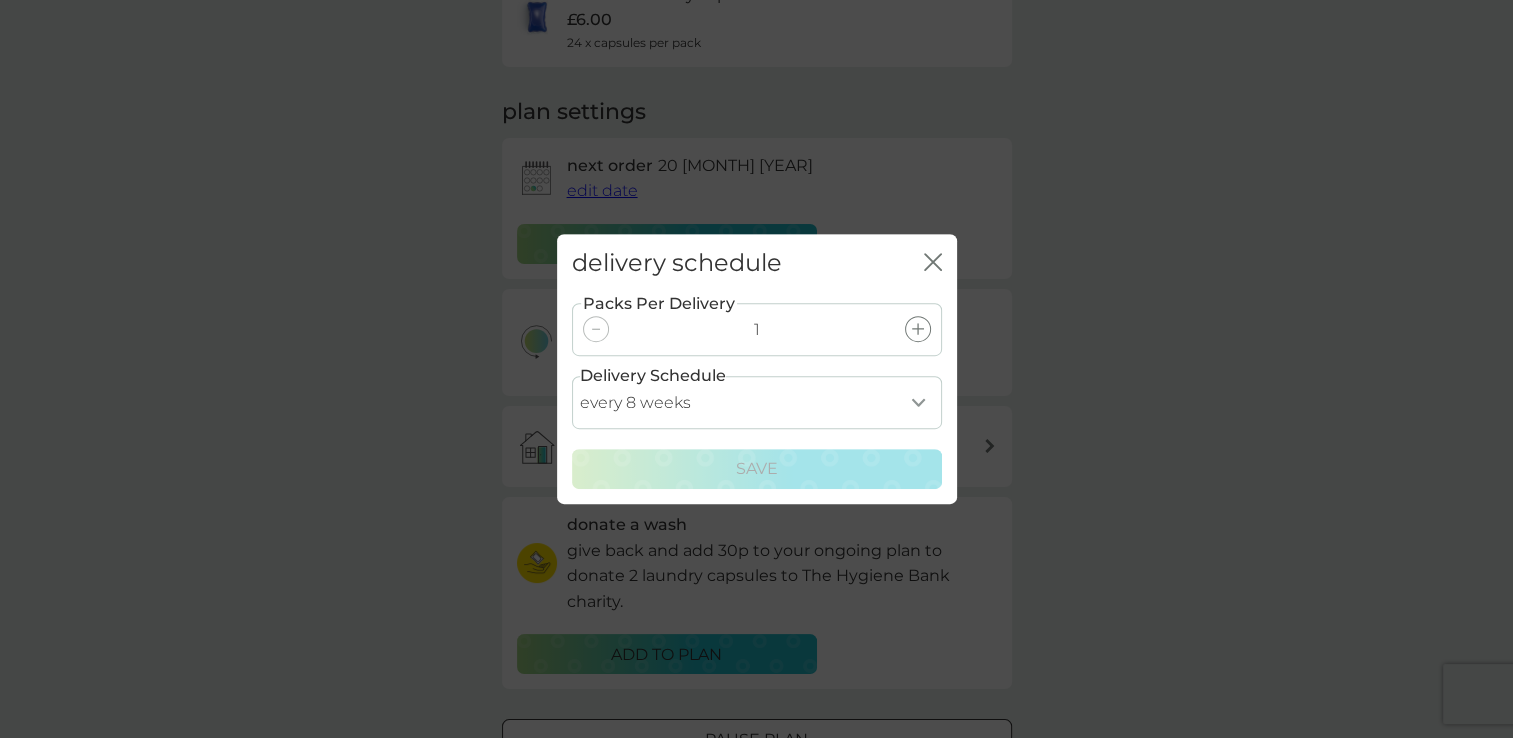click on "every 1 week every 2 weeks every 3 weeks every 4 weeks every 5 weeks every 6 weeks every 7 weeks every 8 weeks every 9 weeks every 10 weeks every 11 weeks every 12 weeks every 13 weeks every 14 weeks every 15 weeks every 16 weeks every 17 weeks" at bounding box center (757, 402) 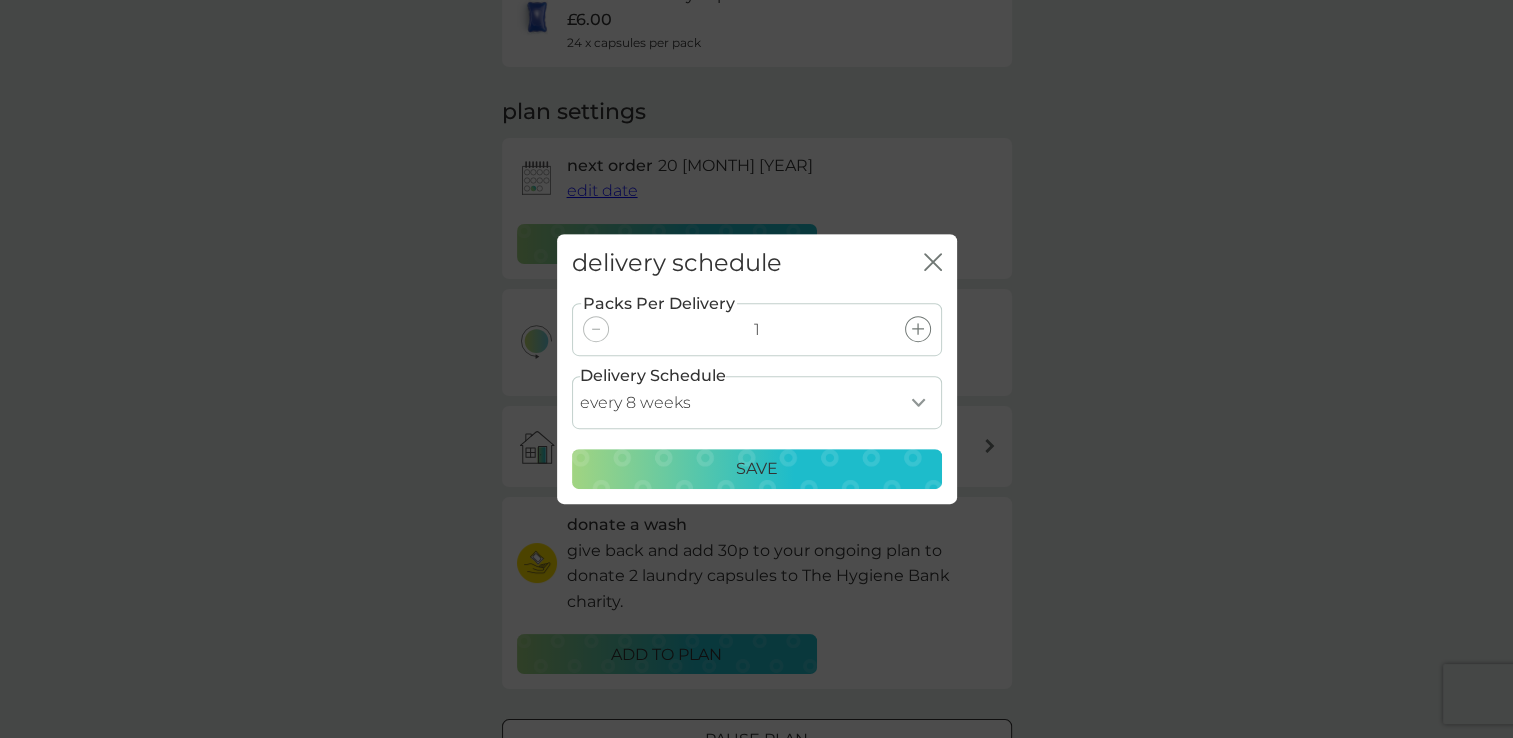 click on "Save" at bounding box center (757, 469) 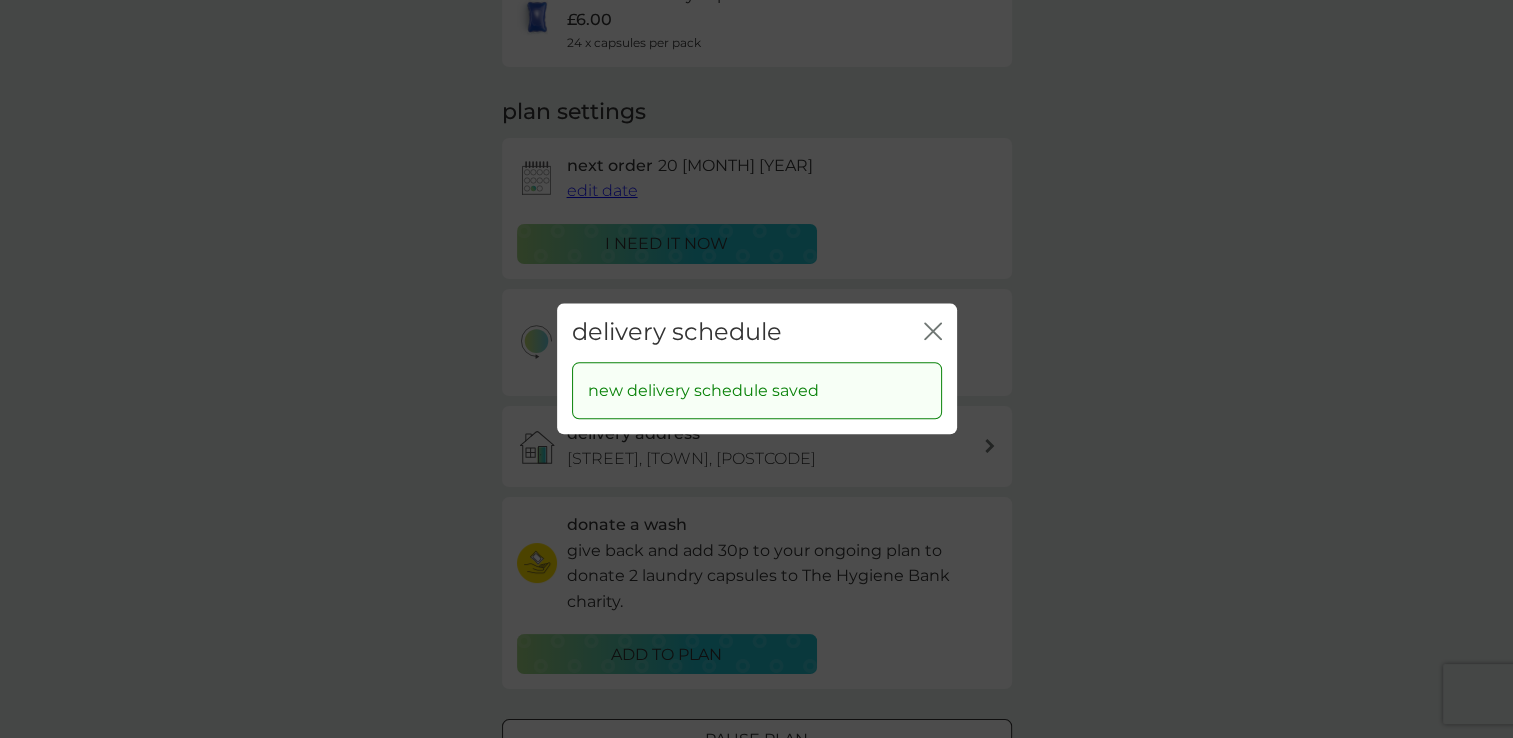 click on "delivery schedule close" at bounding box center (757, 332) 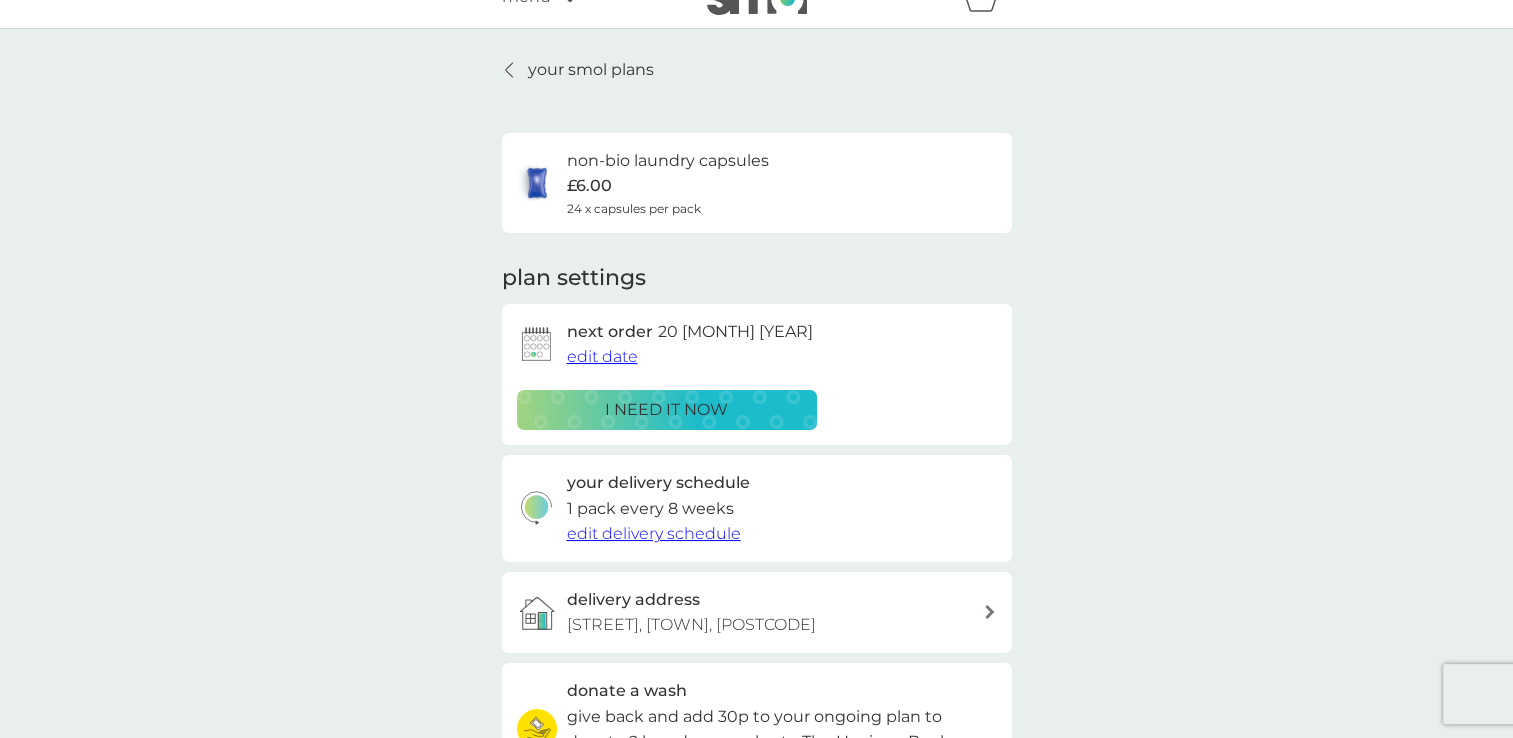 scroll, scrollTop: 0, scrollLeft: 0, axis: both 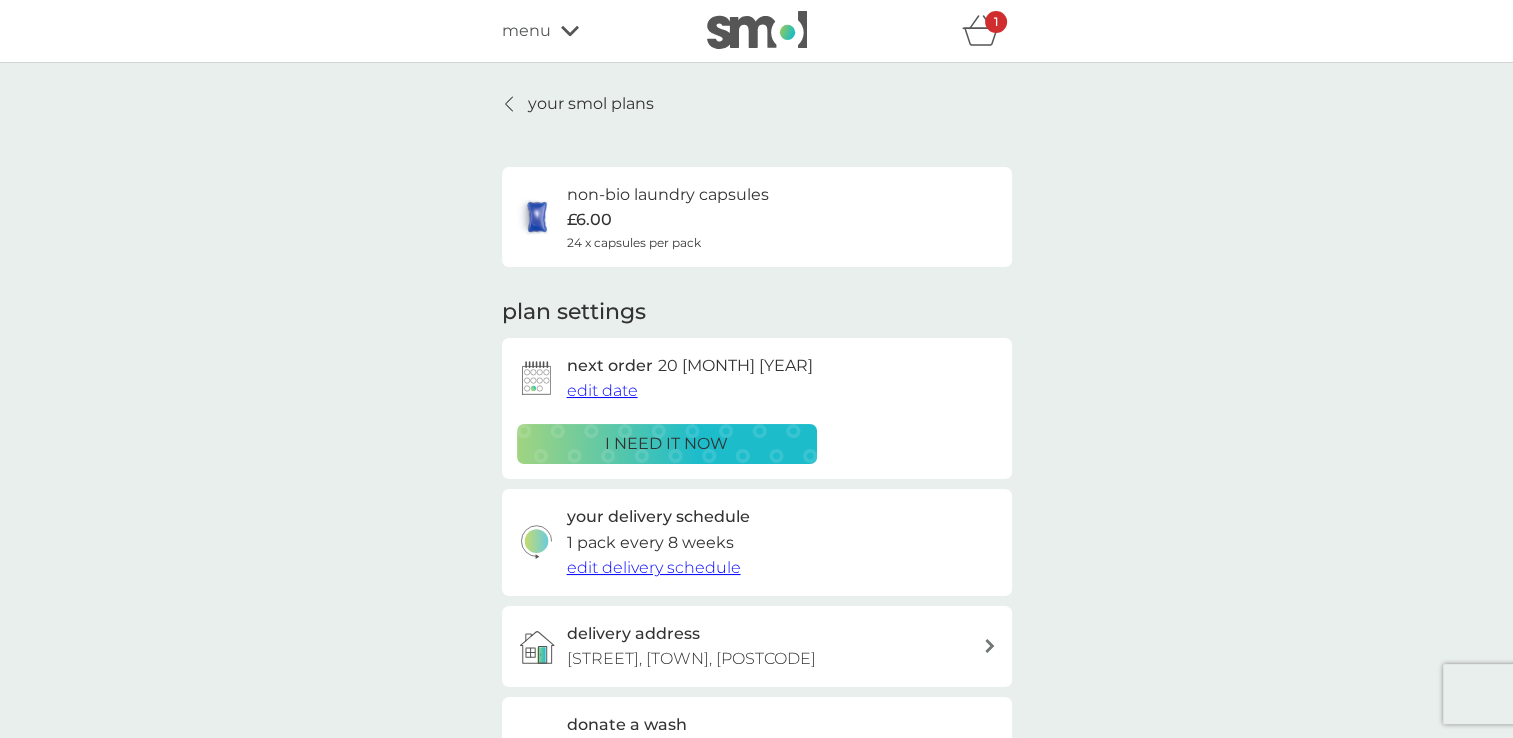 click on "your smol plans non-bio laundry capsules £6.00 24 x capsules per pack plan settings next order 20 Oct 2025 edit date i need it now your delivery schedule 1 pack every 8 weeks edit delivery schedule delivery address School Cottage,  Barthol Chapel, AB51 8TD donate a wash give back and add 30p to your ongoing plan to donate 2 laundry capsules to The Hygiene Bank charity. ADD TO PLAN Pause plan cancel plan" at bounding box center [756, 553] 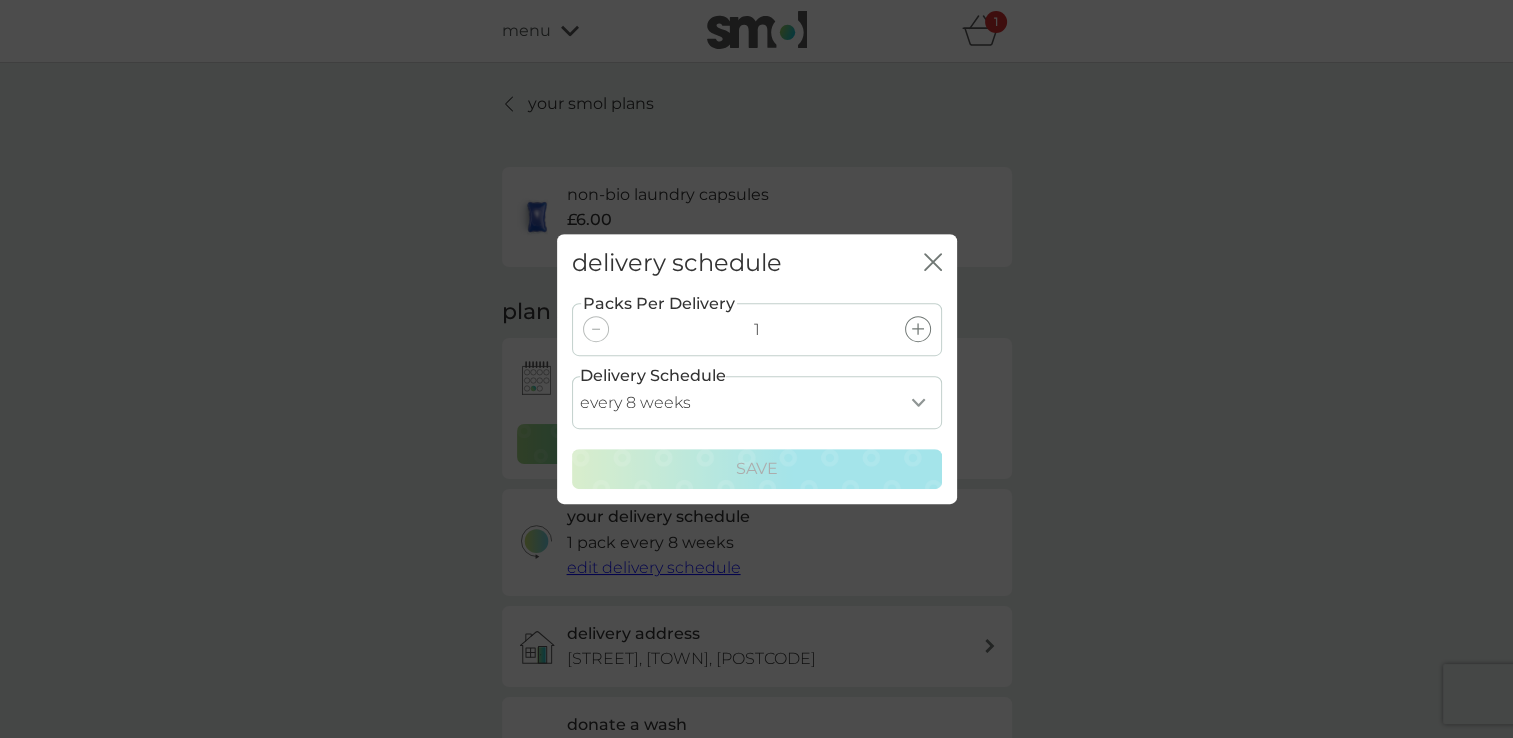 click on "every 1 week every 2 weeks every 3 weeks every 4 weeks every 5 weeks every 6 weeks every 7 weeks every 8 weeks every 9 weeks every 10 weeks every 11 weeks every 12 weeks every 13 weeks every 14 weeks every 15 weeks every 16 weeks every 17 weeks" at bounding box center (757, 402) 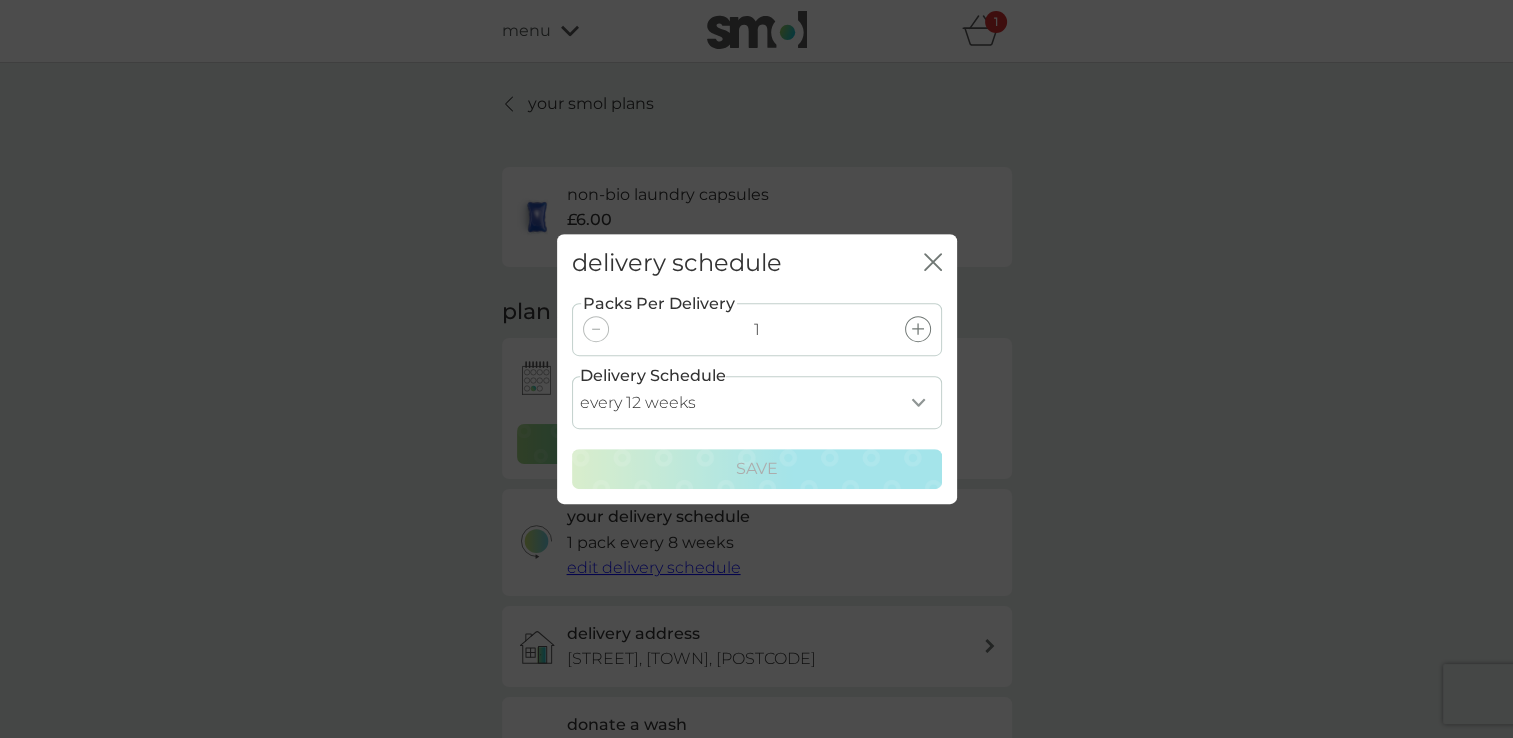 click on "every 1 week every 2 weeks every 3 weeks every 4 weeks every 5 weeks every 6 weeks every 7 weeks every 8 weeks every 9 weeks every 10 weeks every 11 weeks every 12 weeks every 13 weeks every 14 weeks every 15 weeks every 16 weeks every 17 weeks" at bounding box center [757, 402] 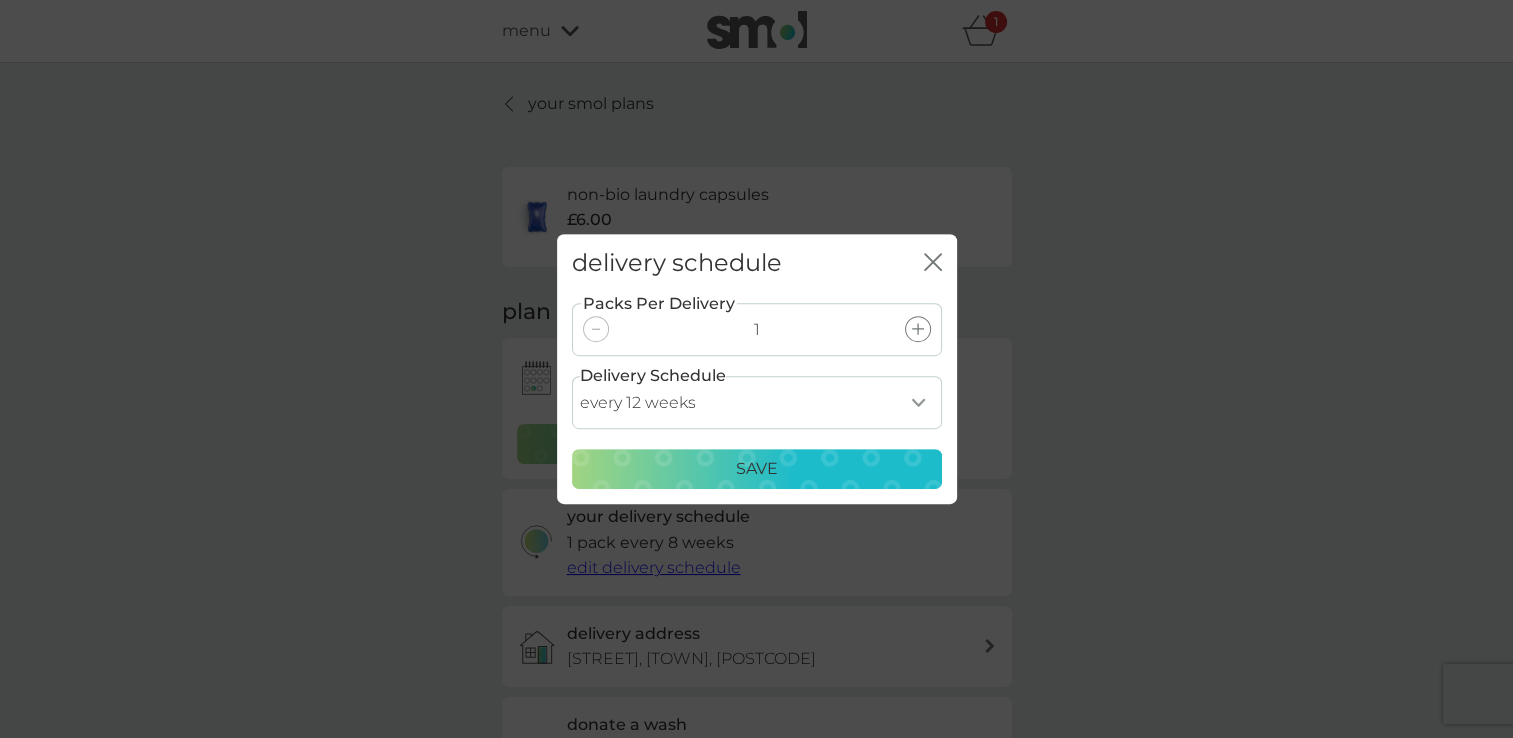click on "Save" at bounding box center (757, 469) 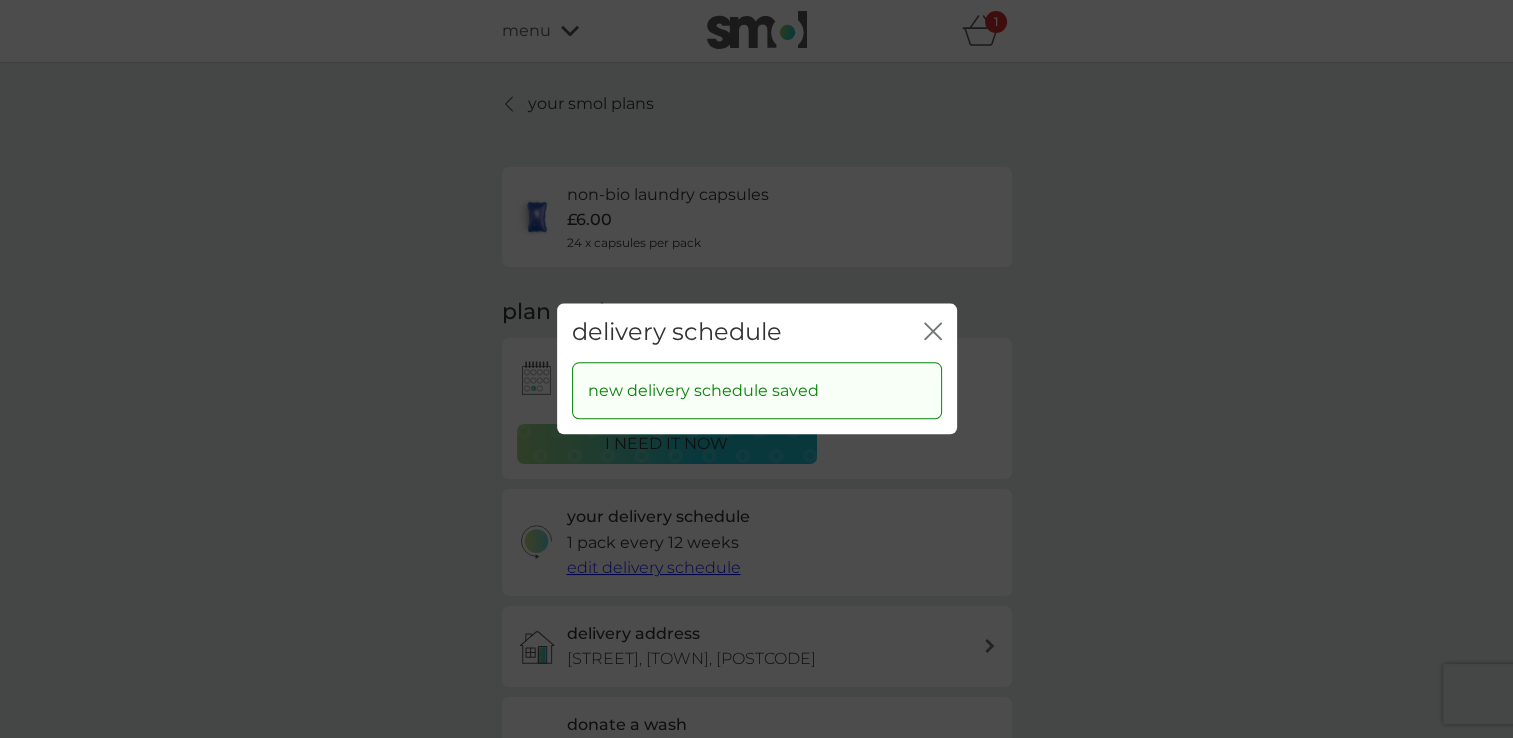 click on "close" 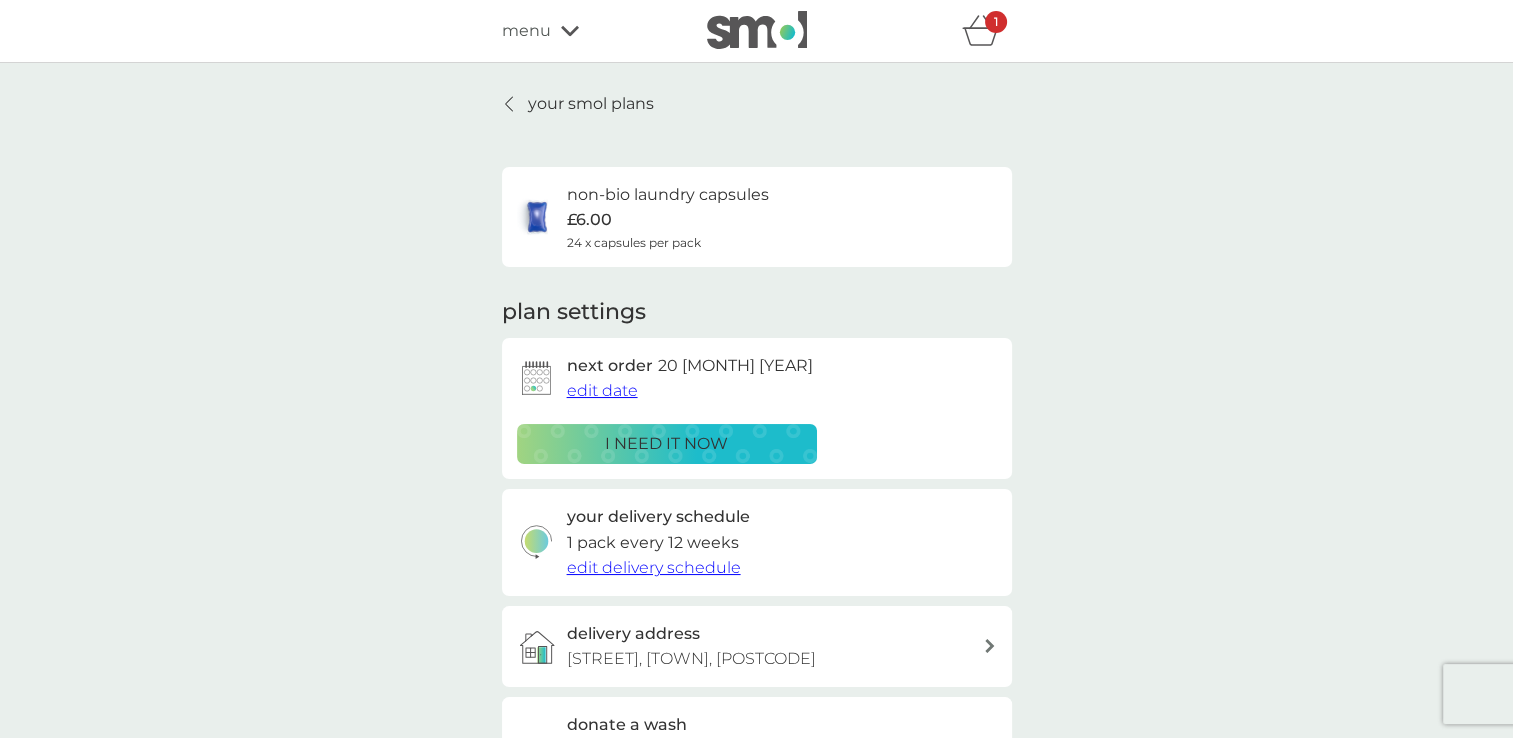click on "i need it now" at bounding box center (666, 444) 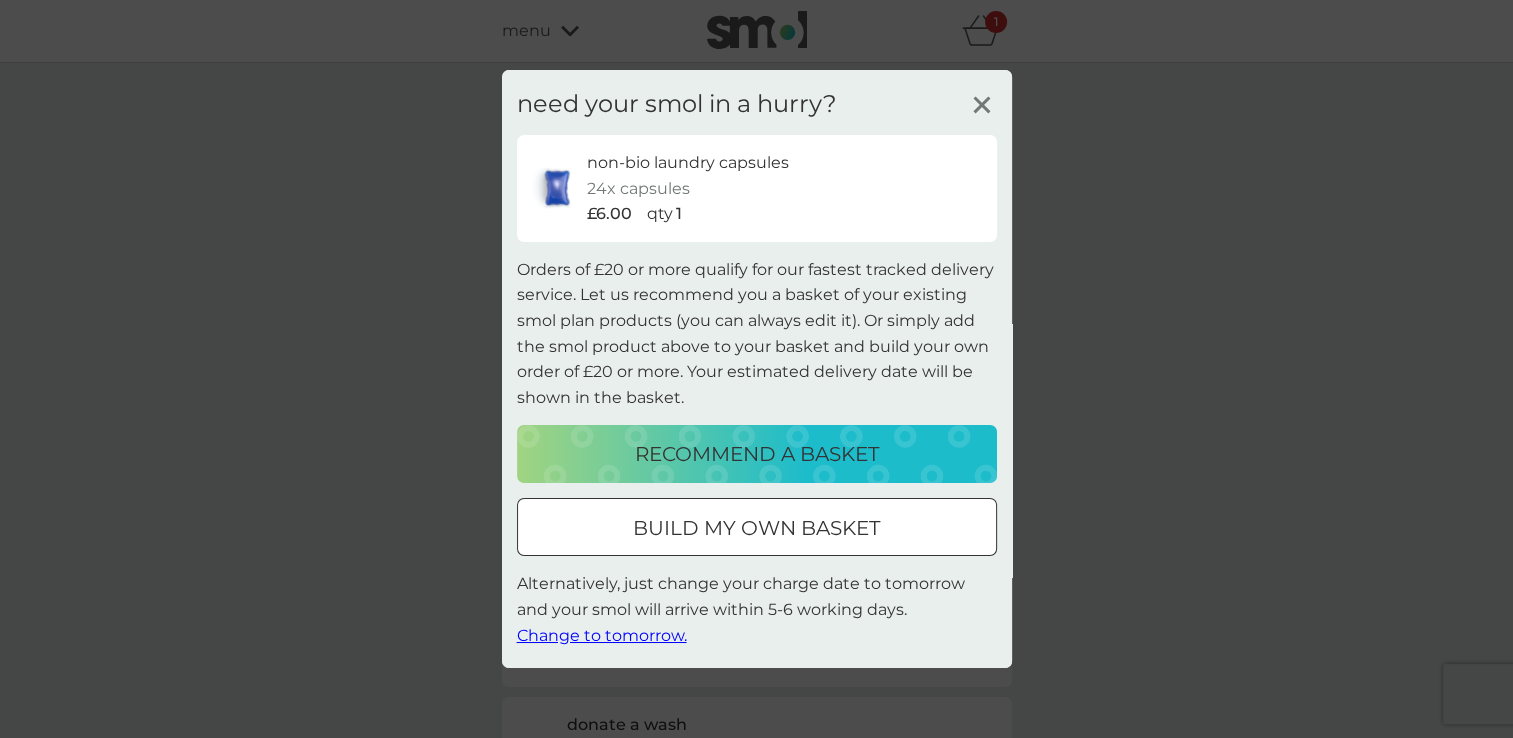 click on "Change to tomorrow." at bounding box center (602, 634) 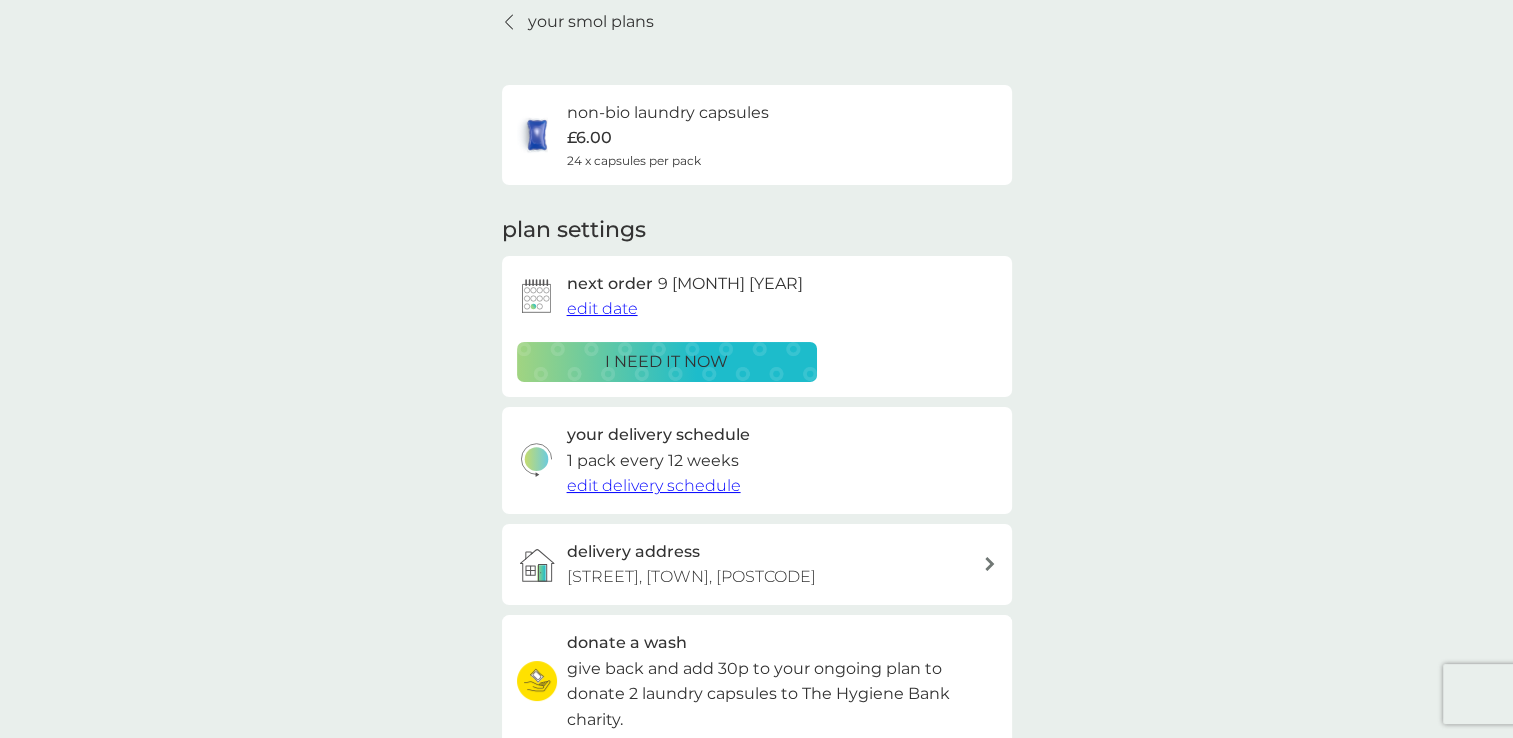 scroll, scrollTop: 0, scrollLeft: 0, axis: both 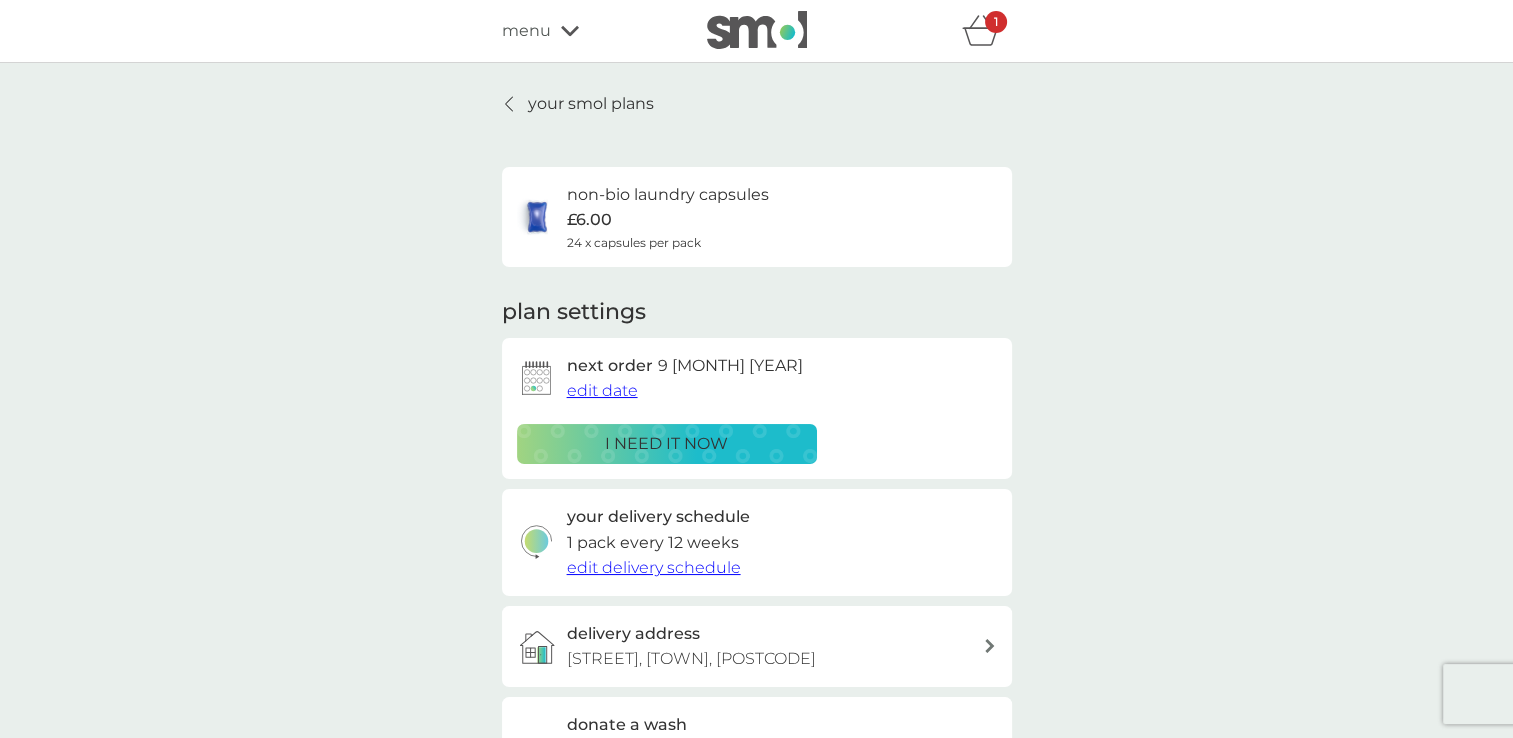 click on "1" at bounding box center (996, 22) 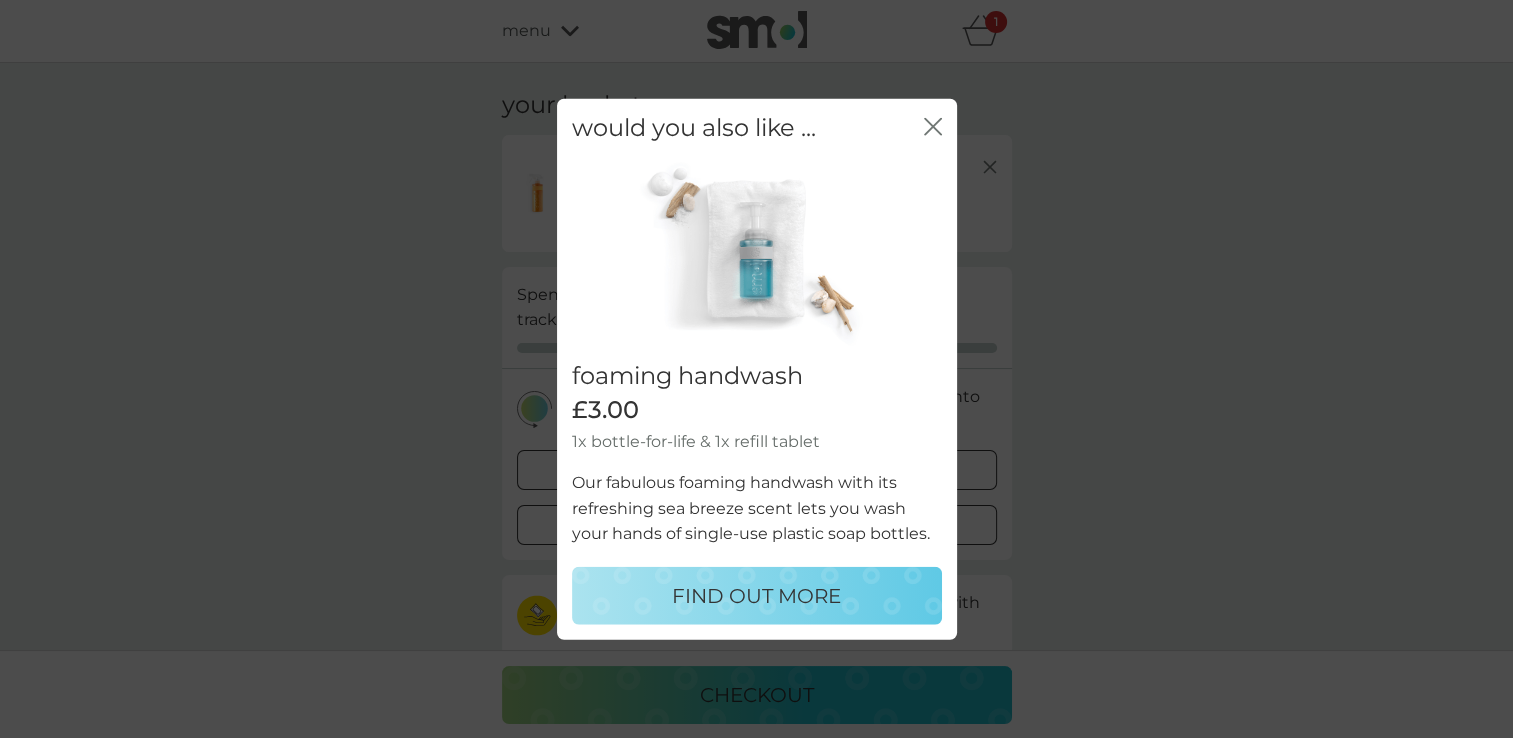 click 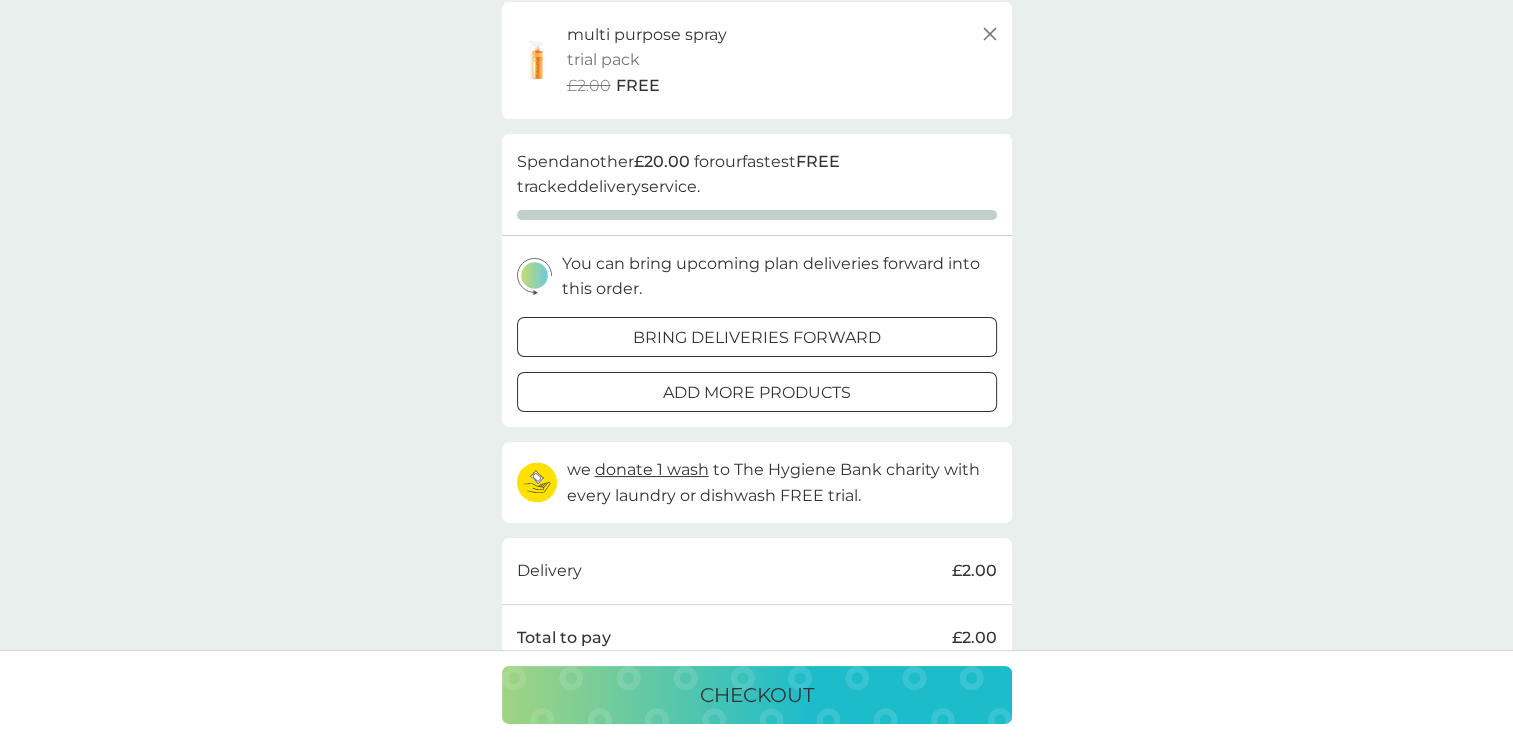 scroll, scrollTop: 0, scrollLeft: 0, axis: both 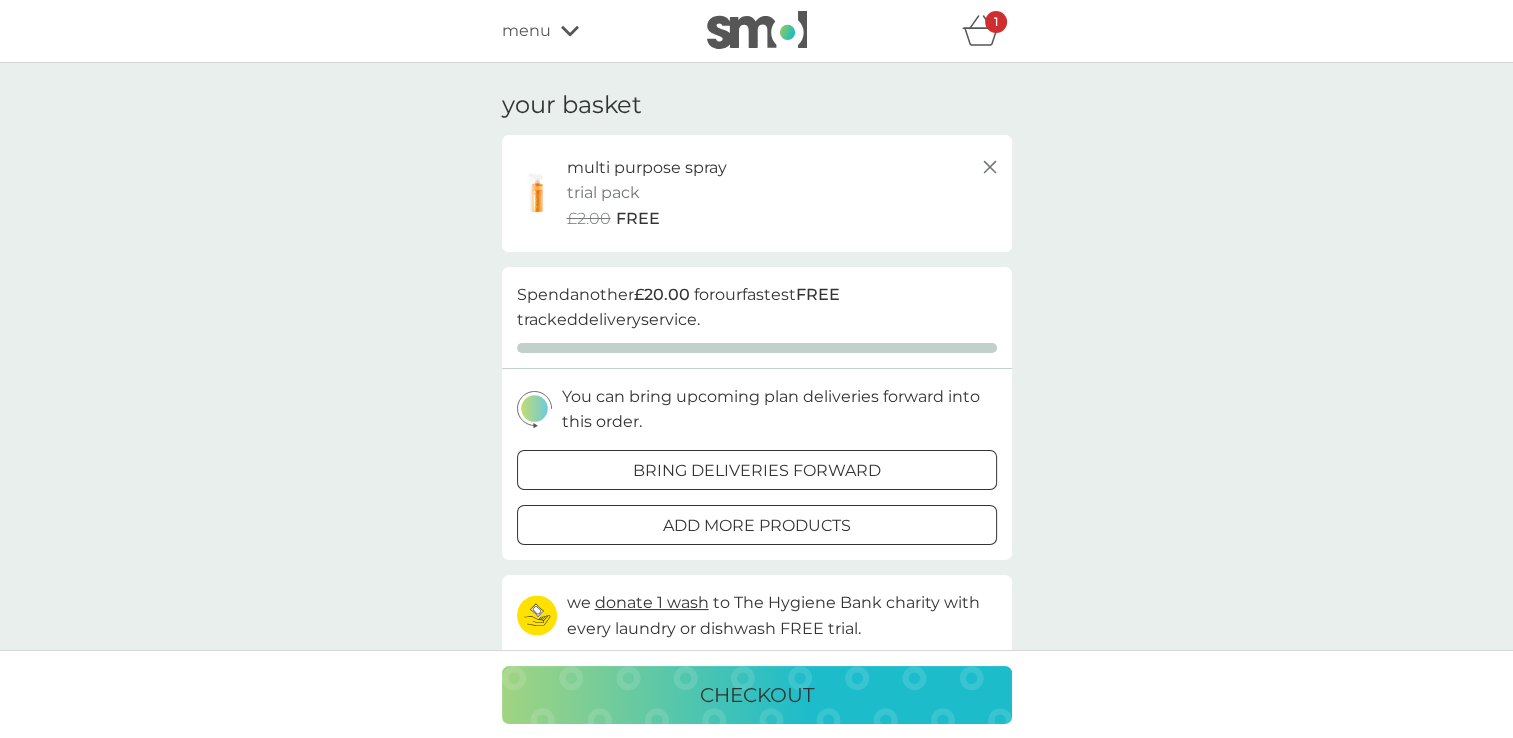 click 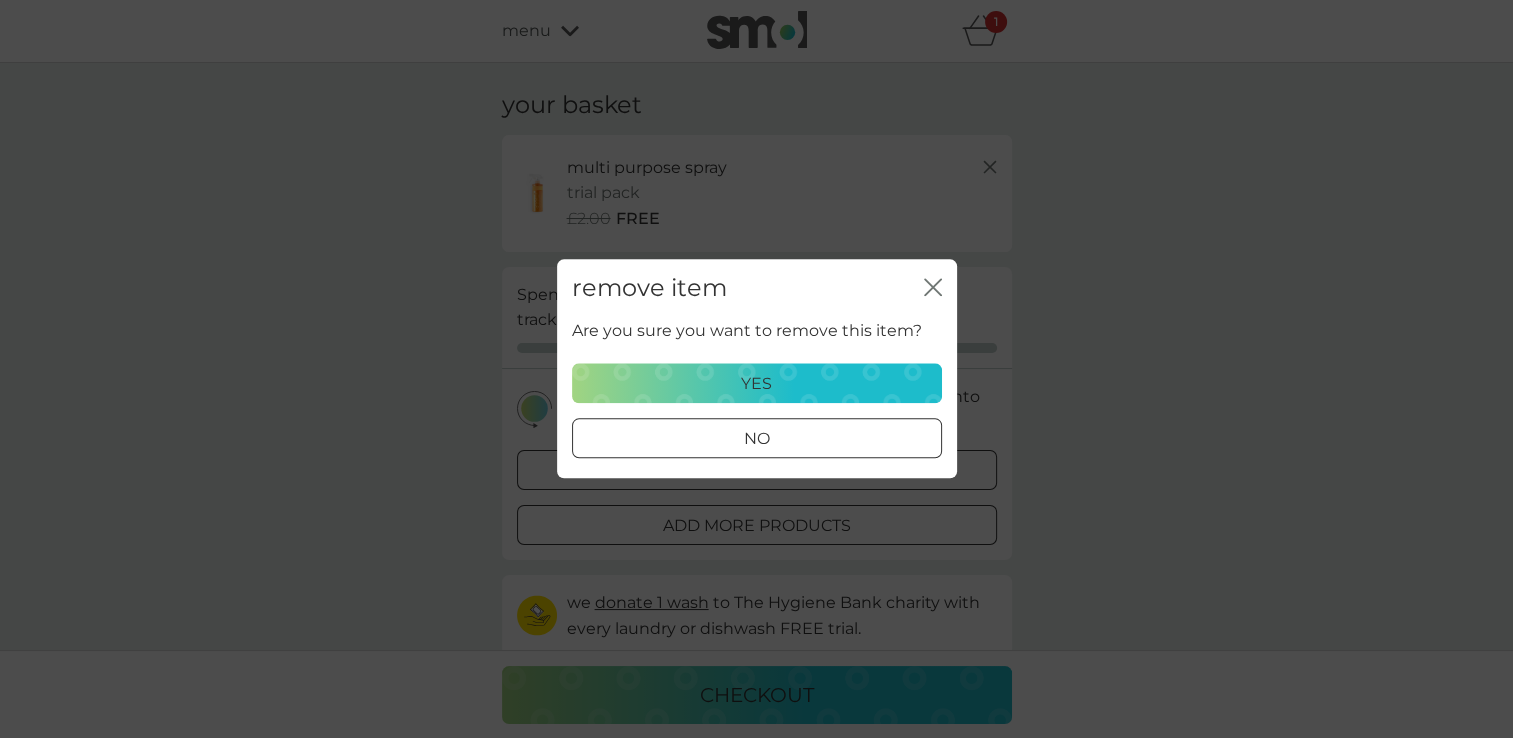 click on "yes" at bounding box center (757, 384) 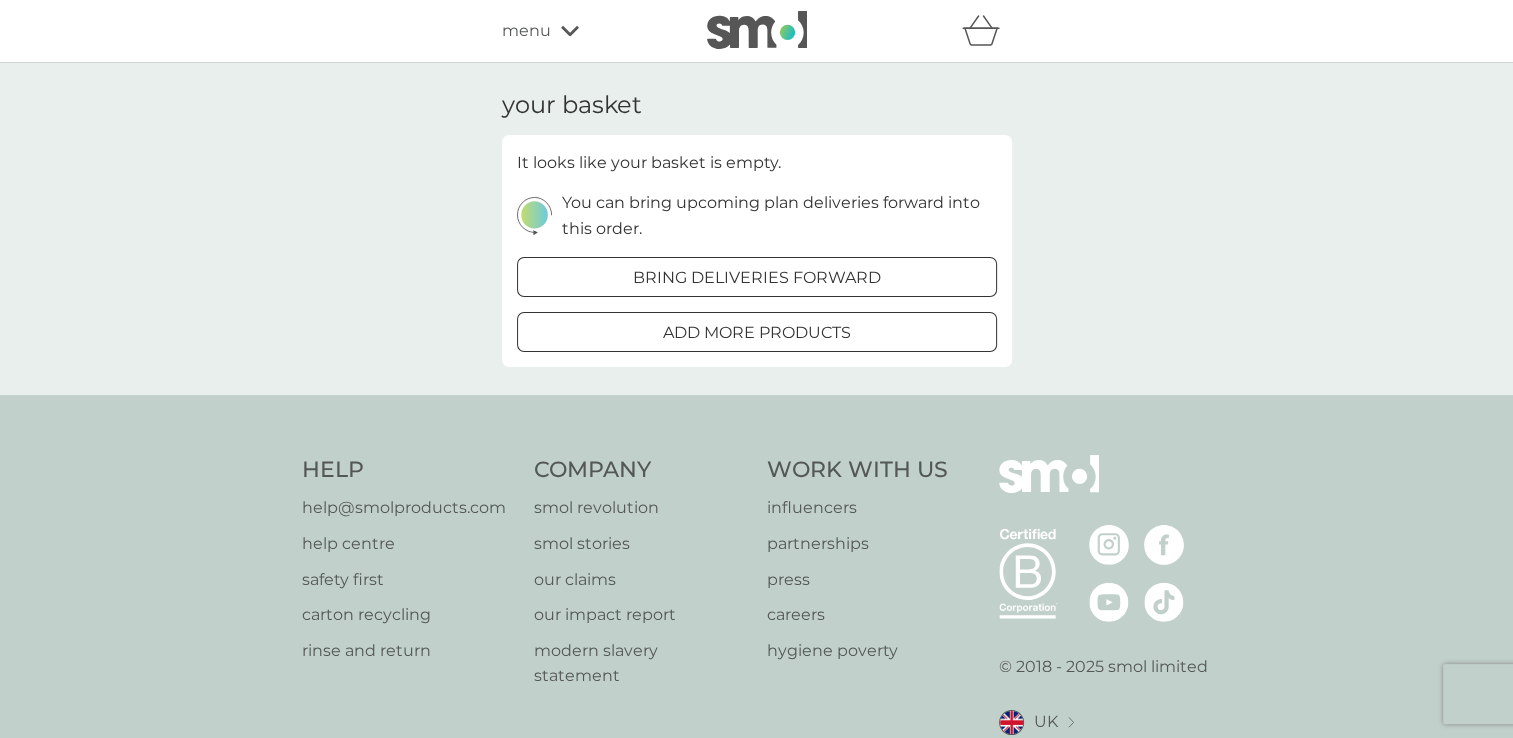 click on "menu" at bounding box center [526, 31] 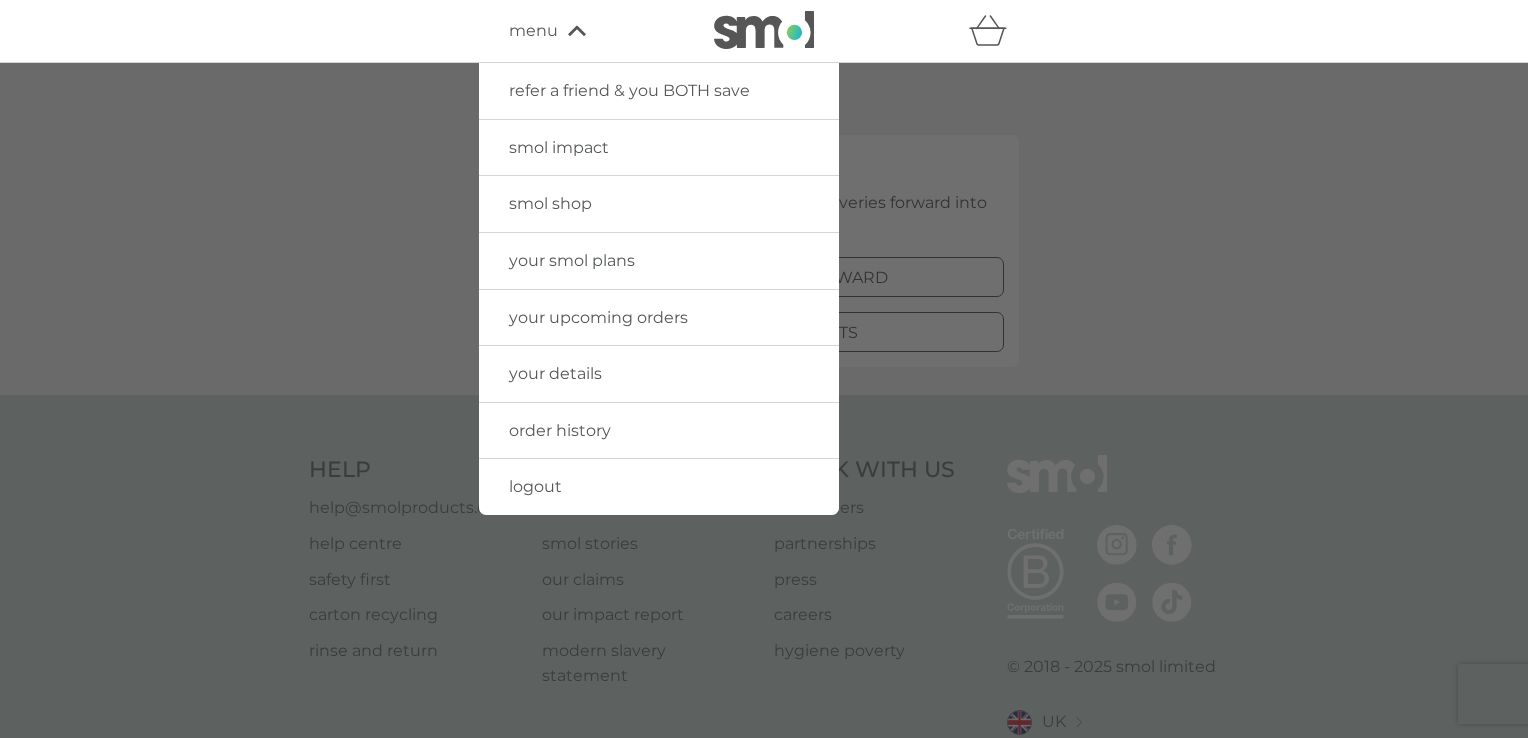 click on "your smol plans" at bounding box center (572, 260) 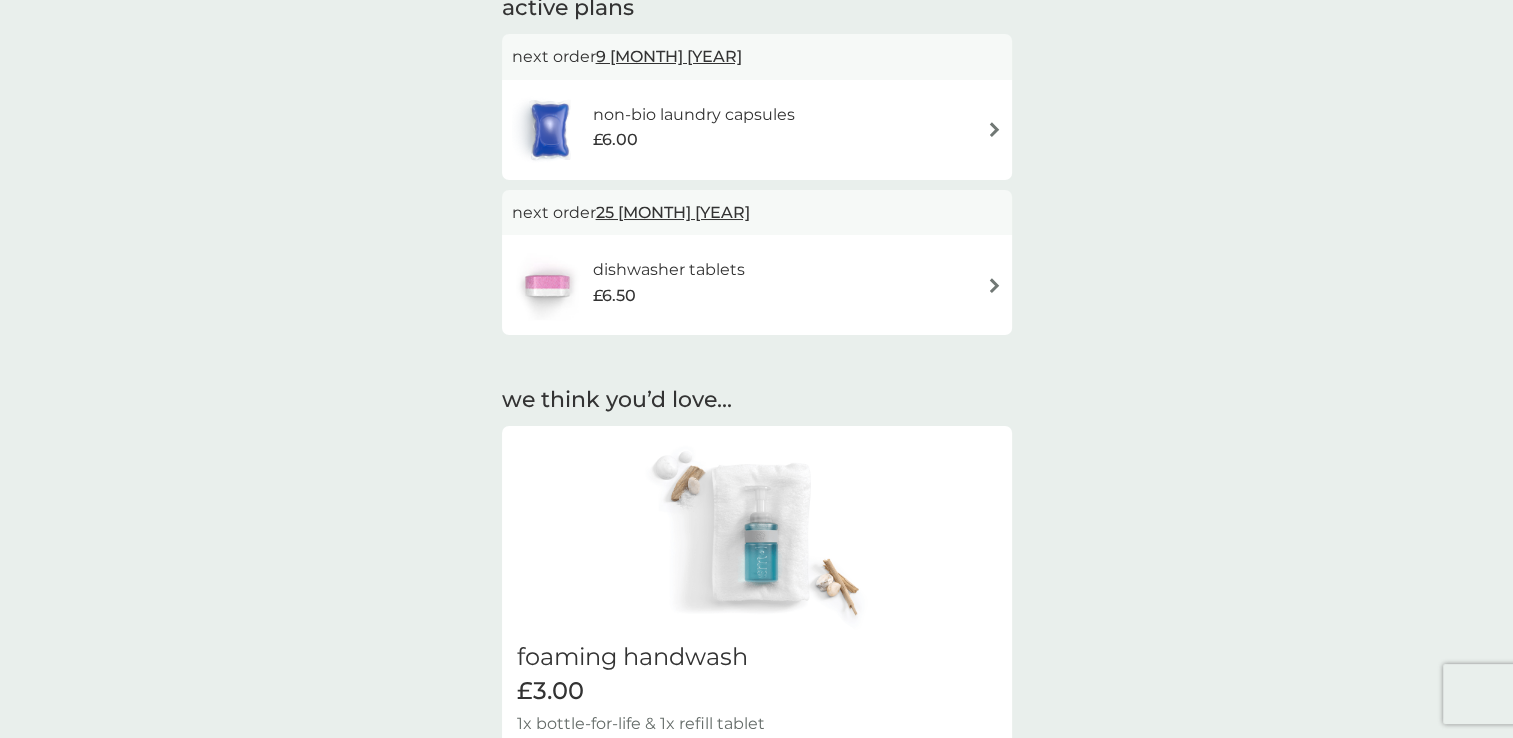 scroll, scrollTop: 400, scrollLeft: 0, axis: vertical 